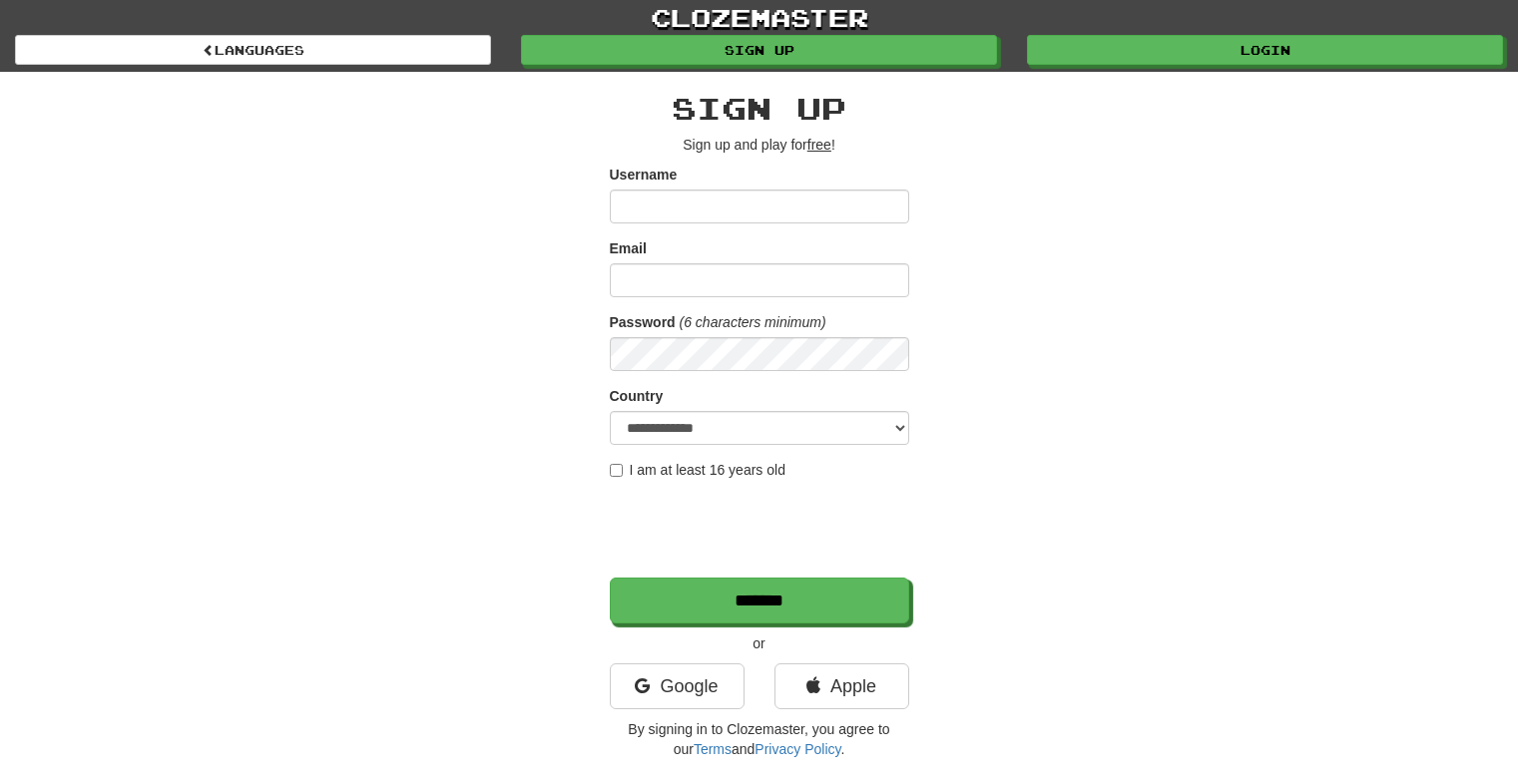 scroll, scrollTop: 0, scrollLeft: 0, axis: both 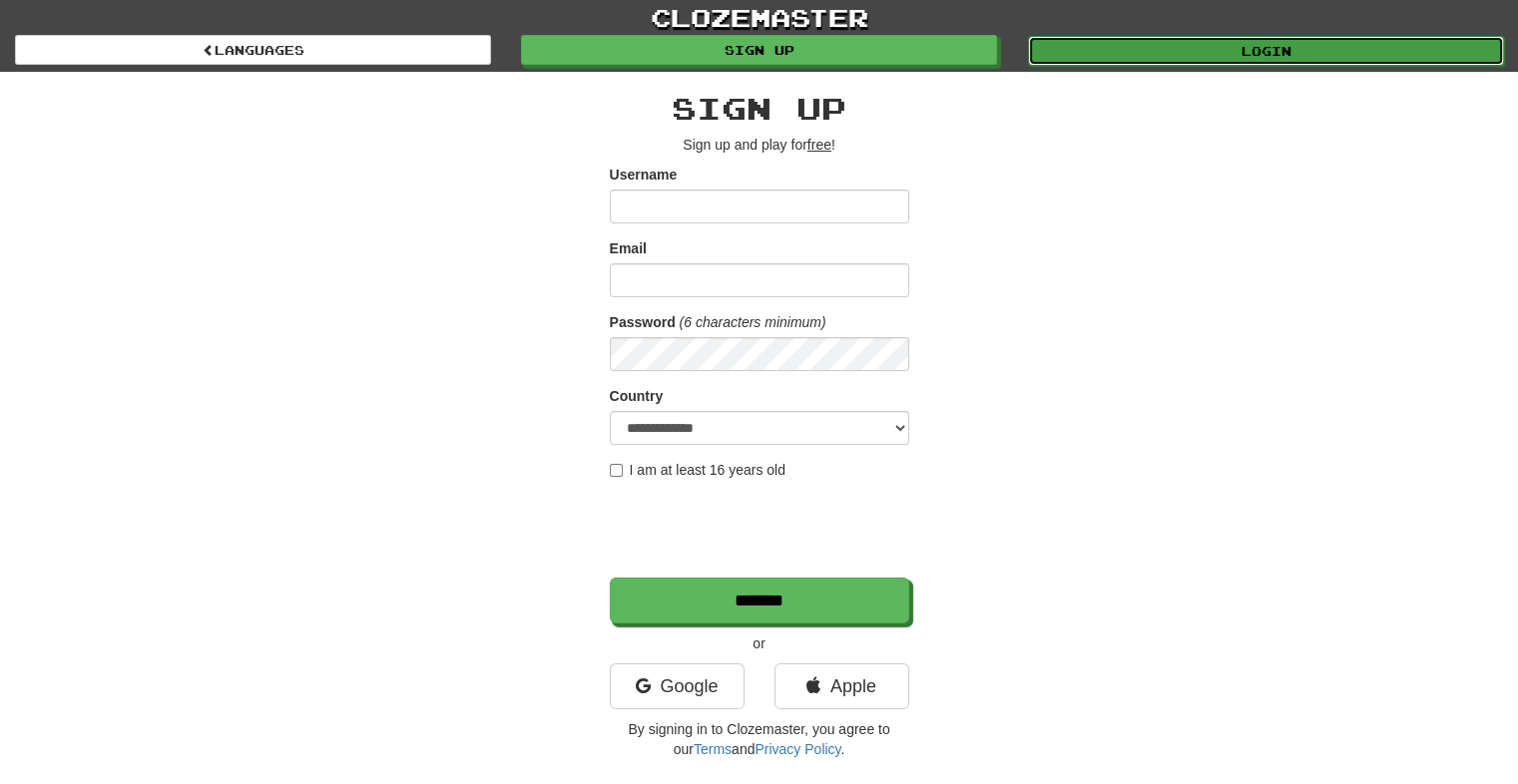 click on "Login" at bounding box center [1265, 51] 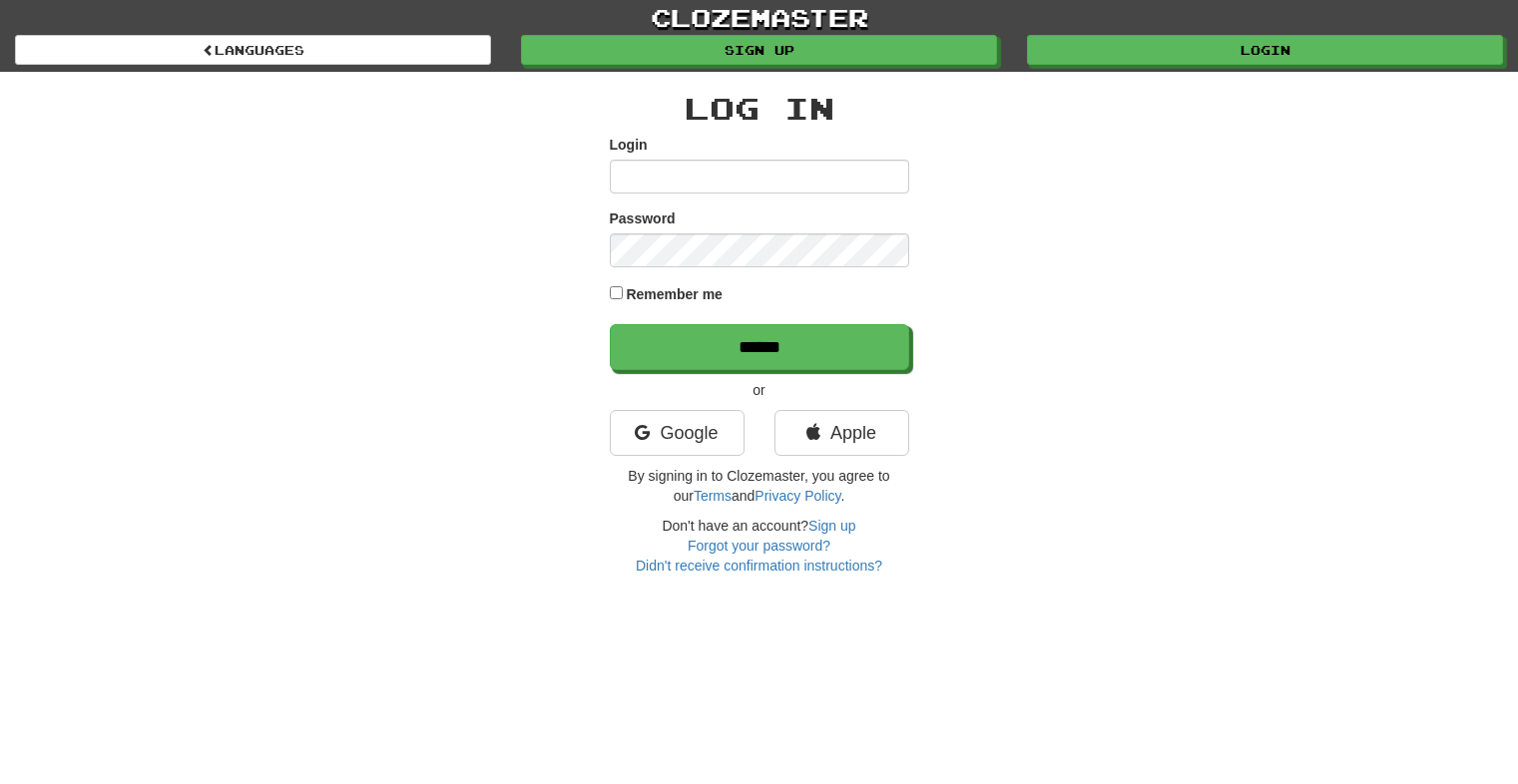 scroll, scrollTop: 0, scrollLeft: 0, axis: both 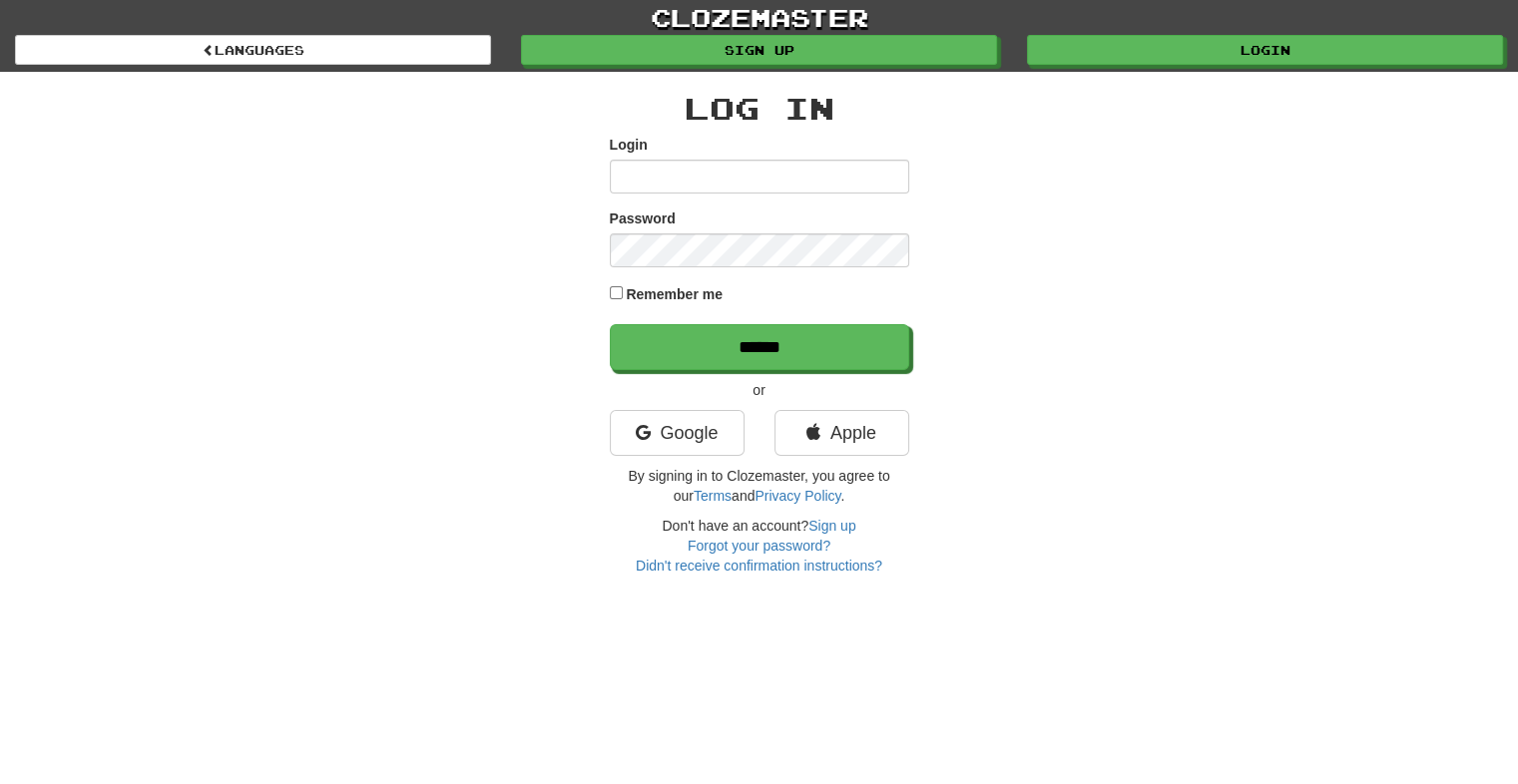 click on "Login" at bounding box center (759, 177) 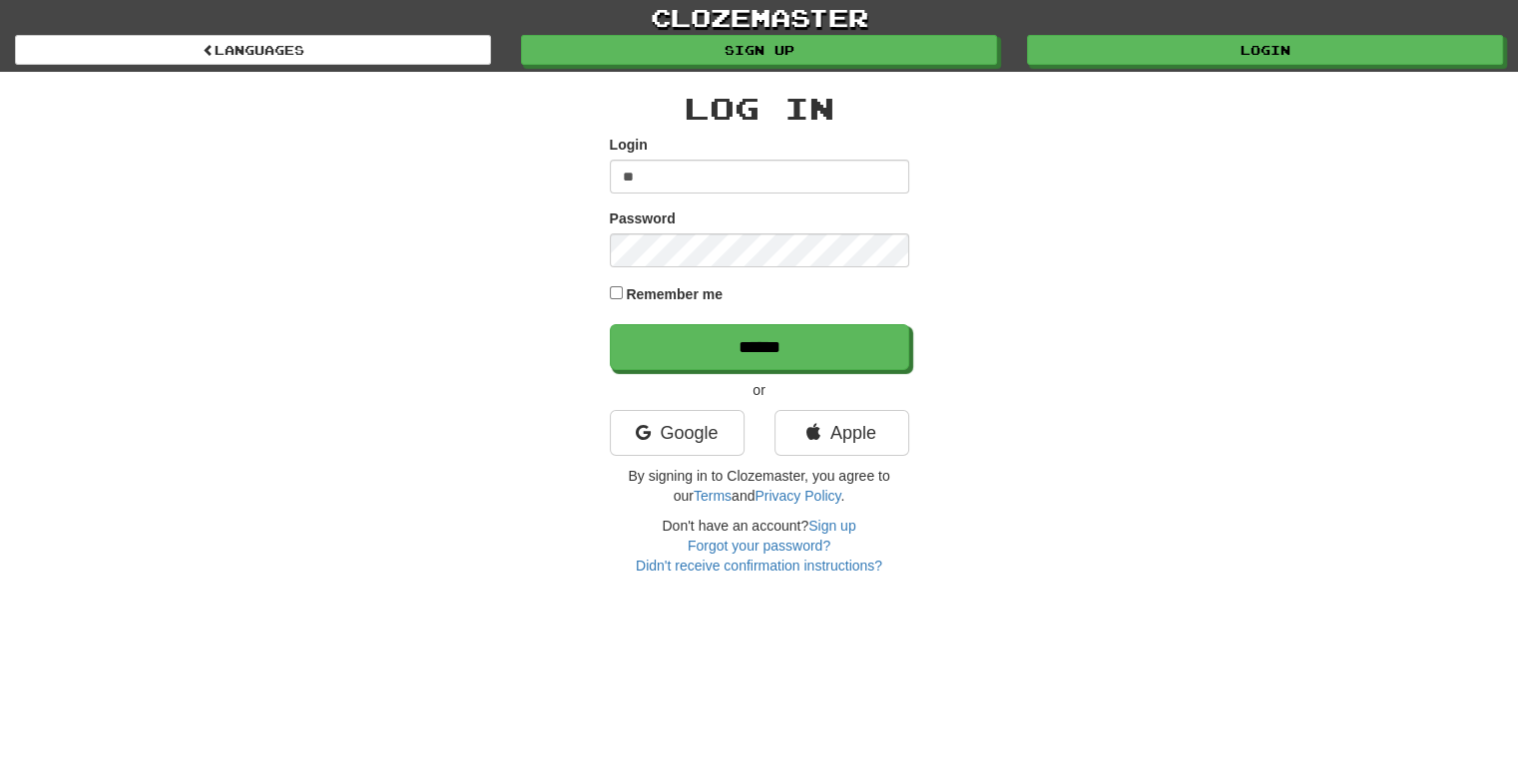 type on "*" 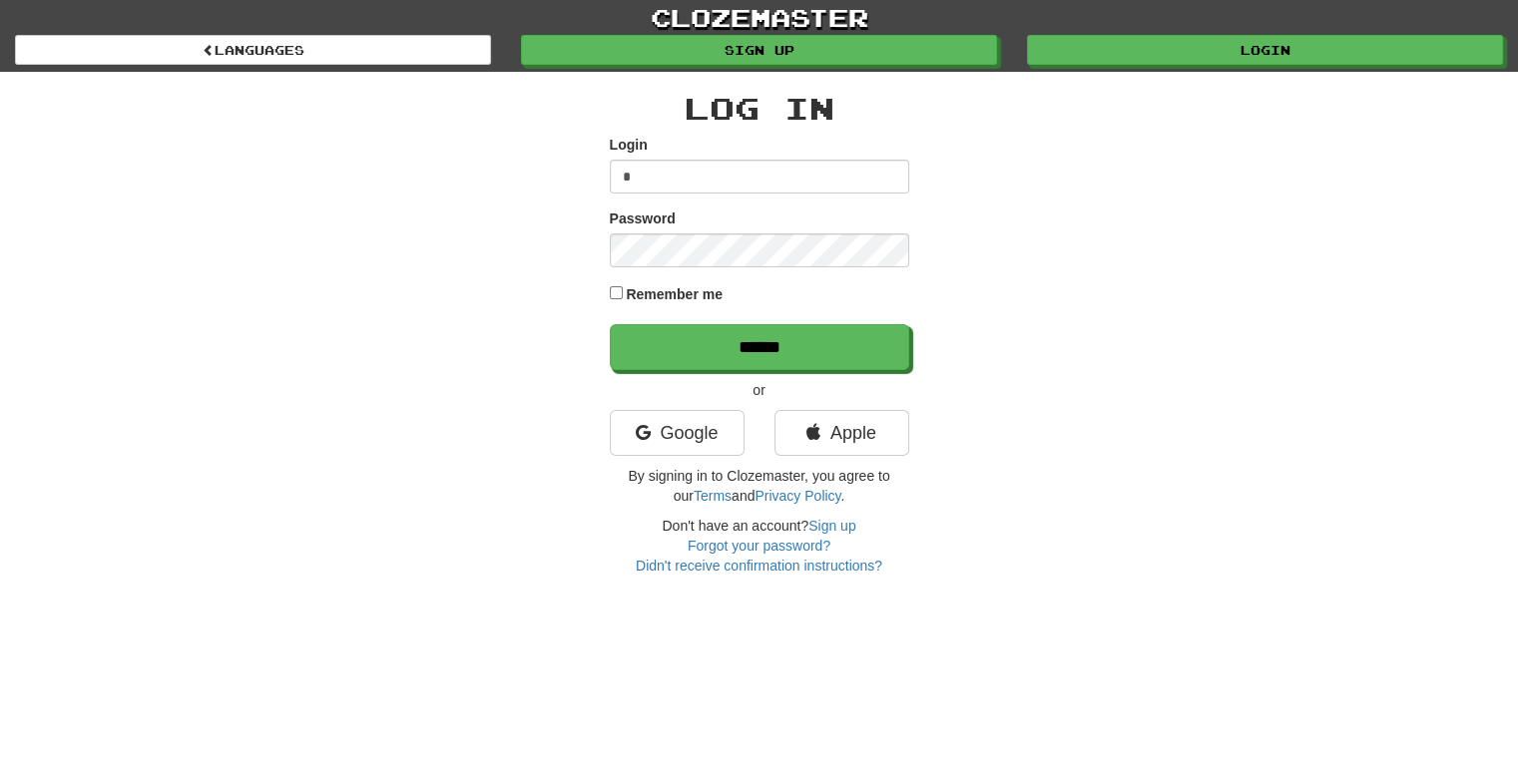 type 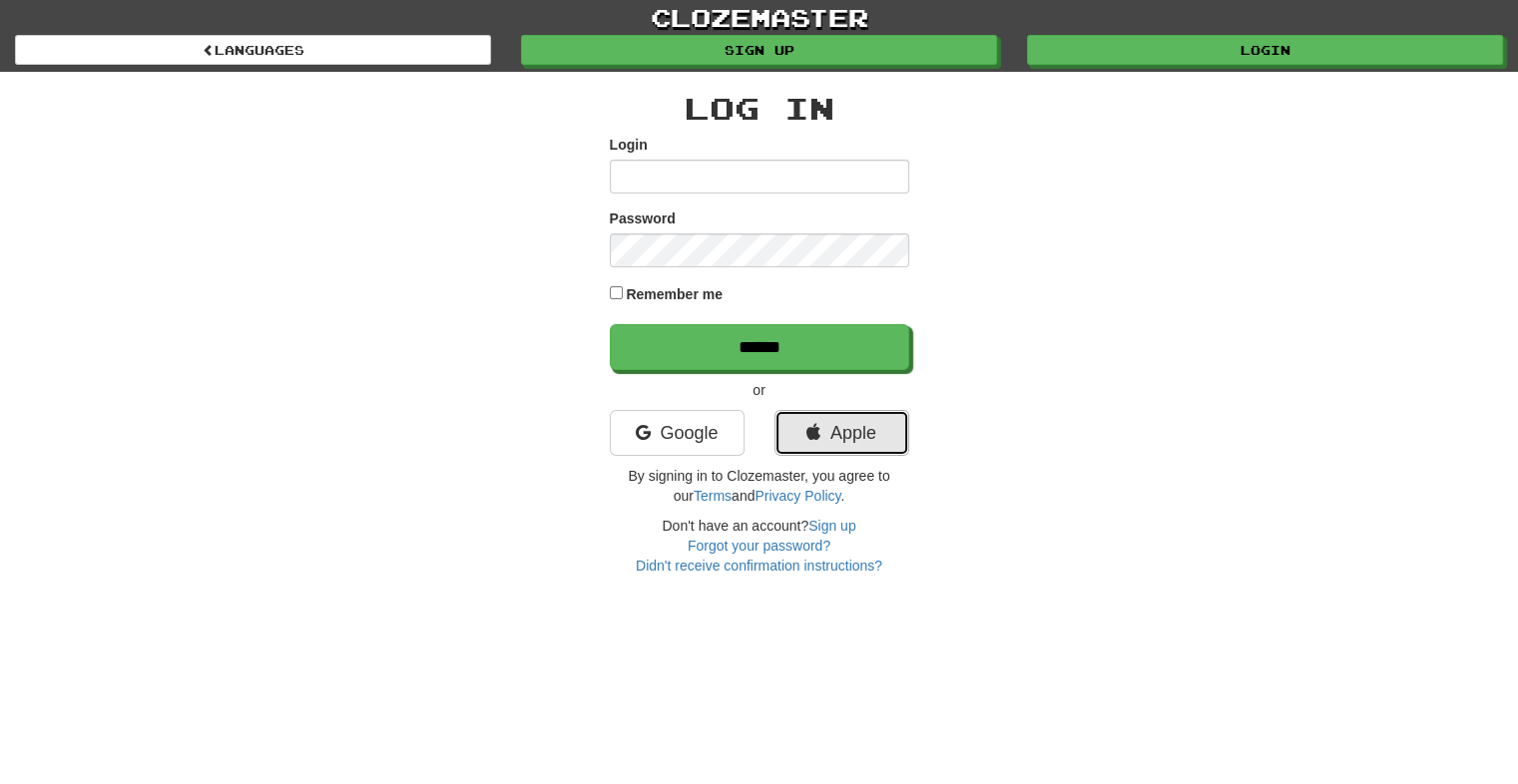 click on "Apple" at bounding box center [841, 433] 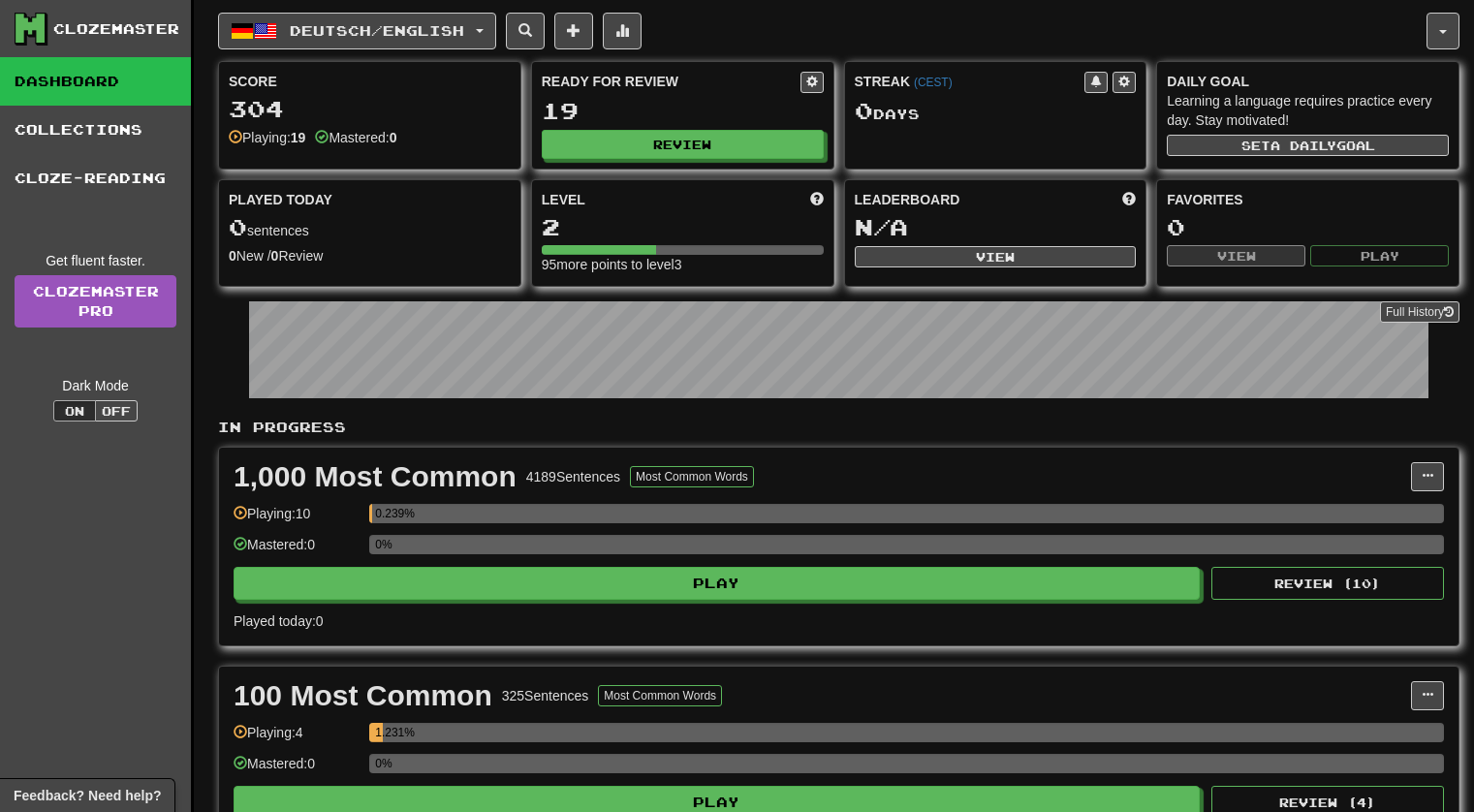scroll, scrollTop: 0, scrollLeft: 0, axis: both 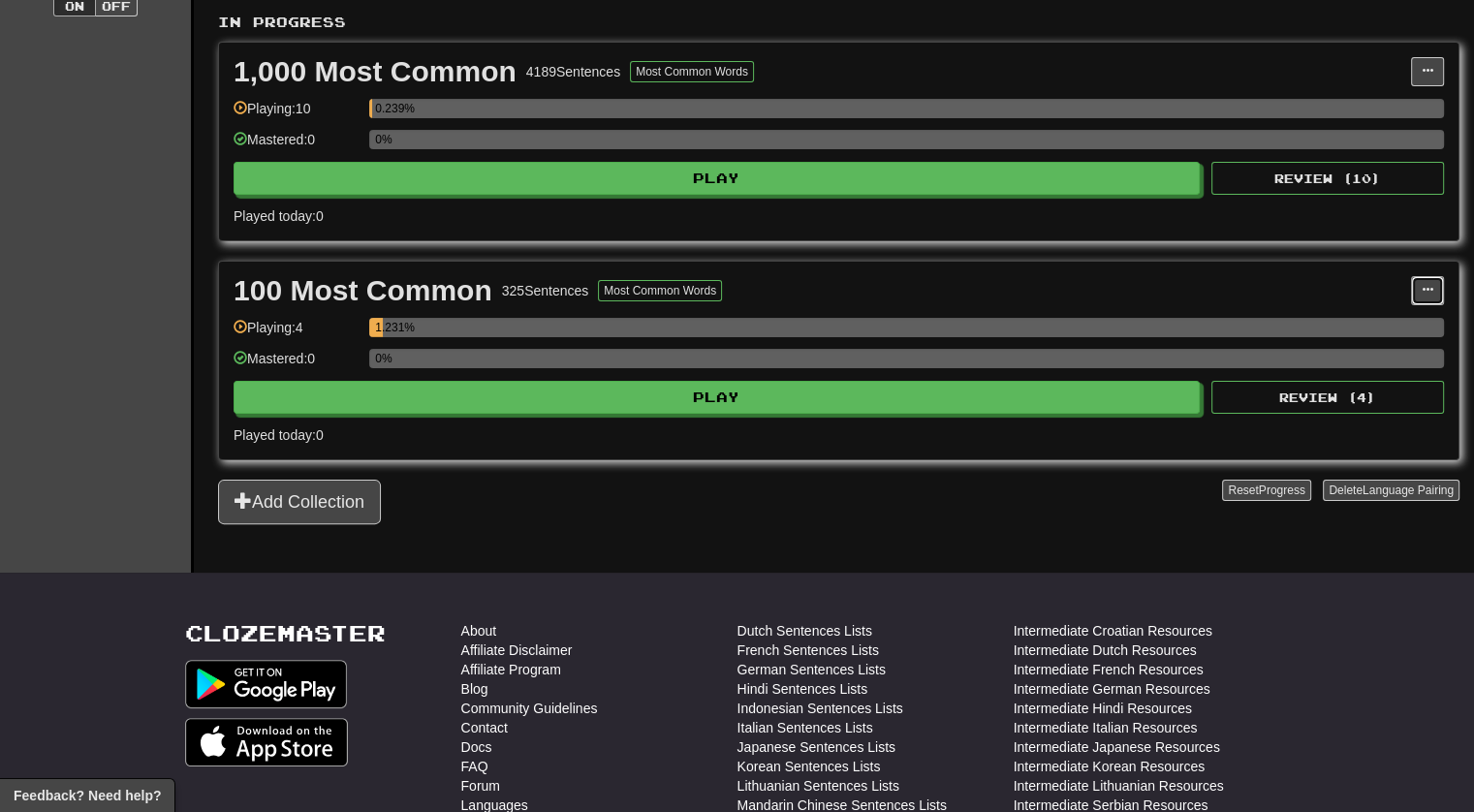click at bounding box center (1427, 291) 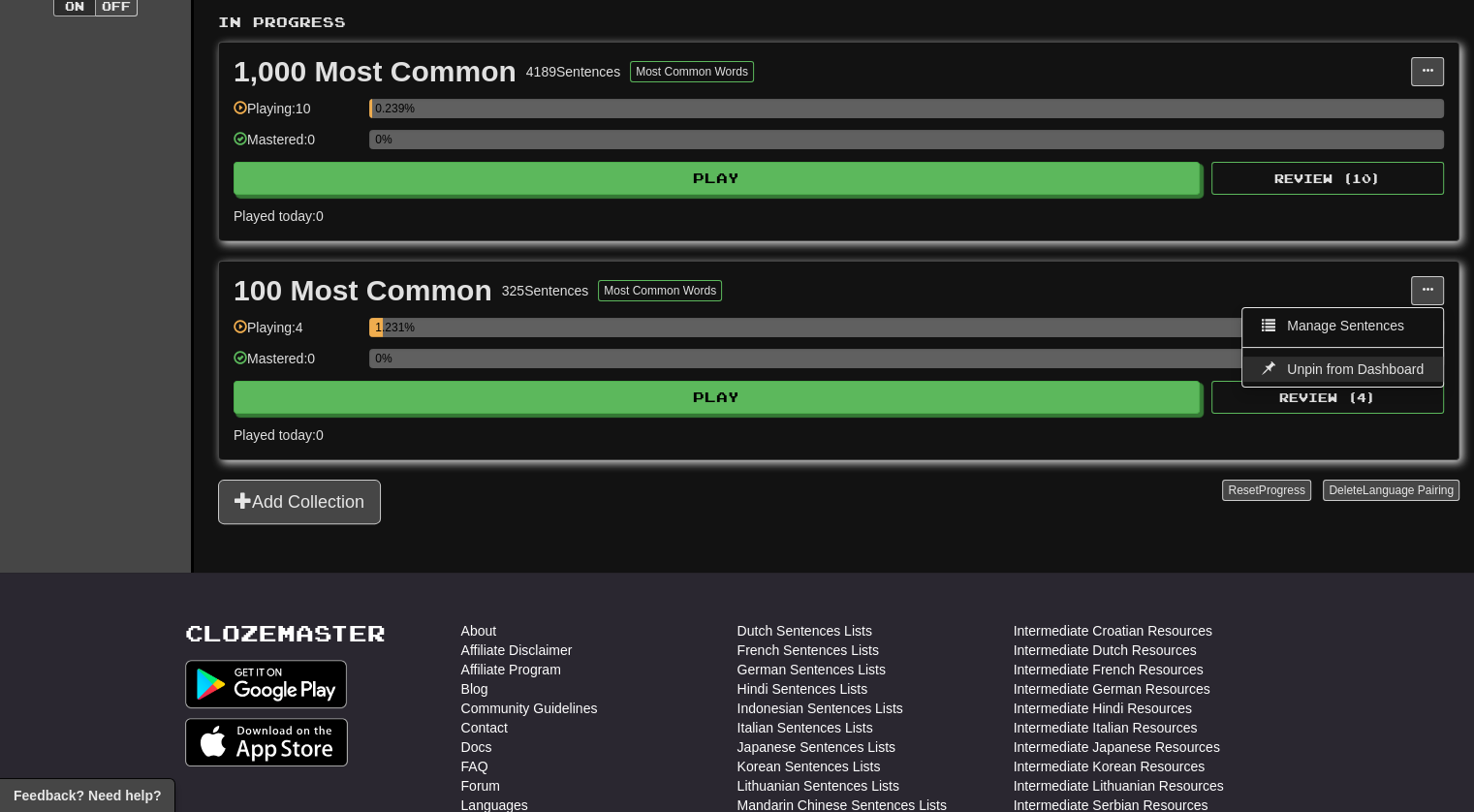 click on "Unpin from Dashboard" at bounding box center [1342, 369] 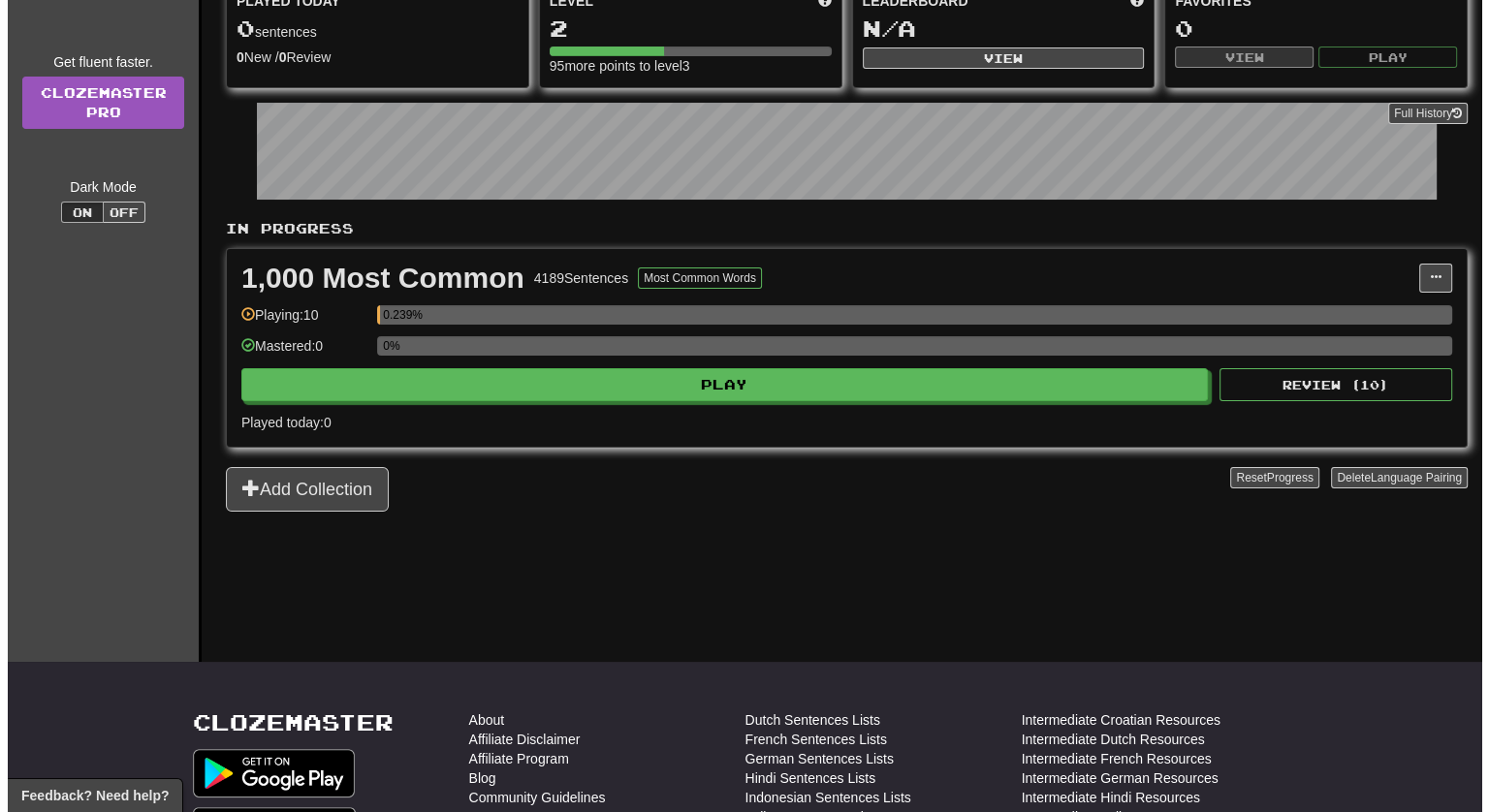 scroll, scrollTop: 187, scrollLeft: 0, axis: vertical 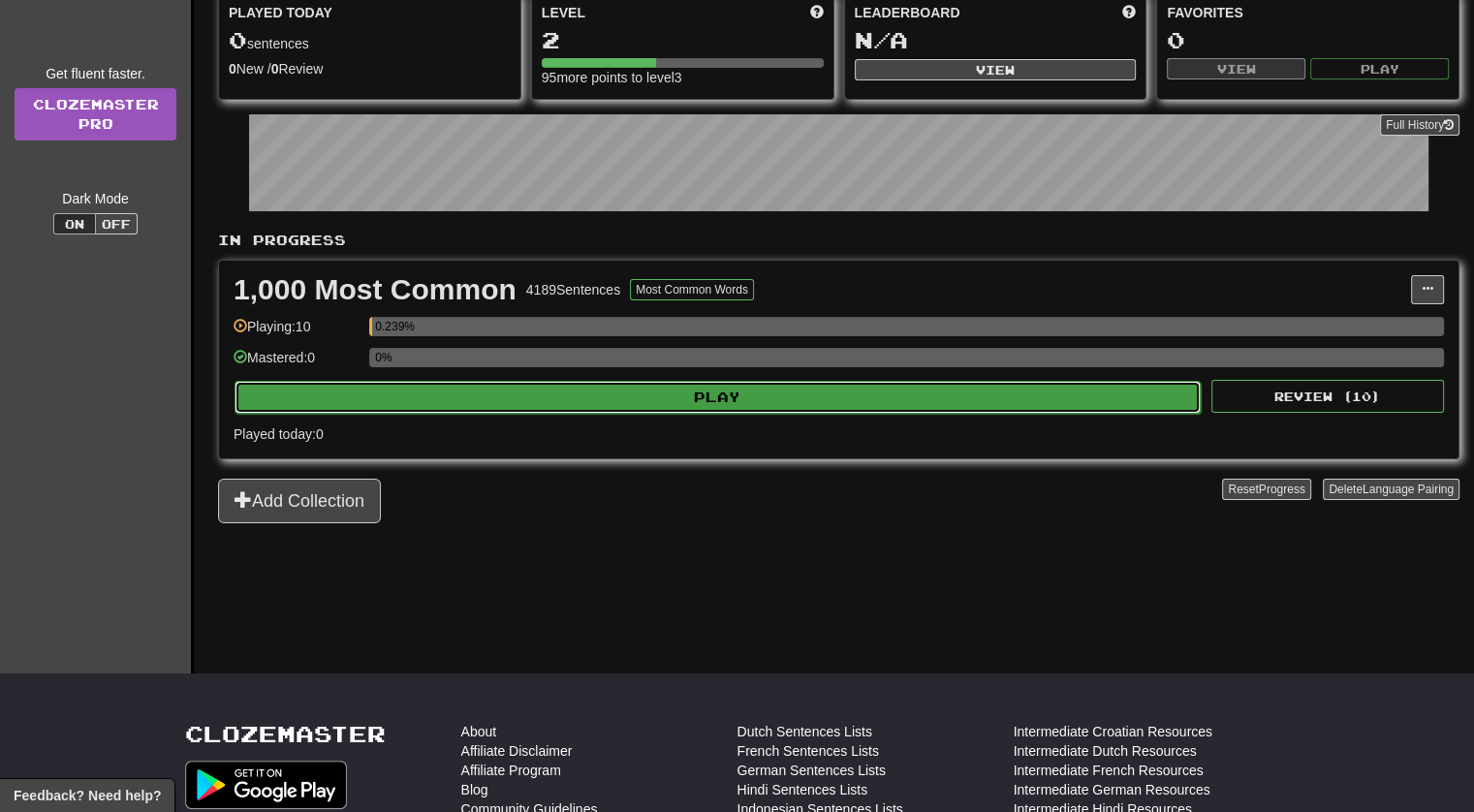 click on "Play" at bounding box center [717, 397] 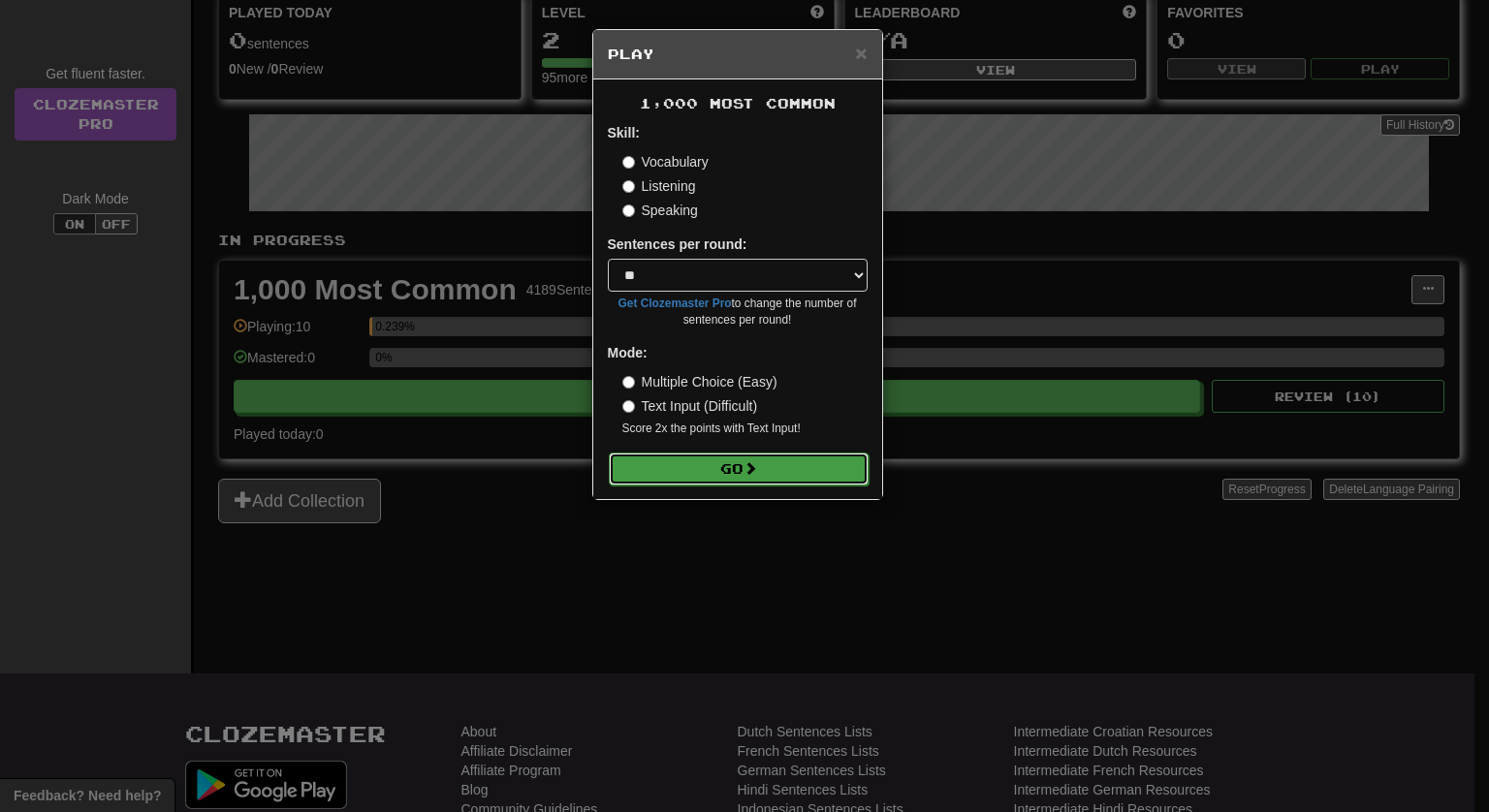 click at bounding box center (750, 468) 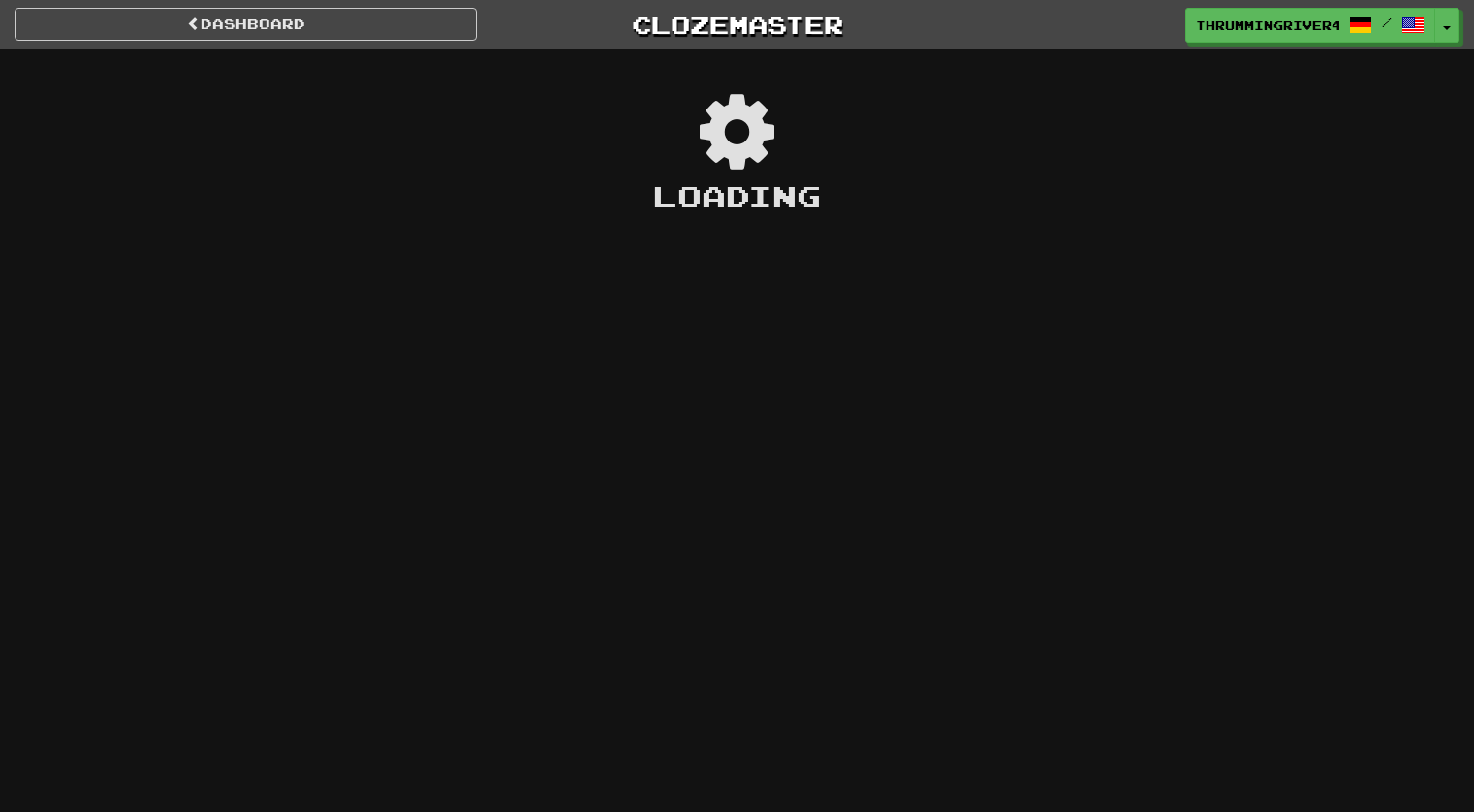 scroll, scrollTop: 0, scrollLeft: 0, axis: both 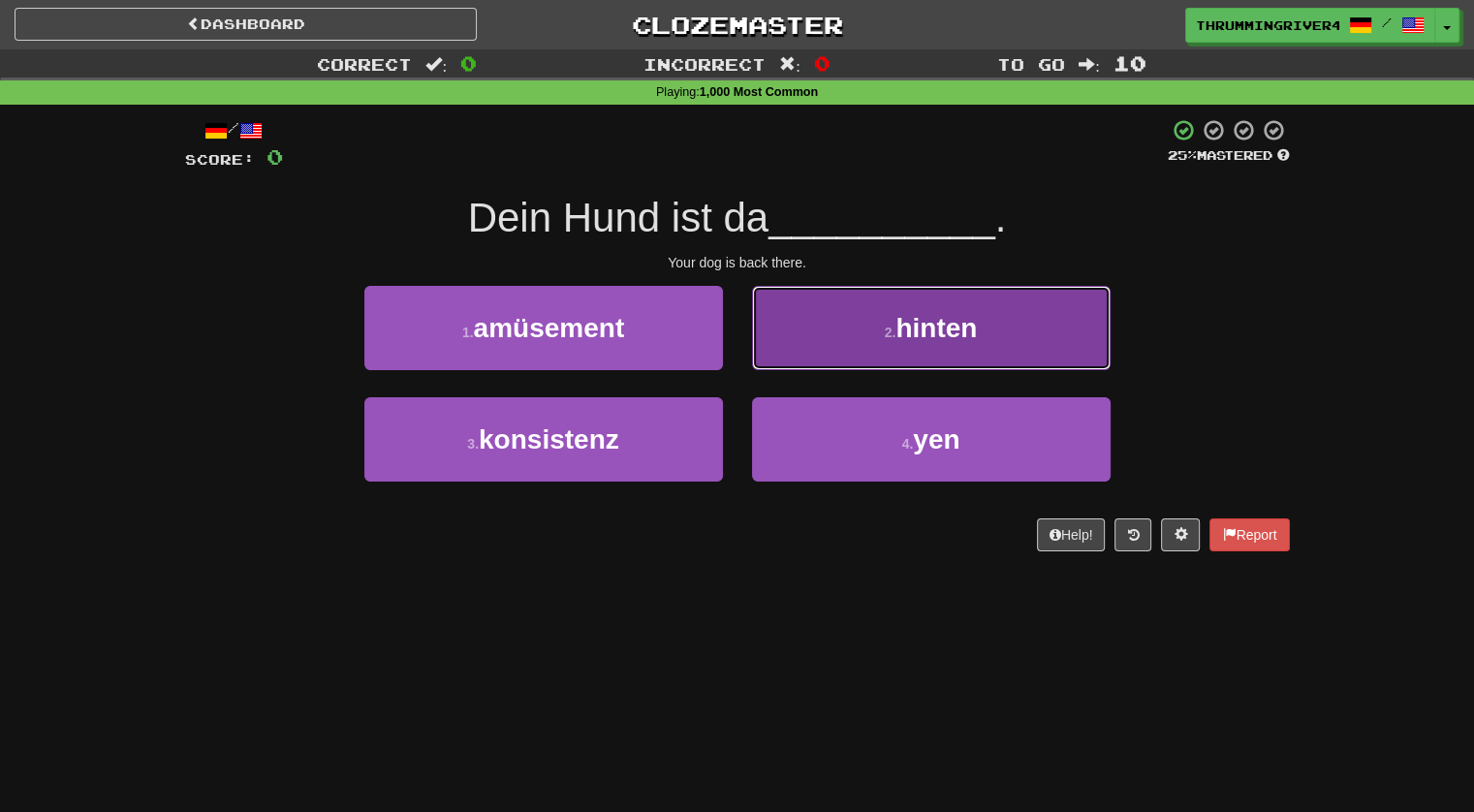 click on "hinten" at bounding box center (936, 328) 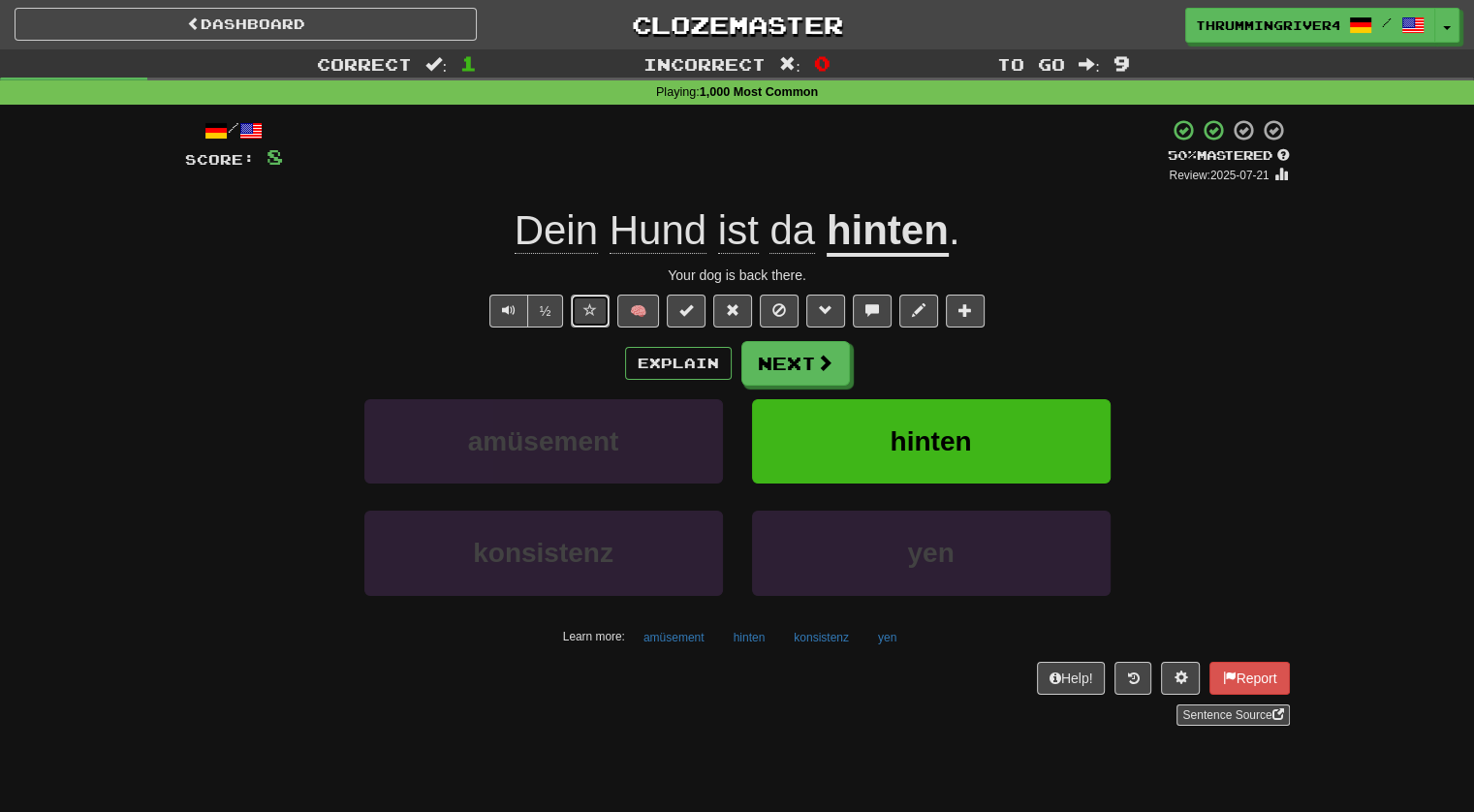 click at bounding box center [590, 310] 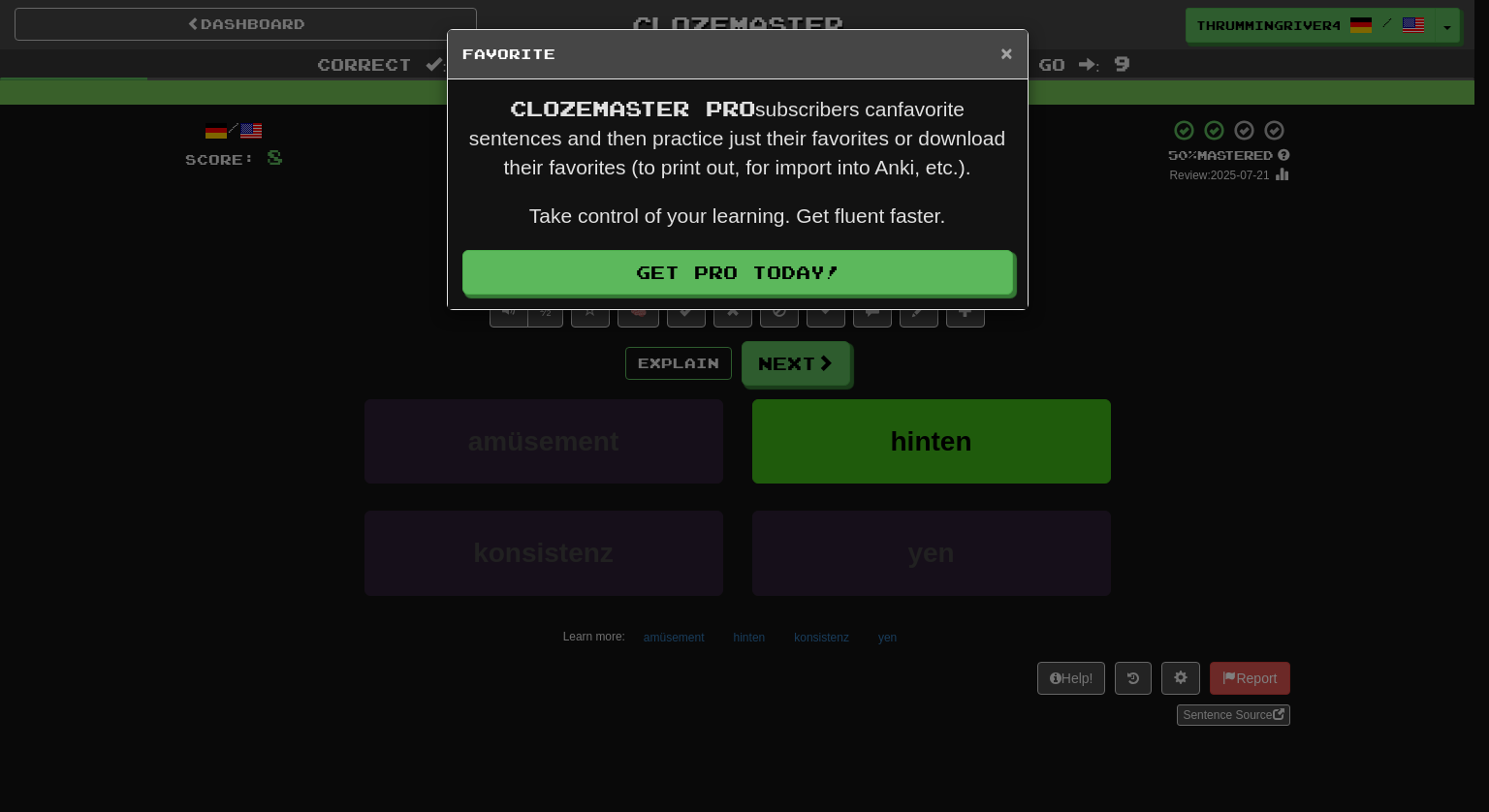 click on "×" at bounding box center (1006, 52) 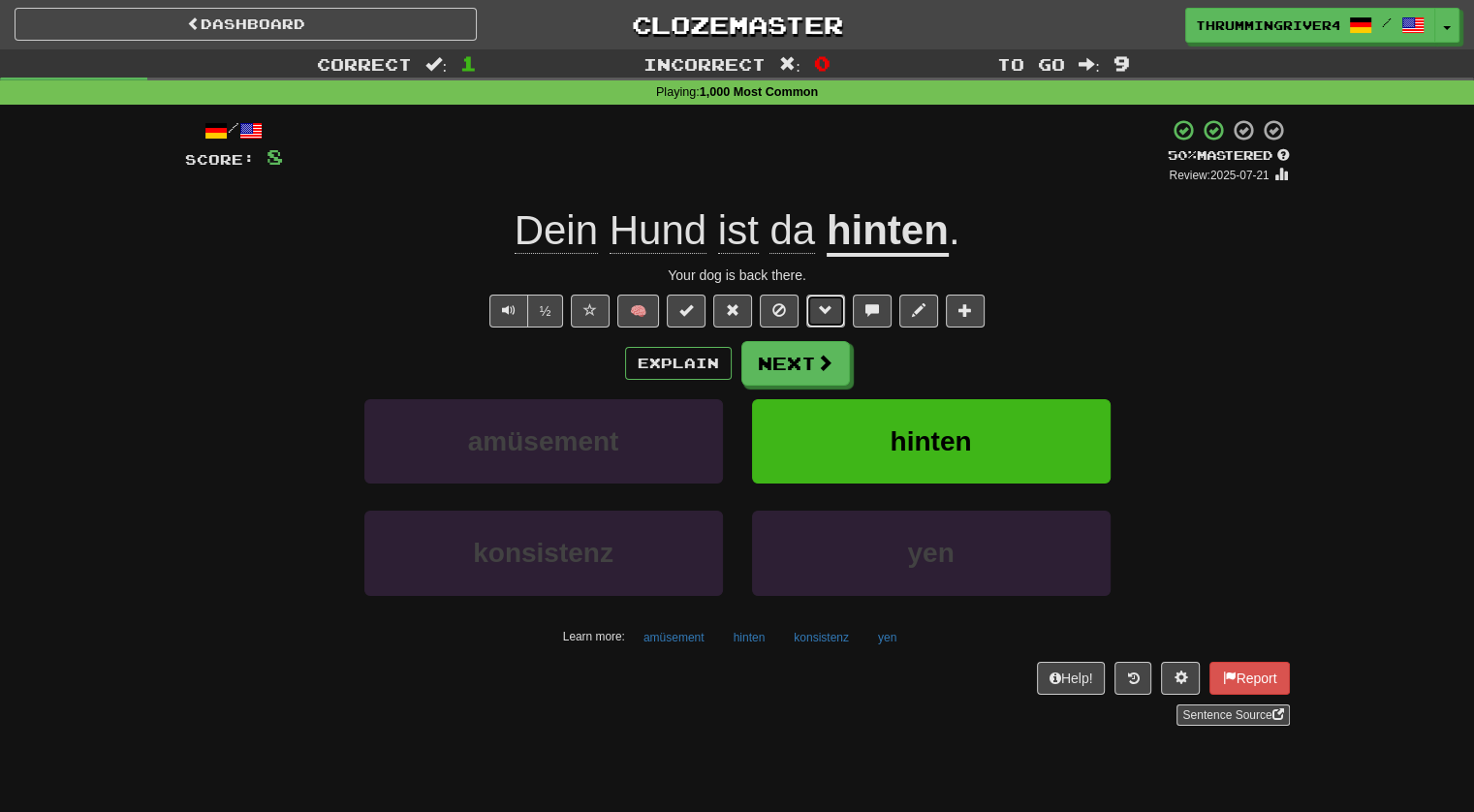 click at bounding box center (826, 310) 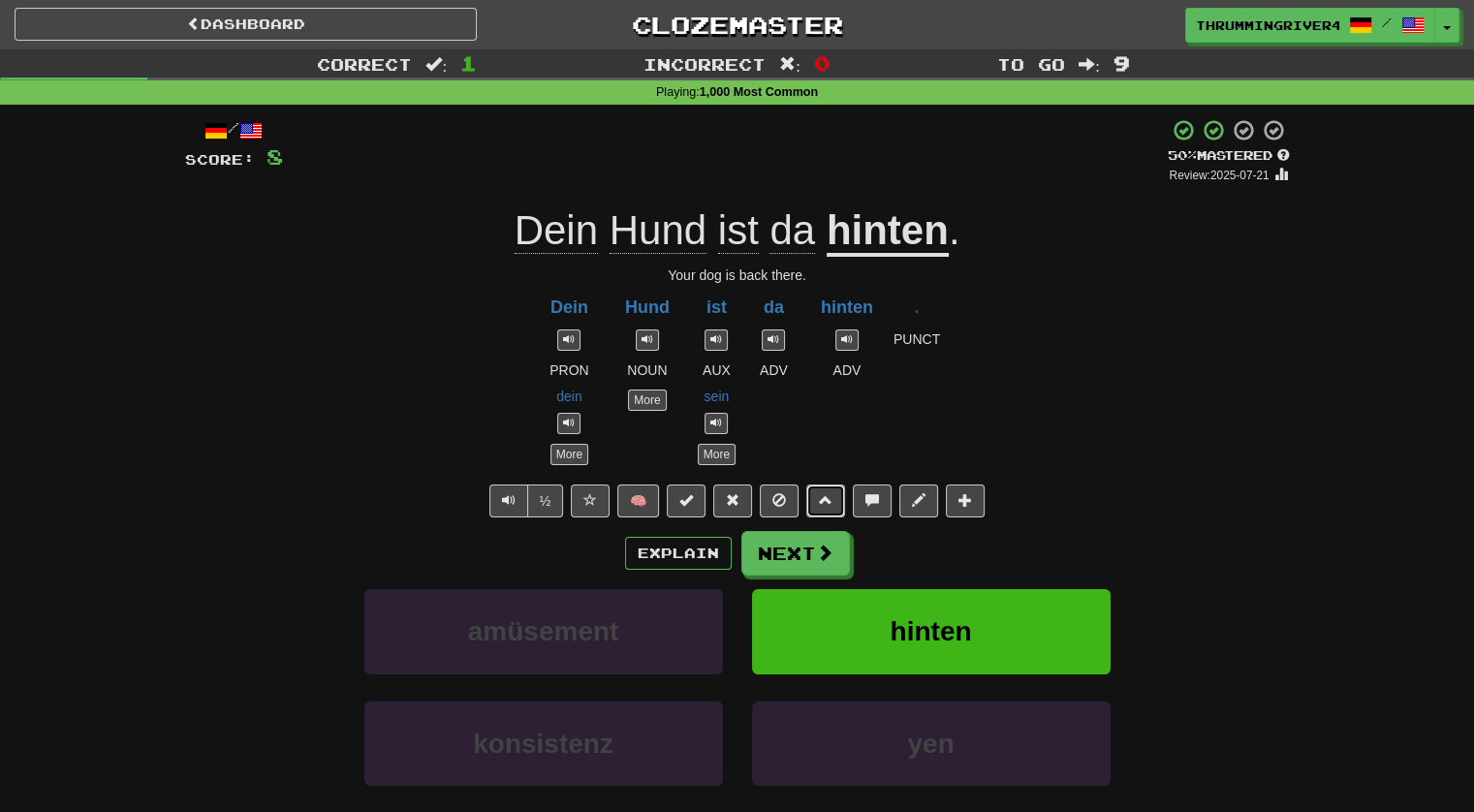 click at bounding box center (826, 500) 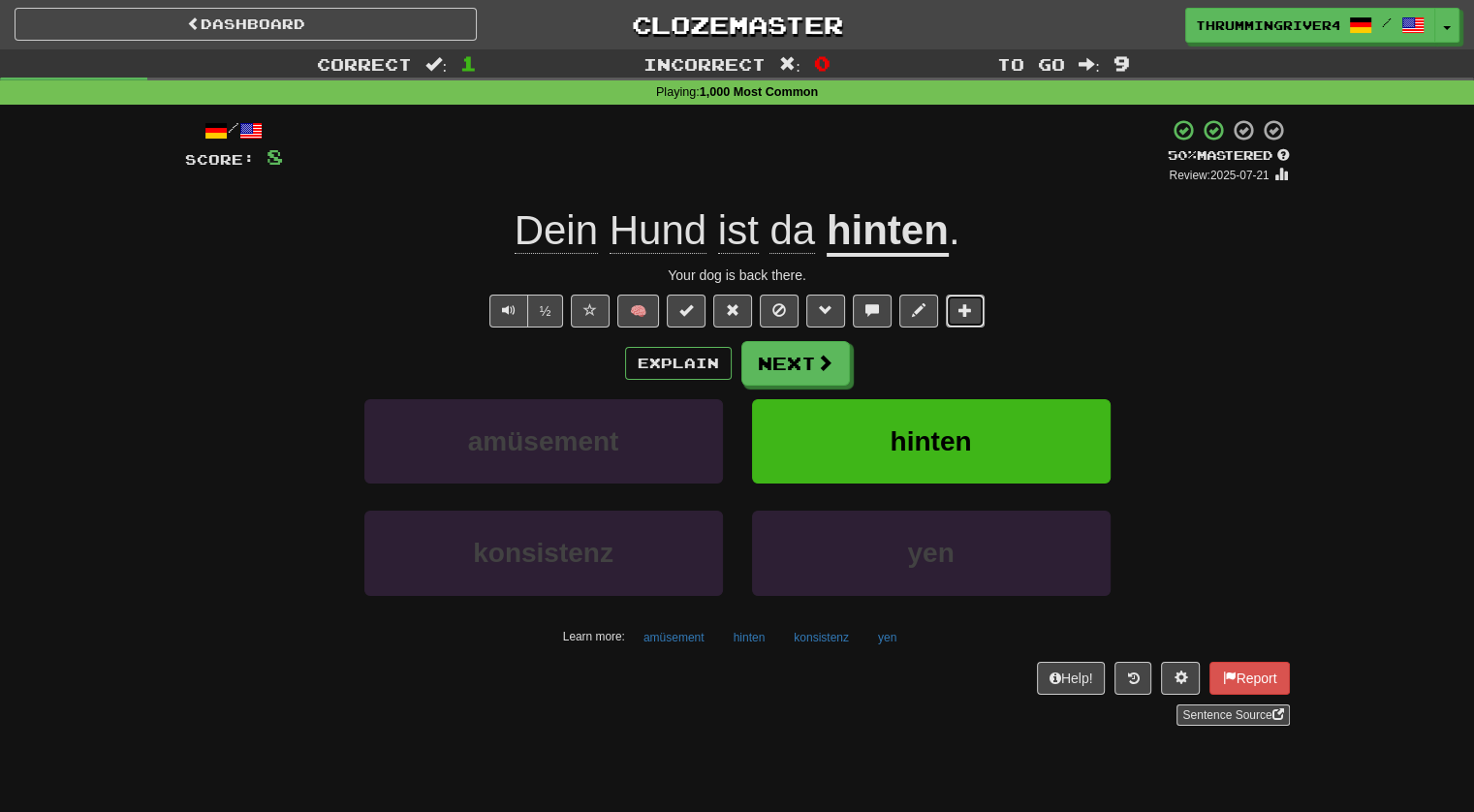click at bounding box center (965, 311) 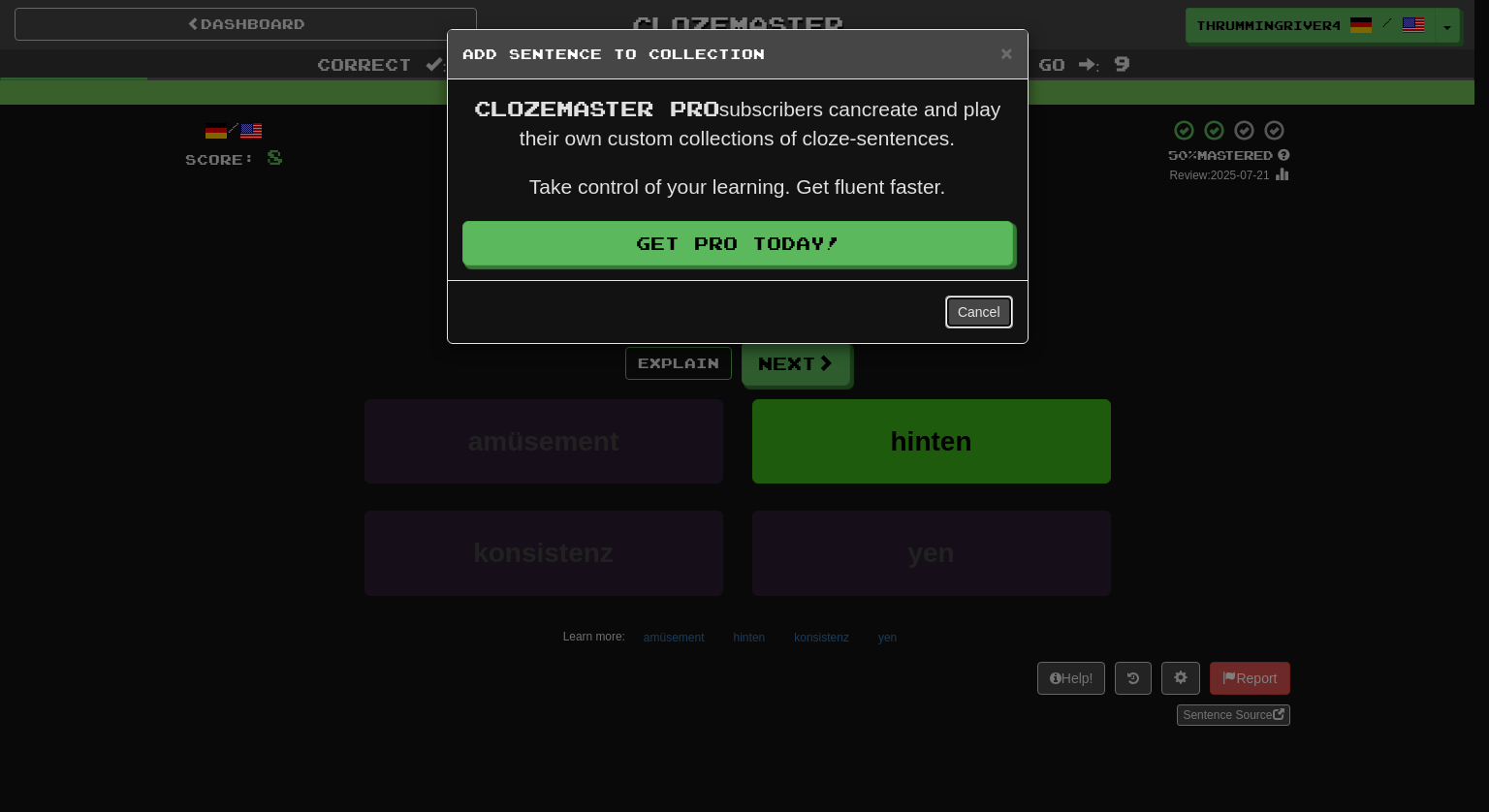 click on "Cancel" at bounding box center [979, 312] 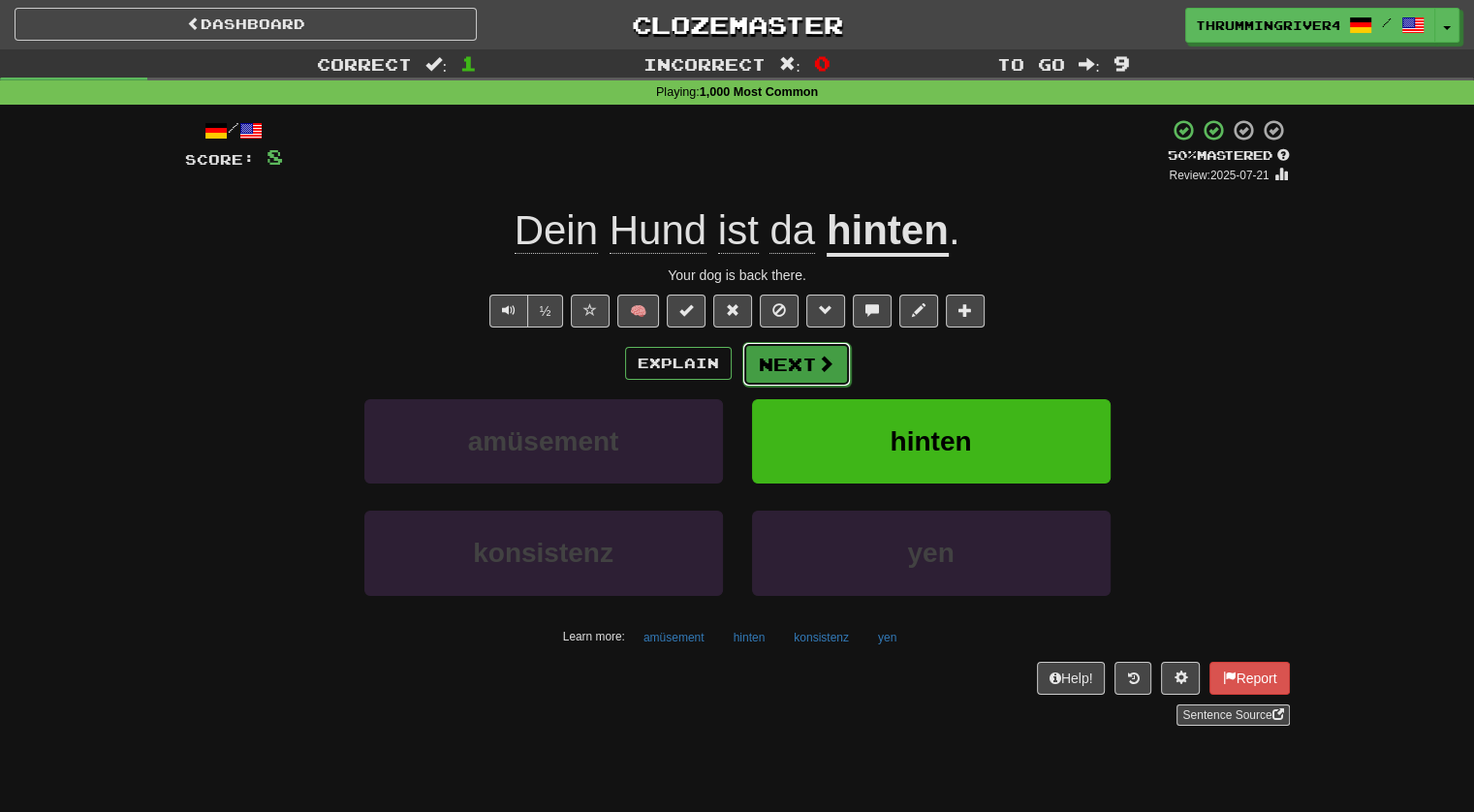click on "Next" at bounding box center [797, 364] 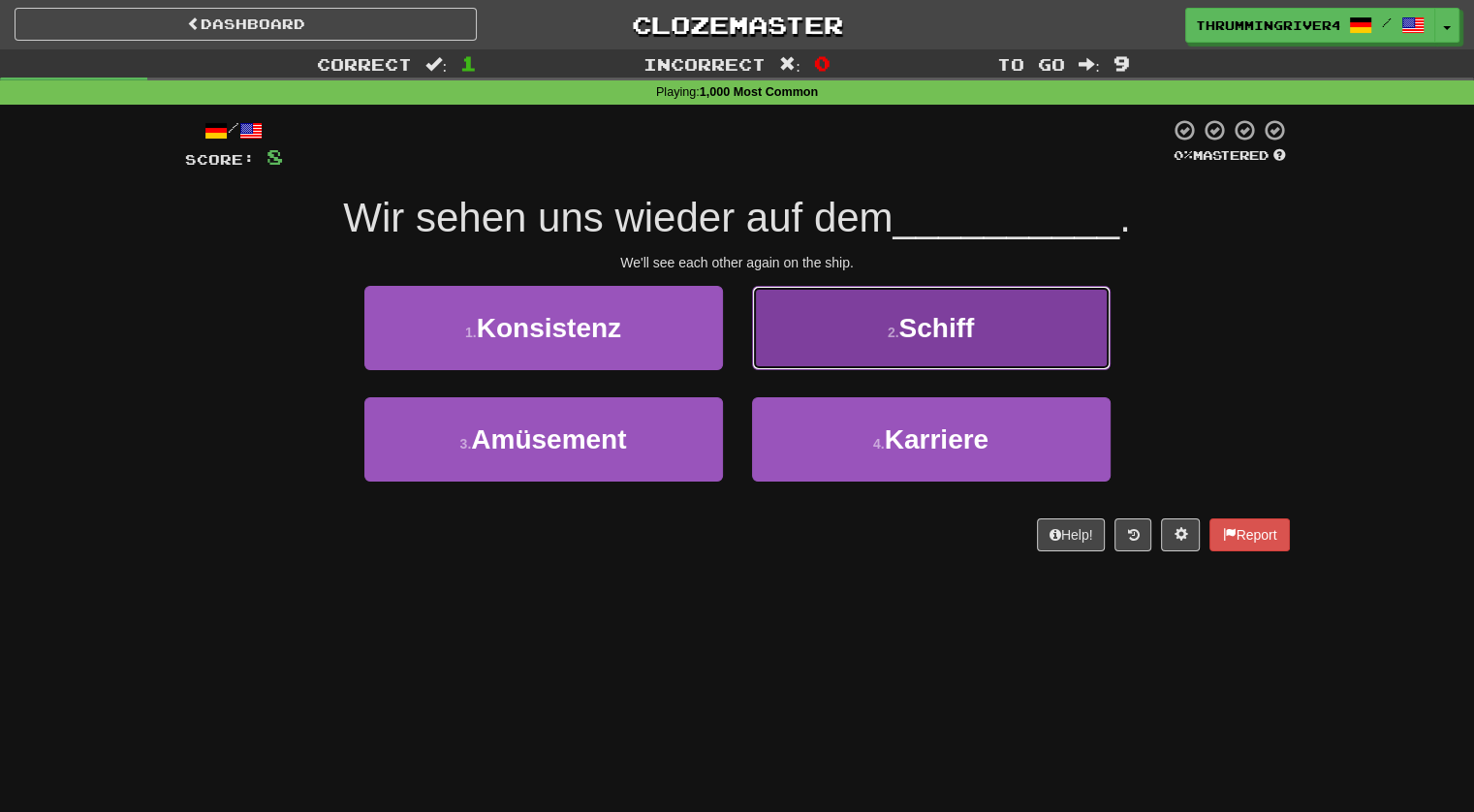 click on "2 .  Schiff" at bounding box center [931, 328] 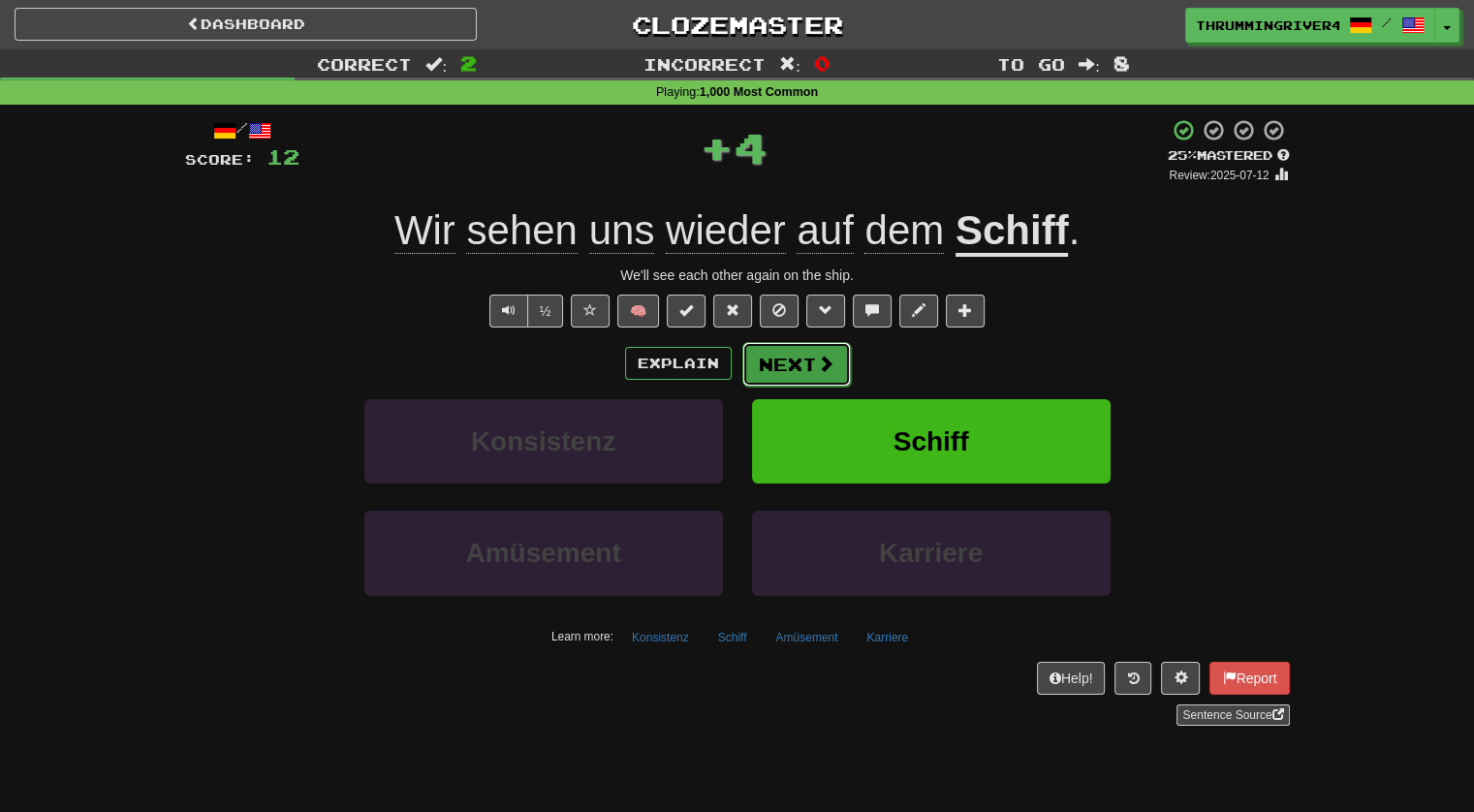 click on "Next" at bounding box center (797, 364) 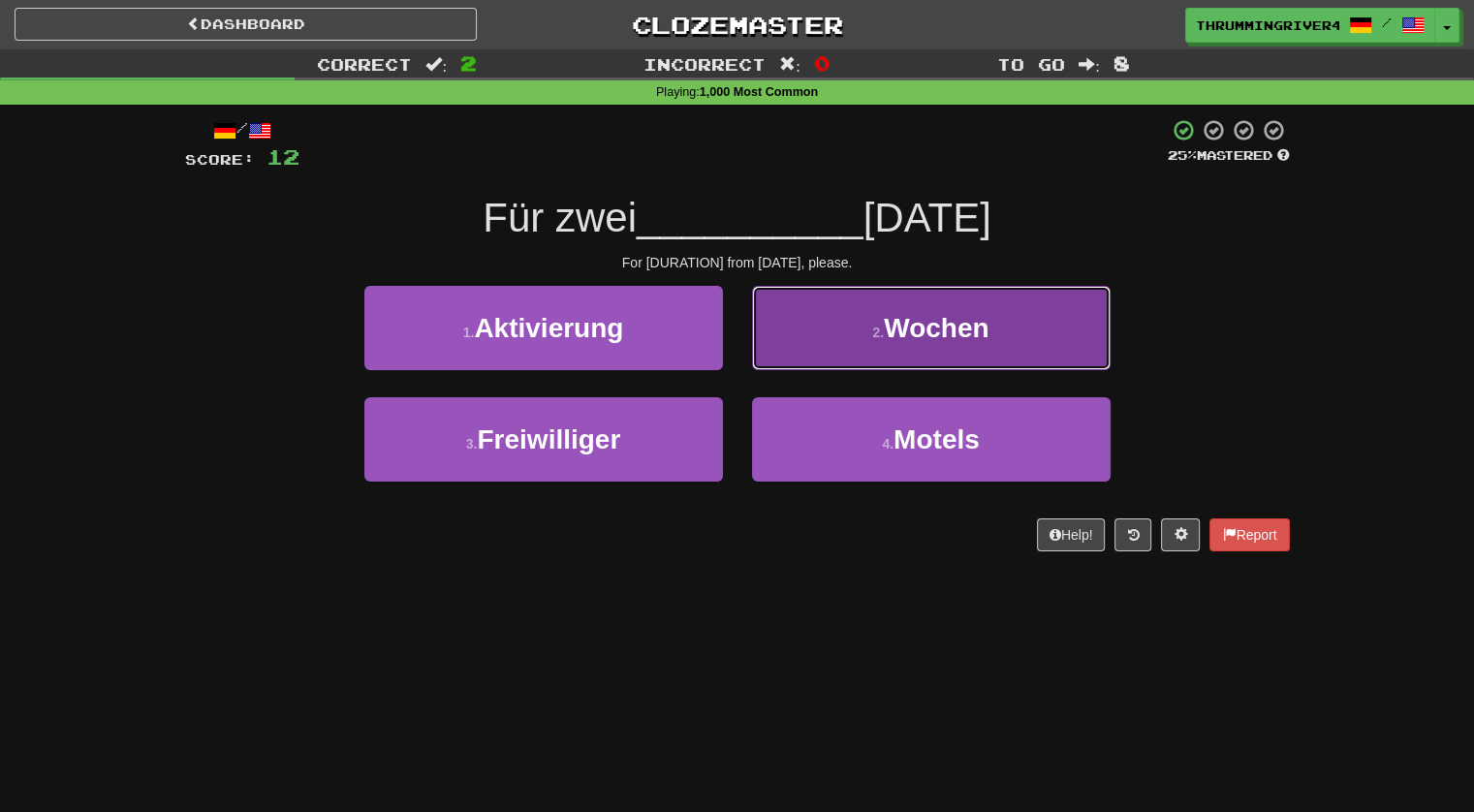 click on "2 .  Wochen" at bounding box center [931, 328] 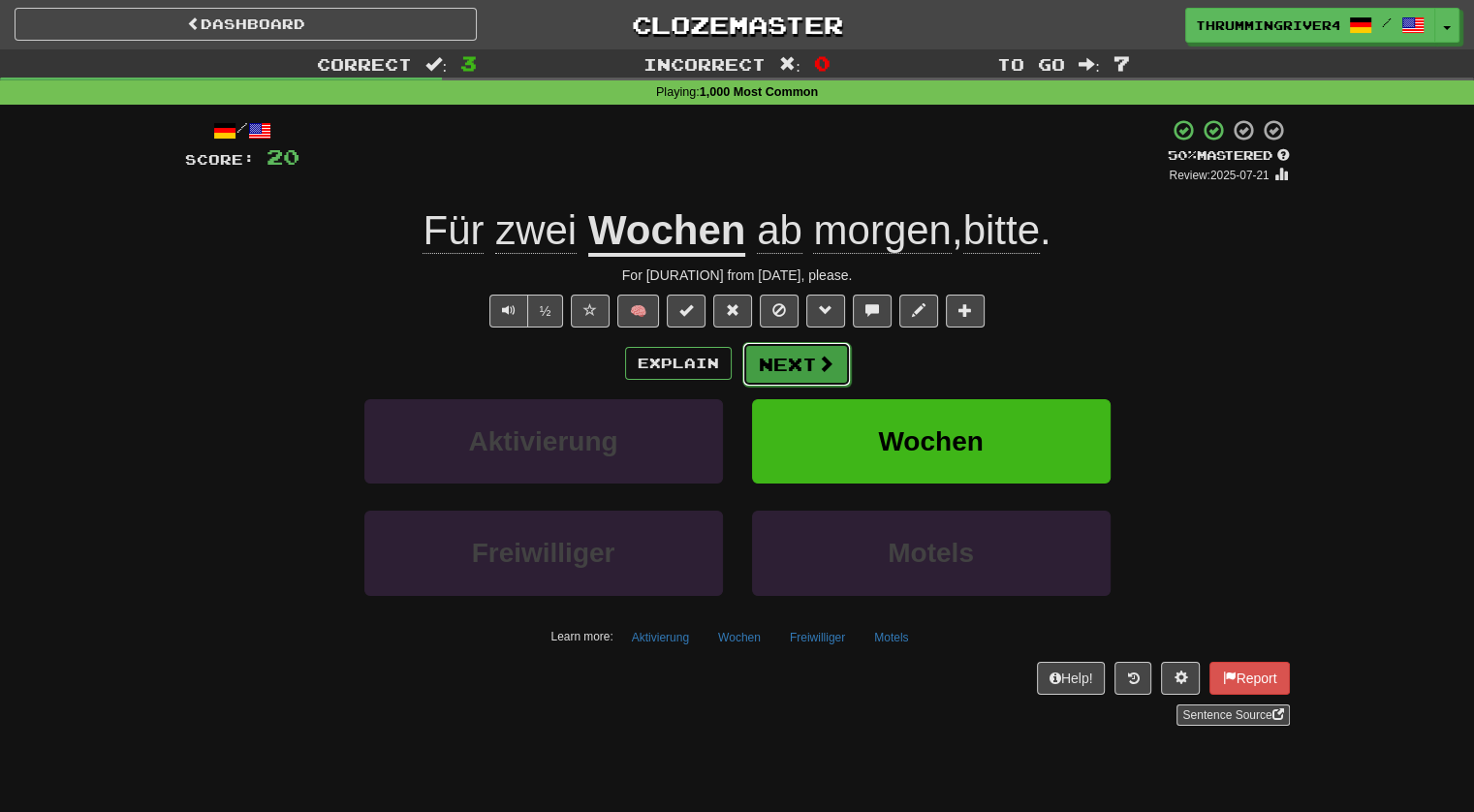 click at bounding box center (826, 363) 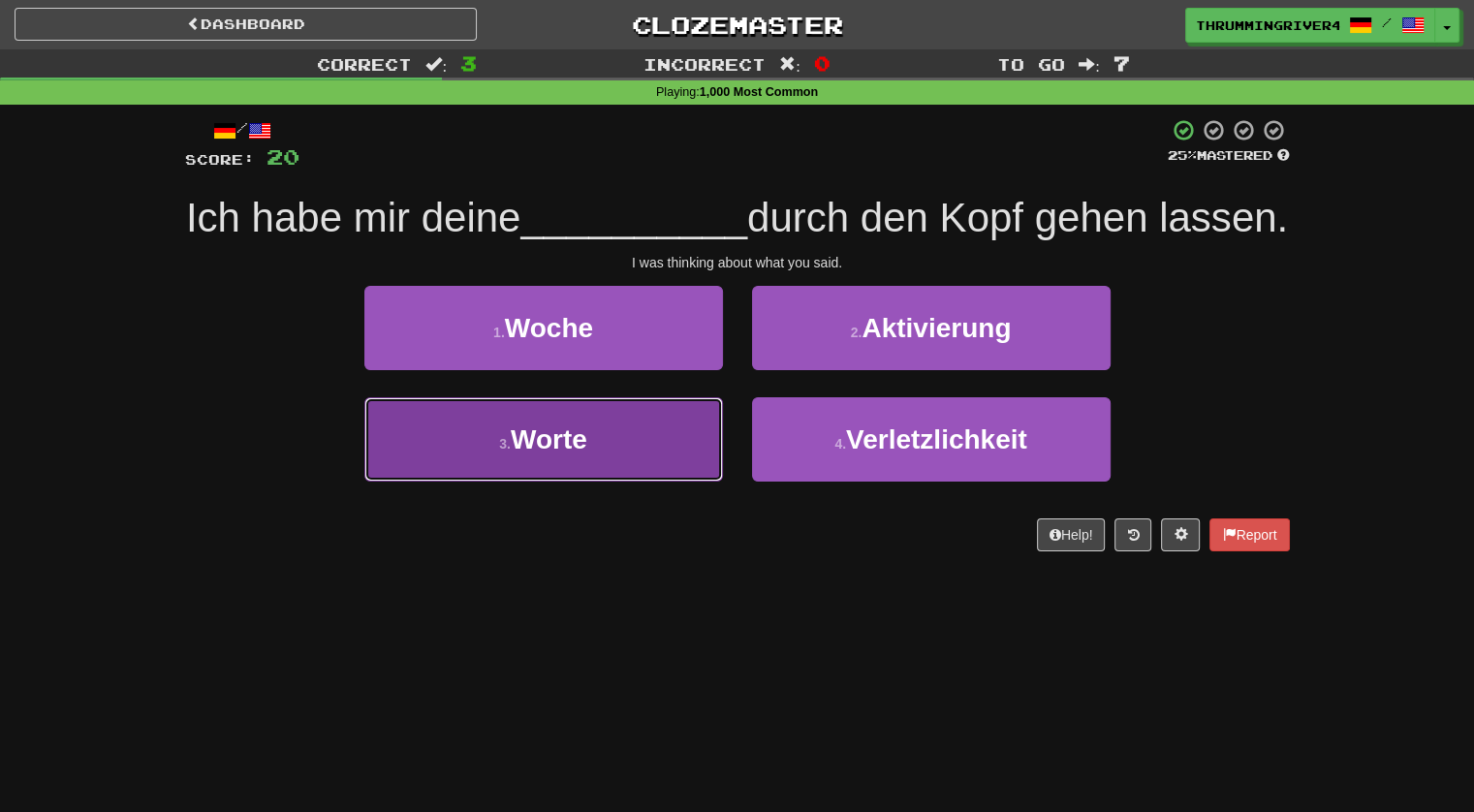 click on "3 .  Worte" at bounding box center (544, 439) 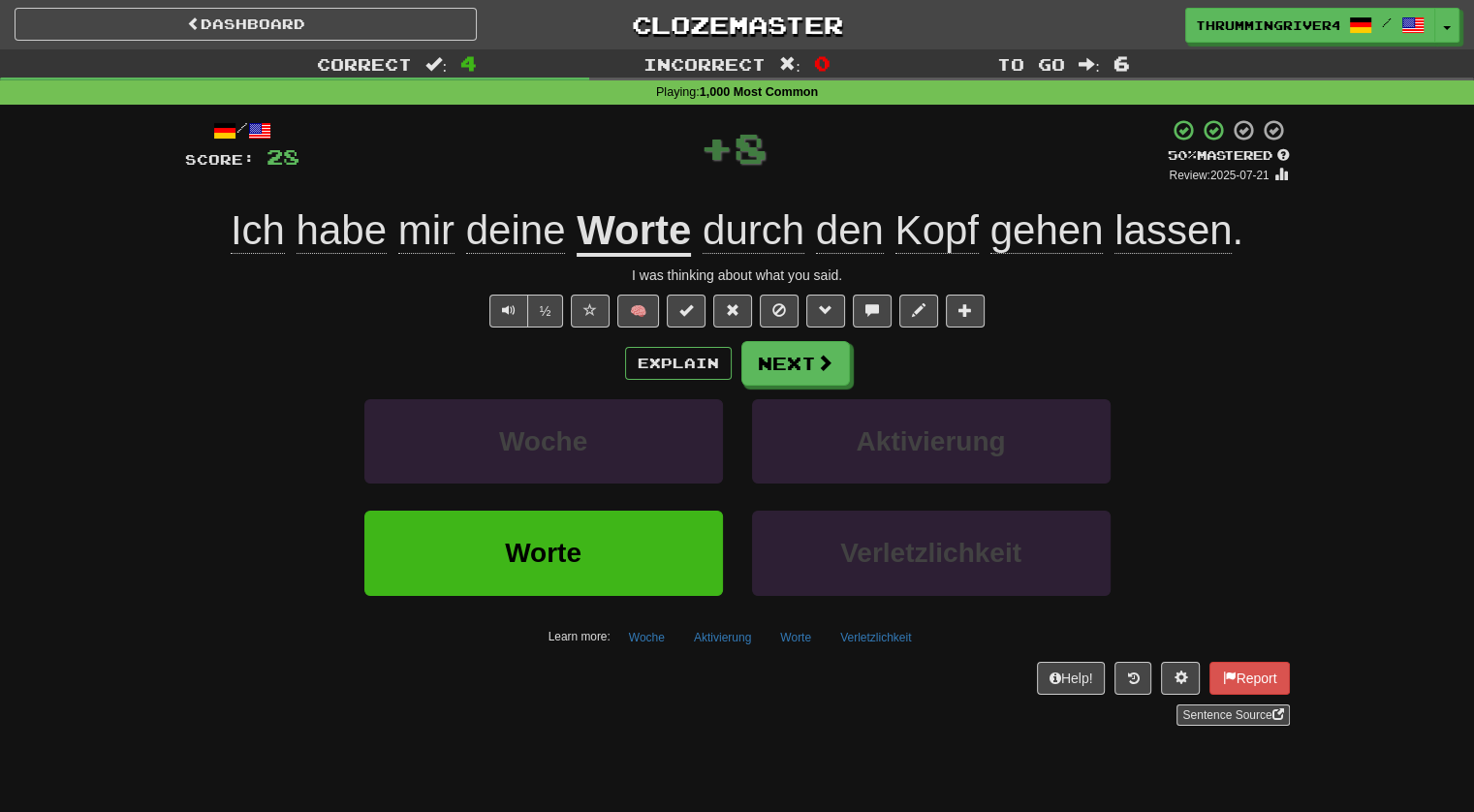 click on "Woche" at bounding box center [544, 454] 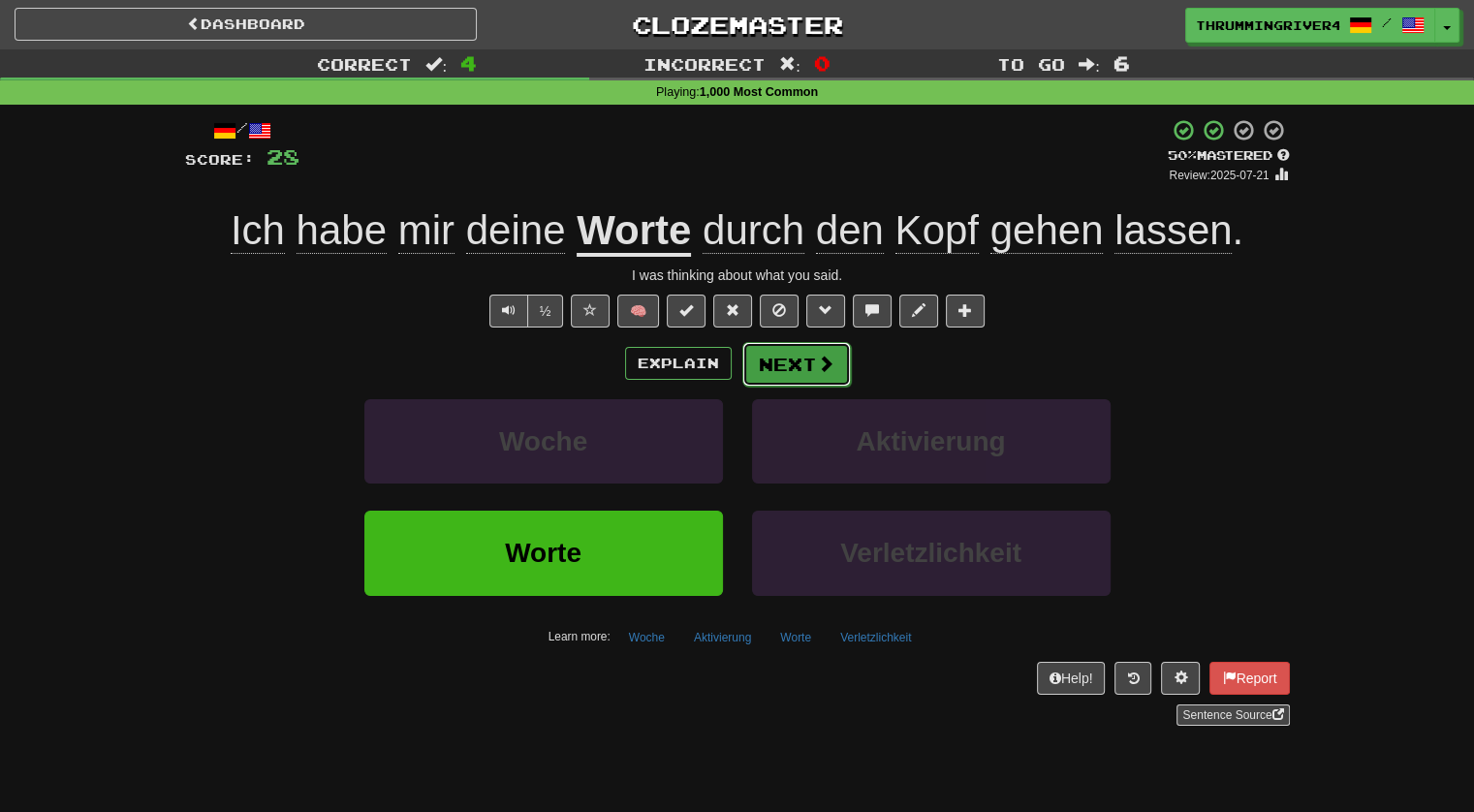 click on "Next" at bounding box center (797, 364) 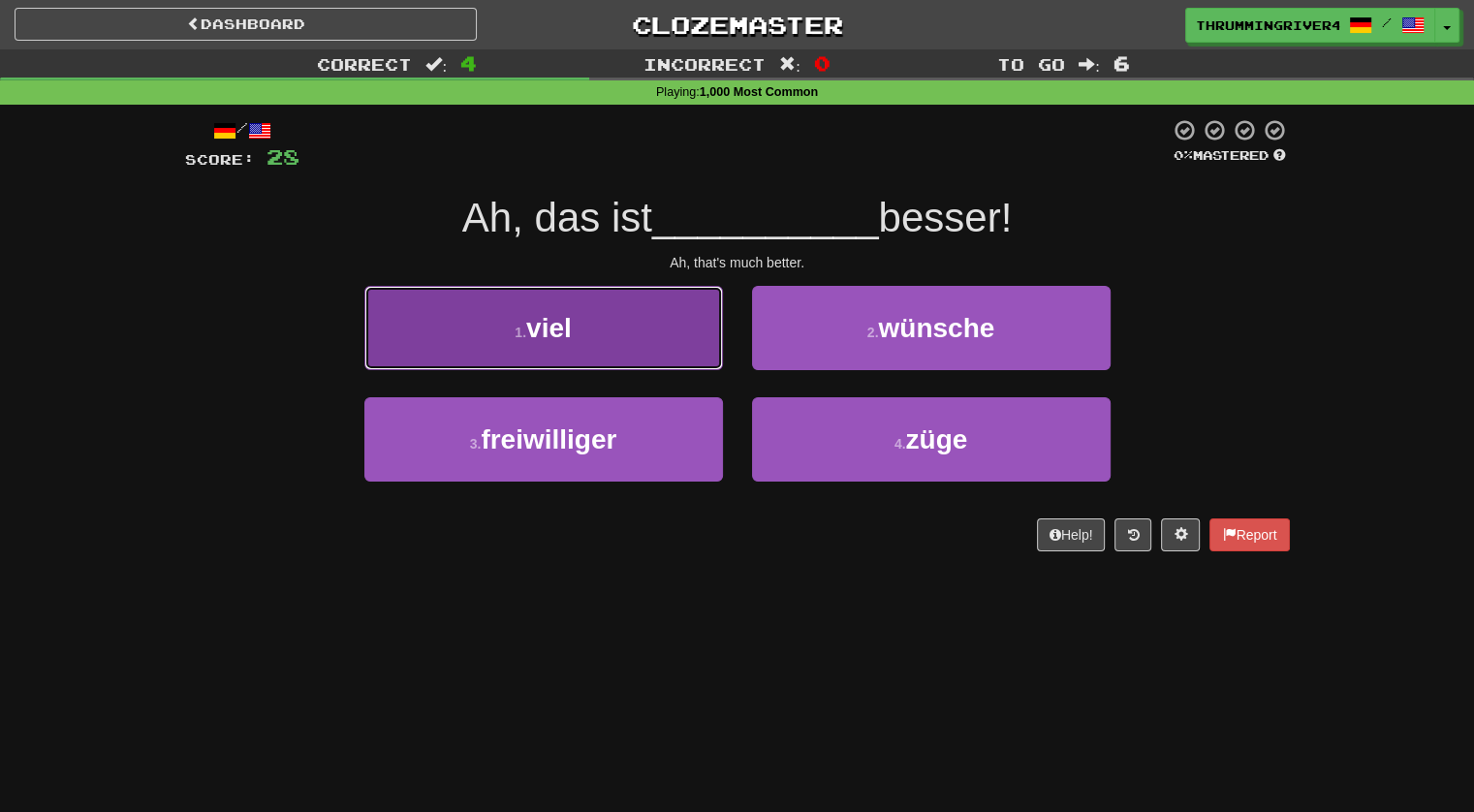 click on "1 .  viel" at bounding box center (544, 328) 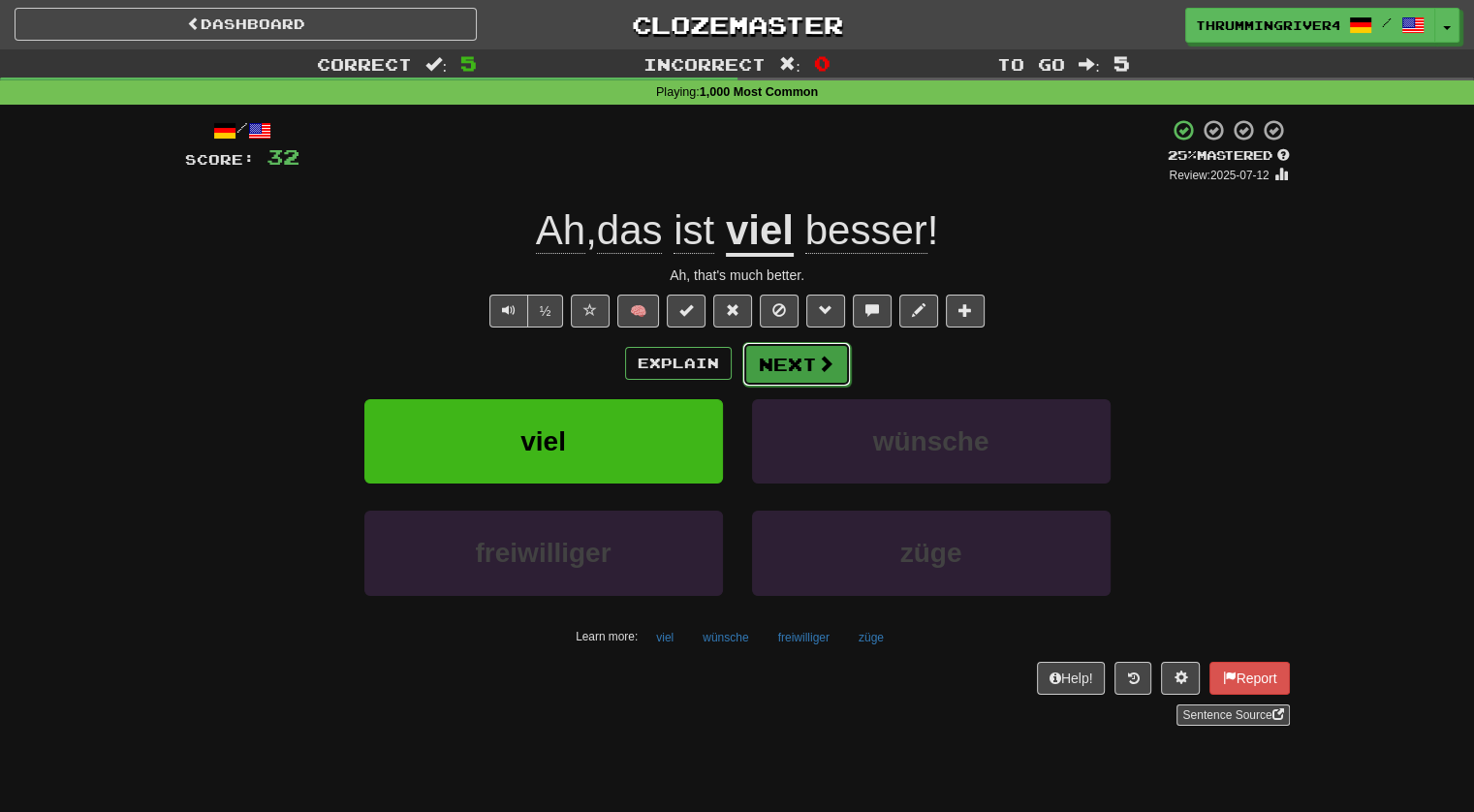 click on "Next" at bounding box center [797, 364] 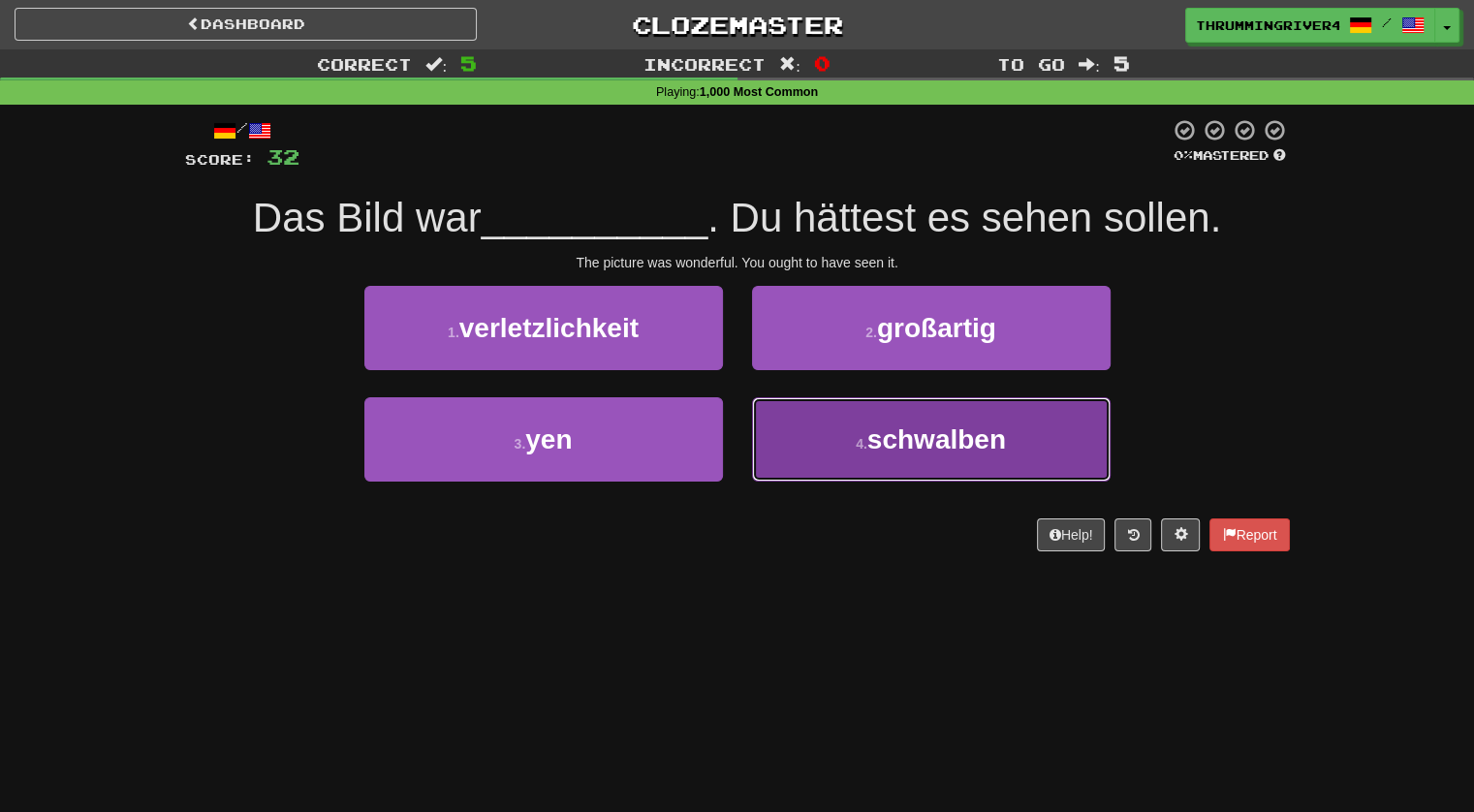 click on "4 .  schwalben" at bounding box center [931, 439] 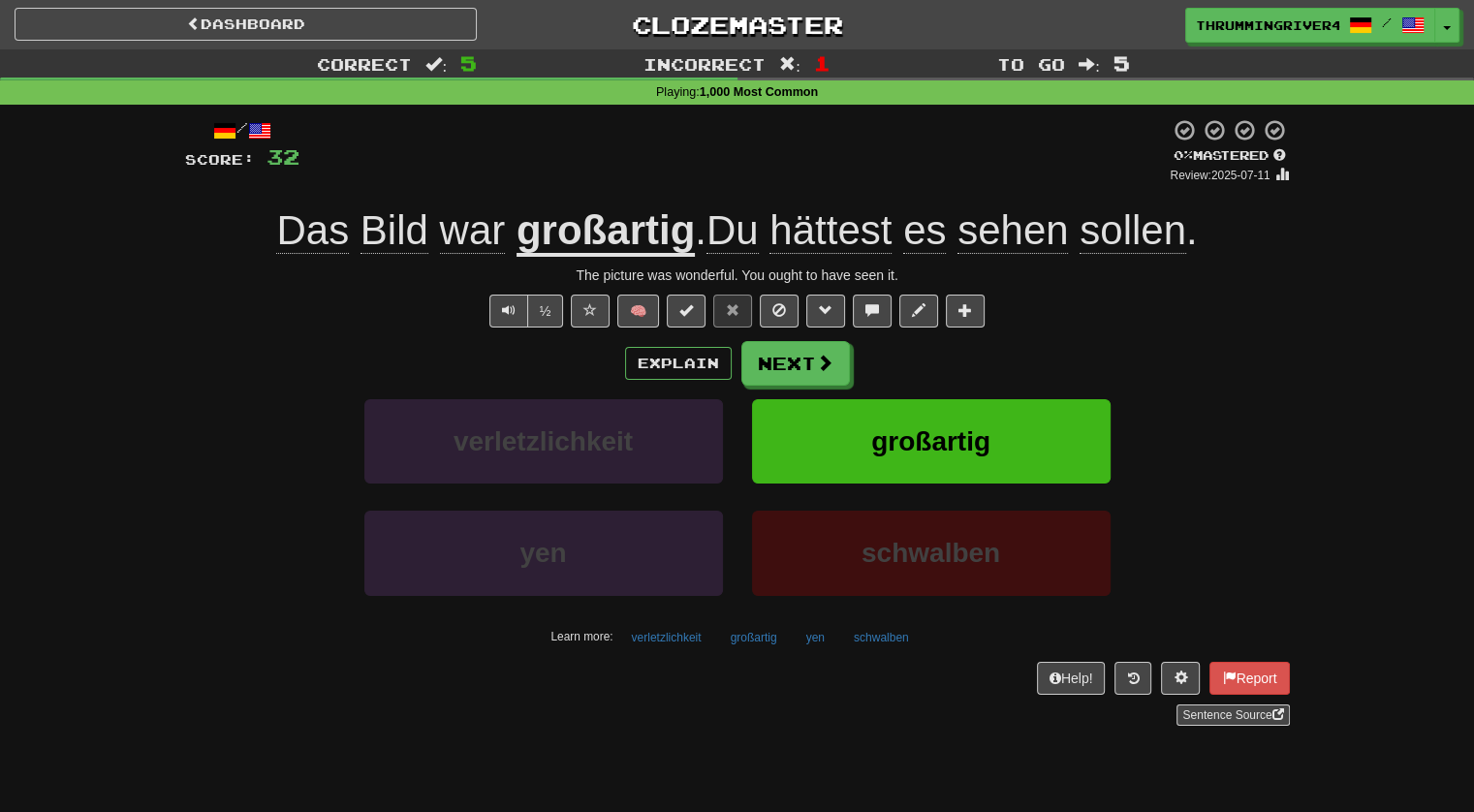 click on "großartig" at bounding box center [606, 232] 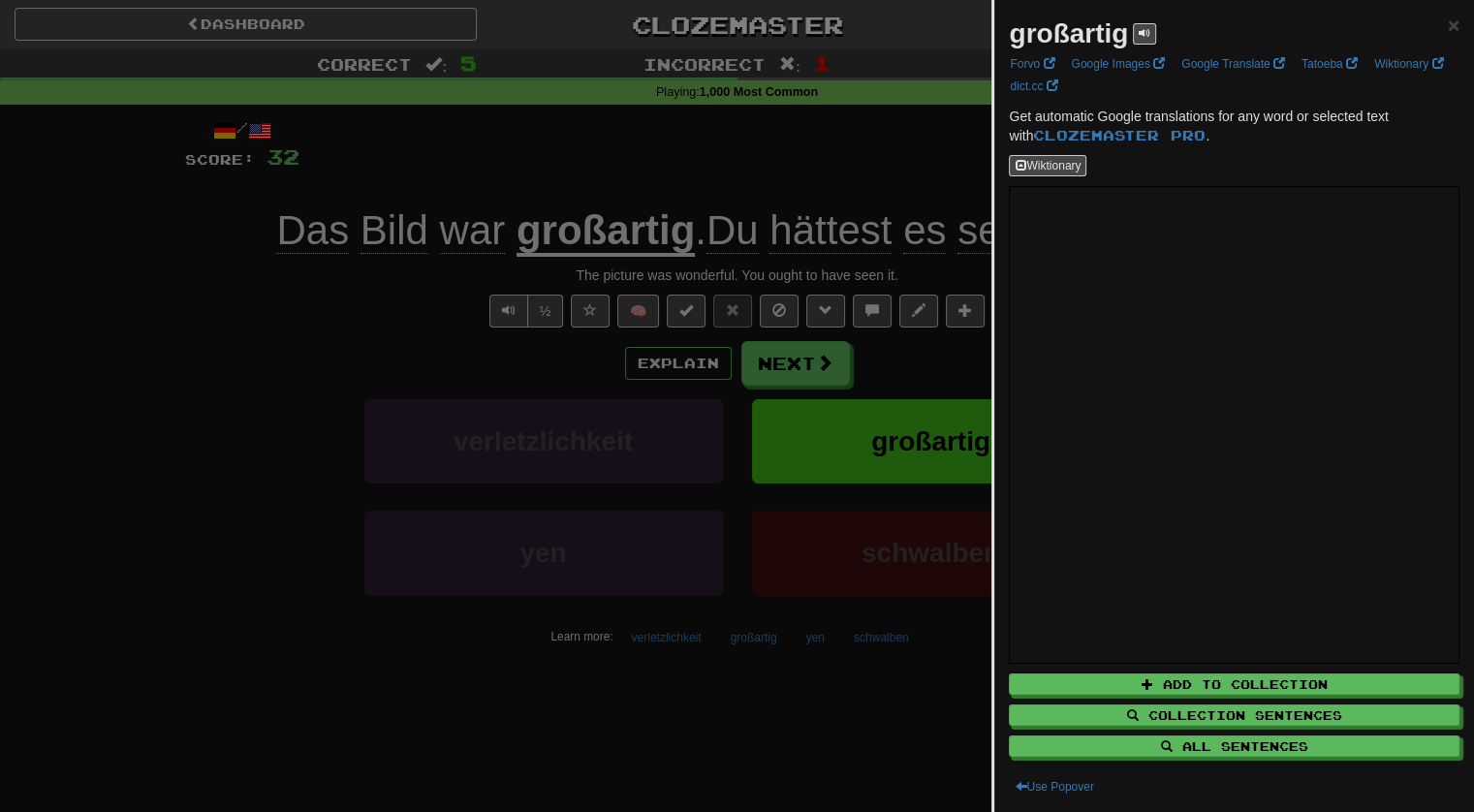 click at bounding box center [737, 406] 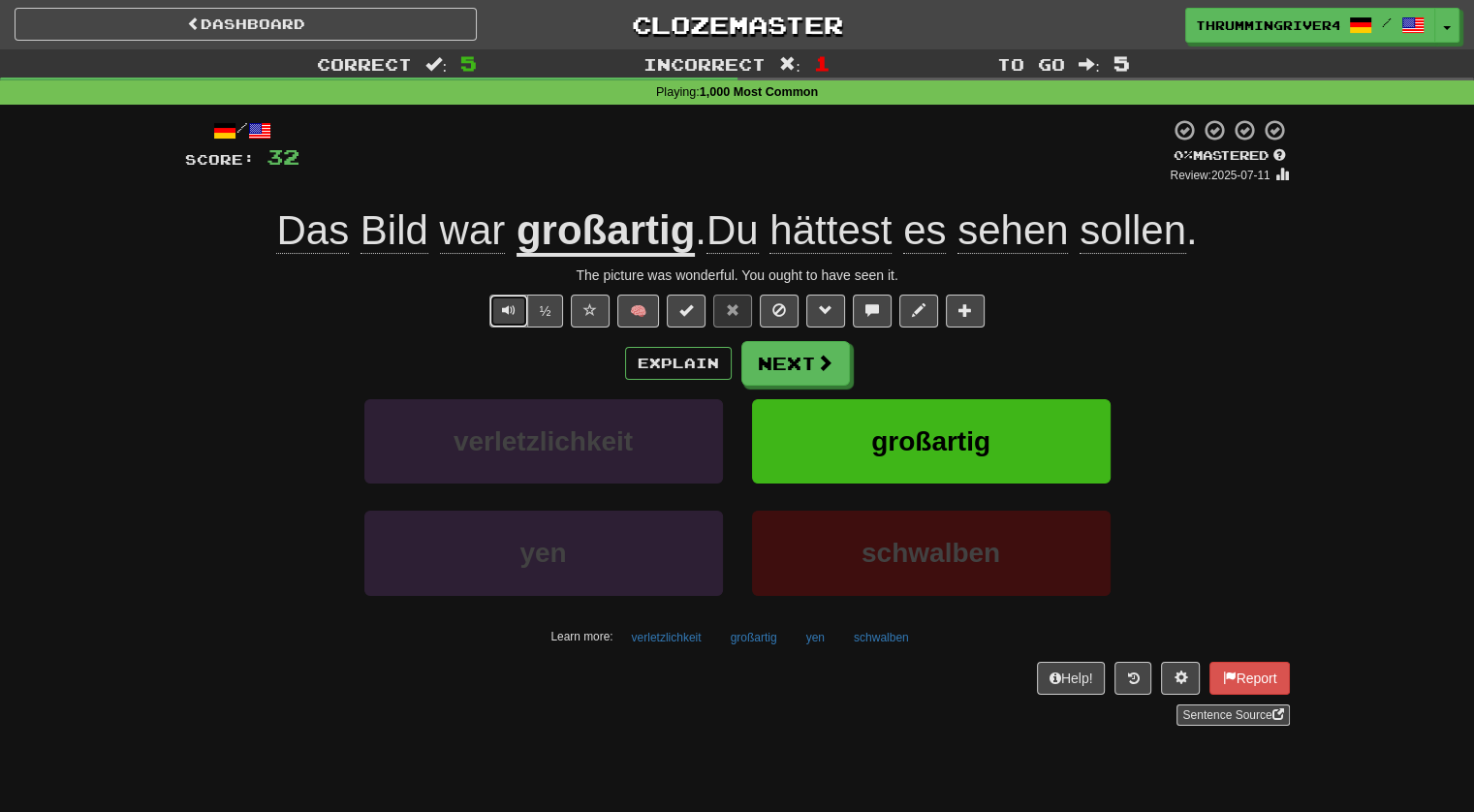 click at bounding box center [509, 311] 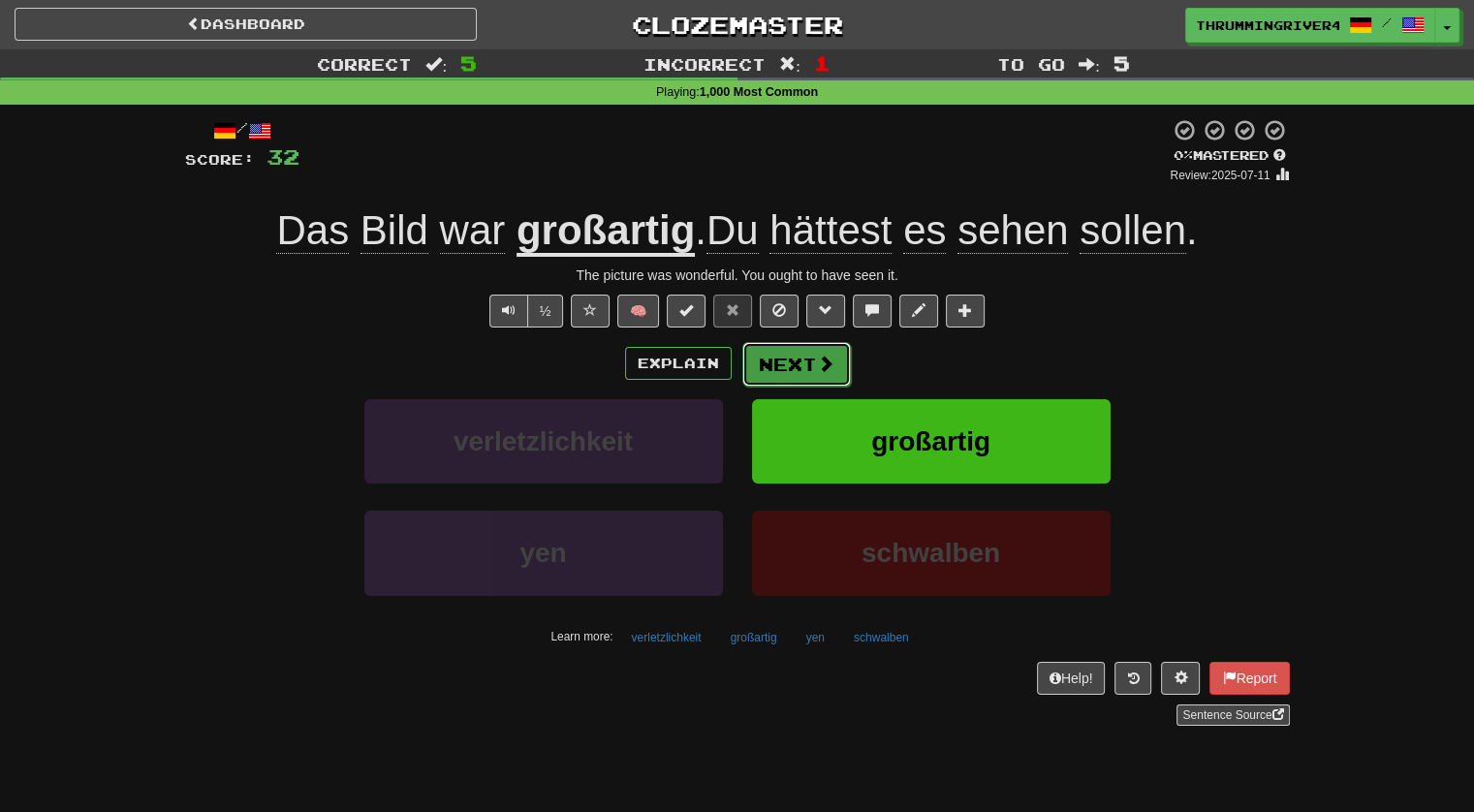 click at bounding box center (826, 363) 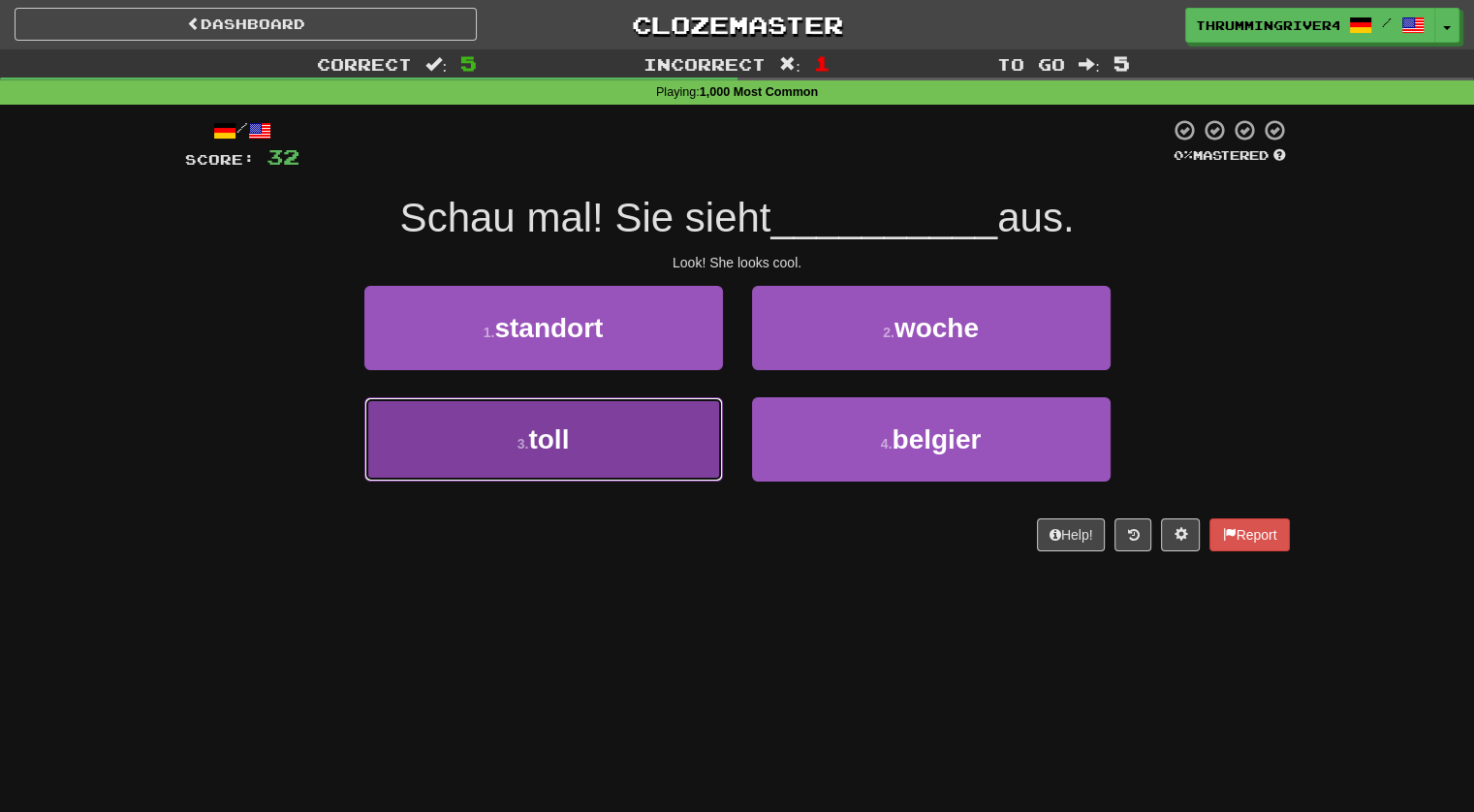 click on "3 .  toll" at bounding box center (544, 439) 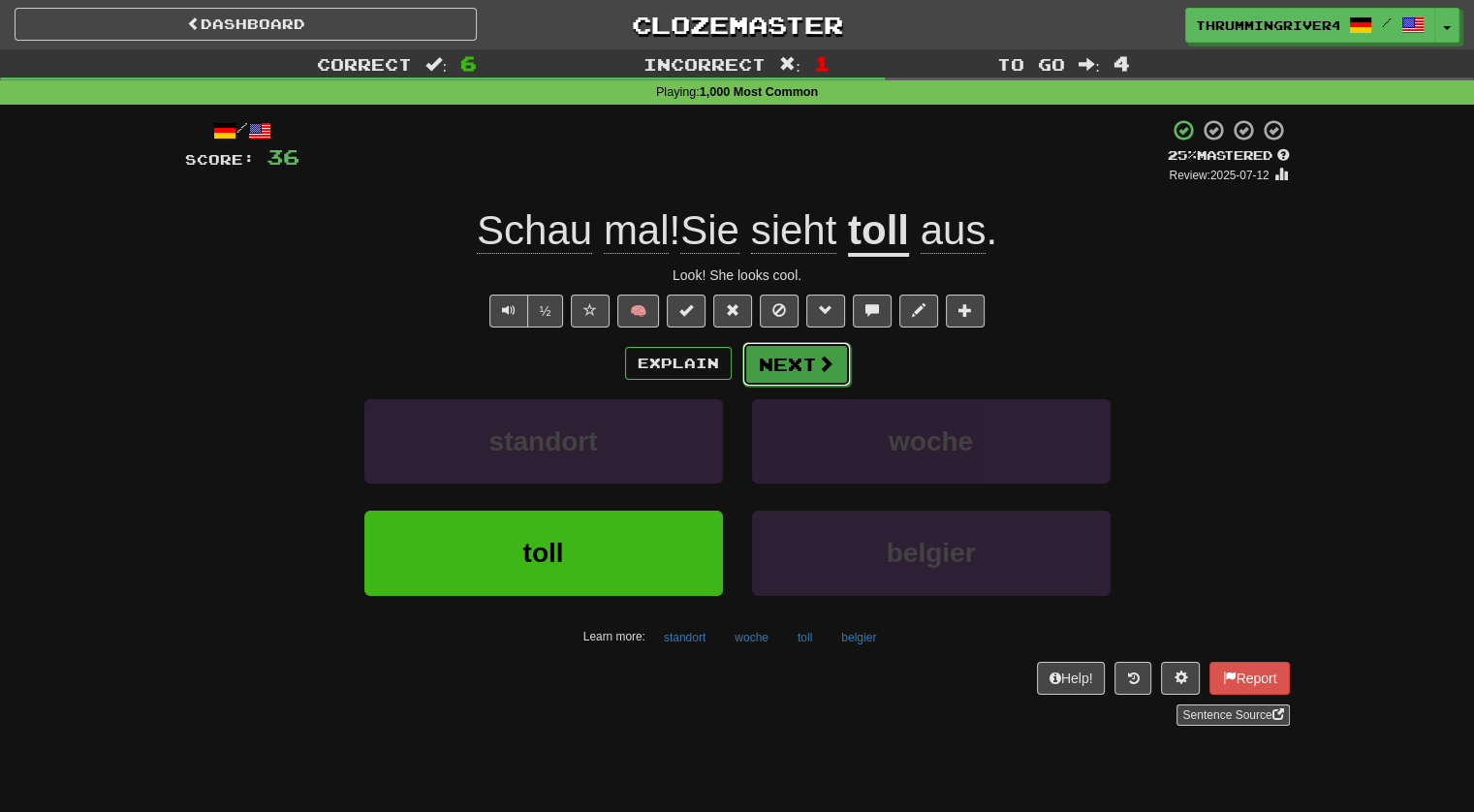 click on "Next" at bounding box center (797, 364) 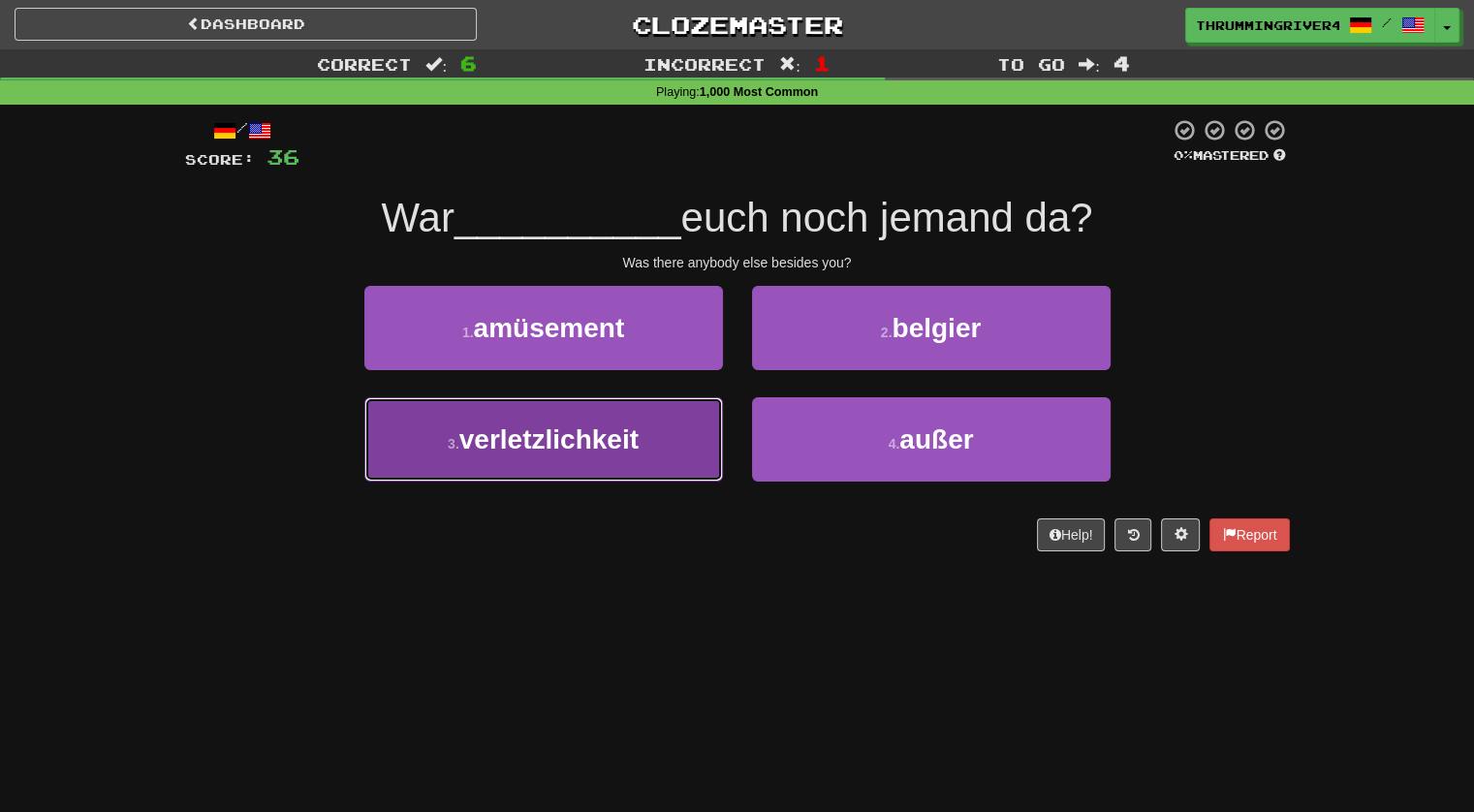 click on "3 .  verletzlichkeit" at bounding box center (544, 439) 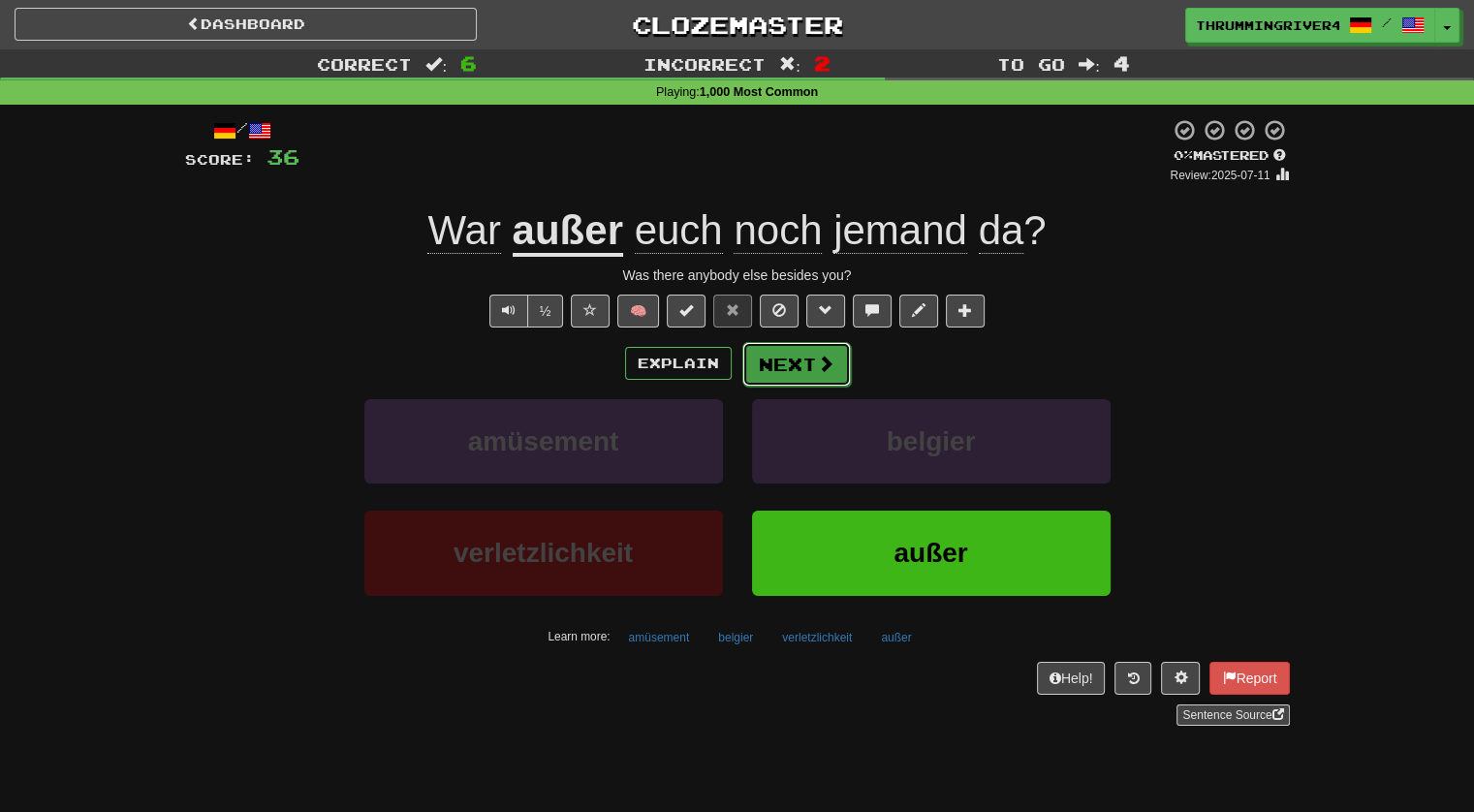click at bounding box center [826, 363] 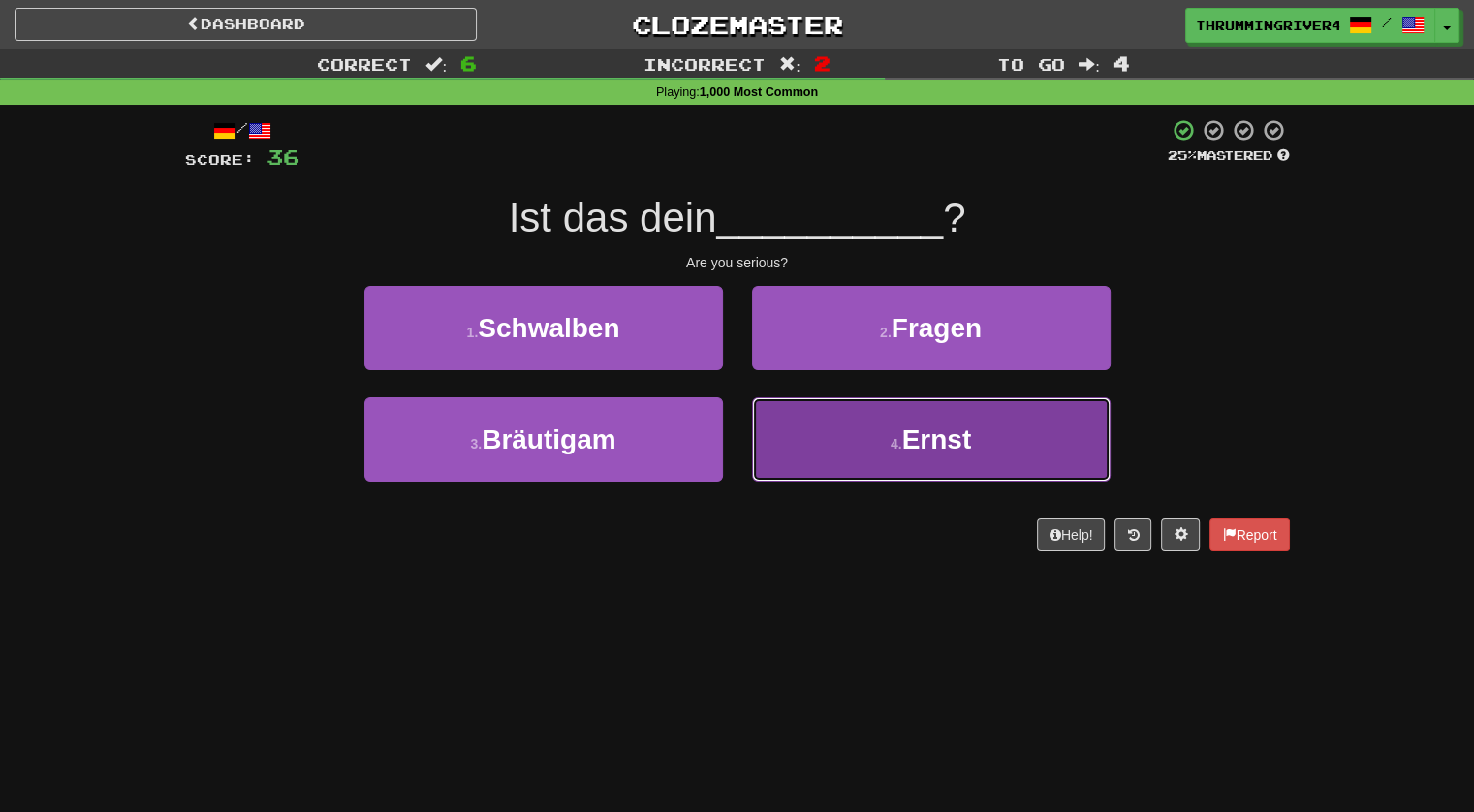 click on "4 .  Ernst" at bounding box center [931, 439] 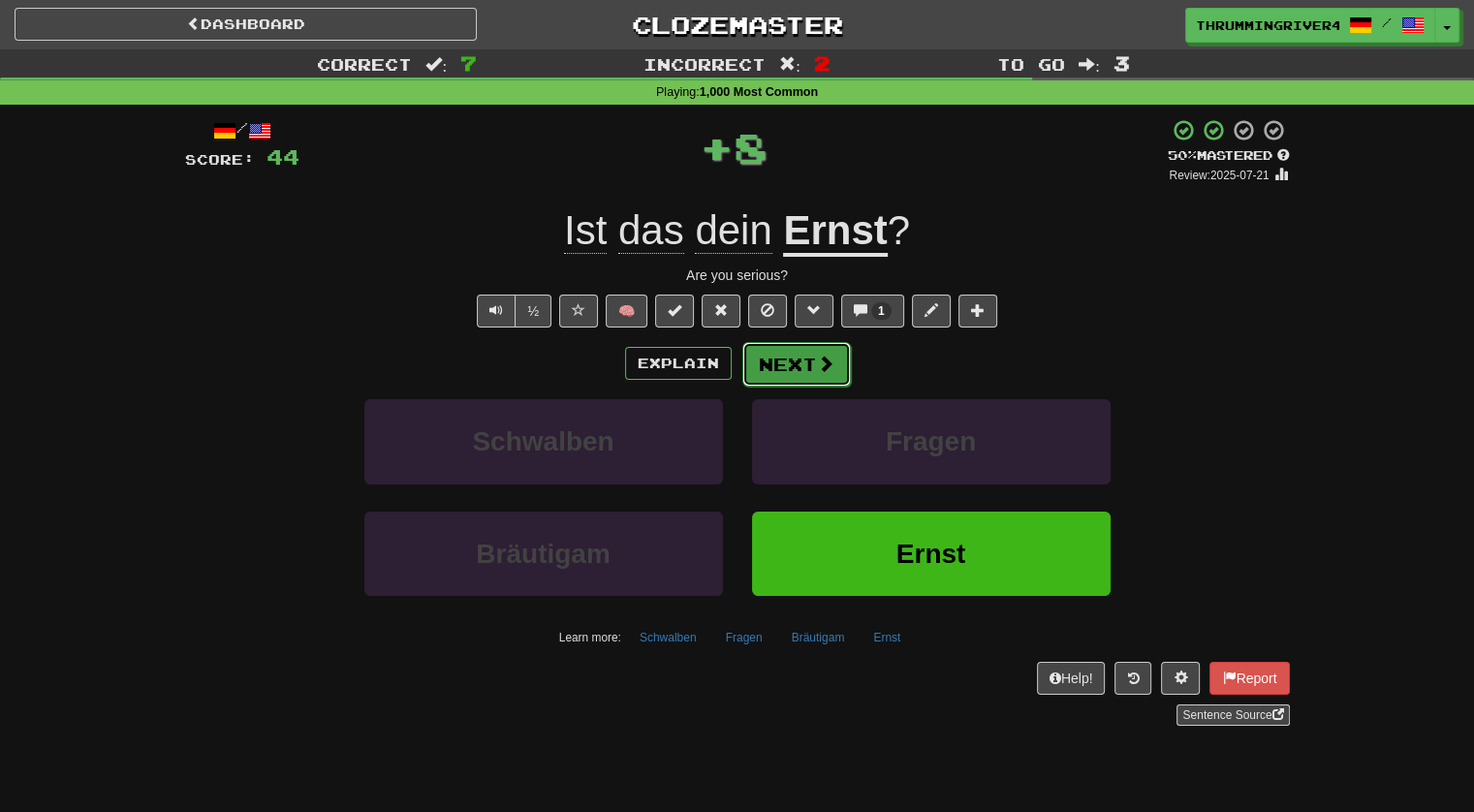 click on "Next" at bounding box center [797, 364] 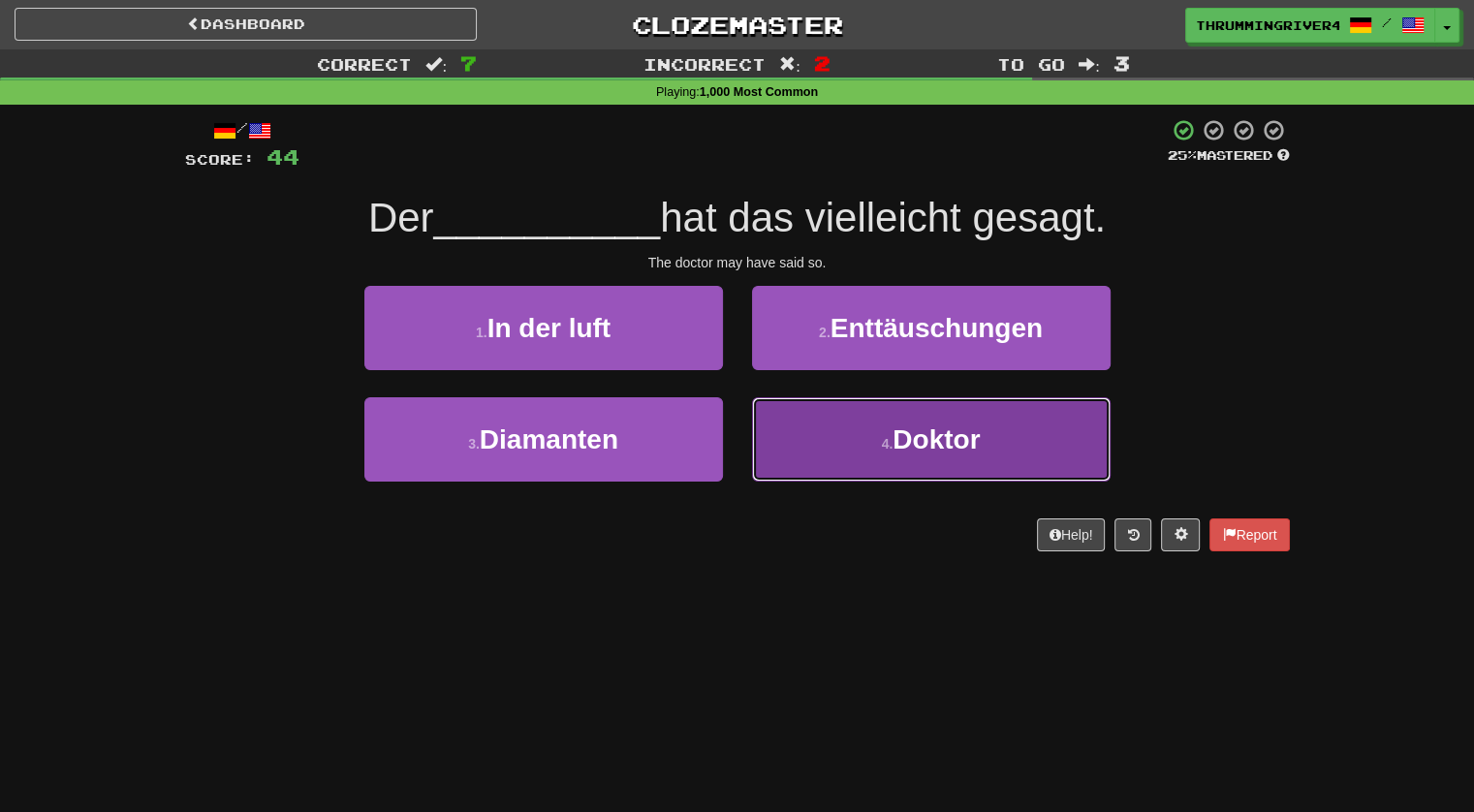 click on "4 .  Doktor" at bounding box center [931, 439] 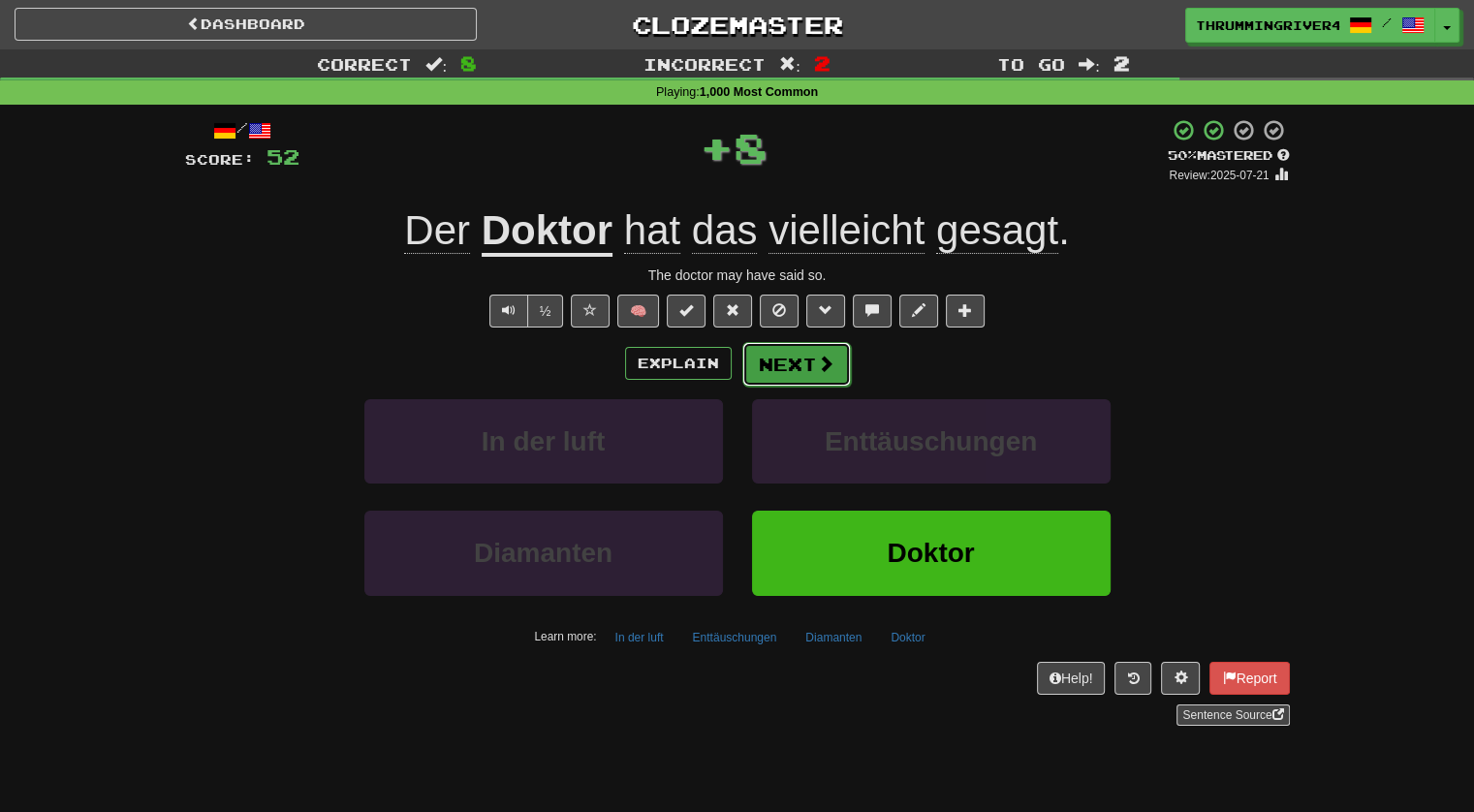 click at bounding box center (826, 363) 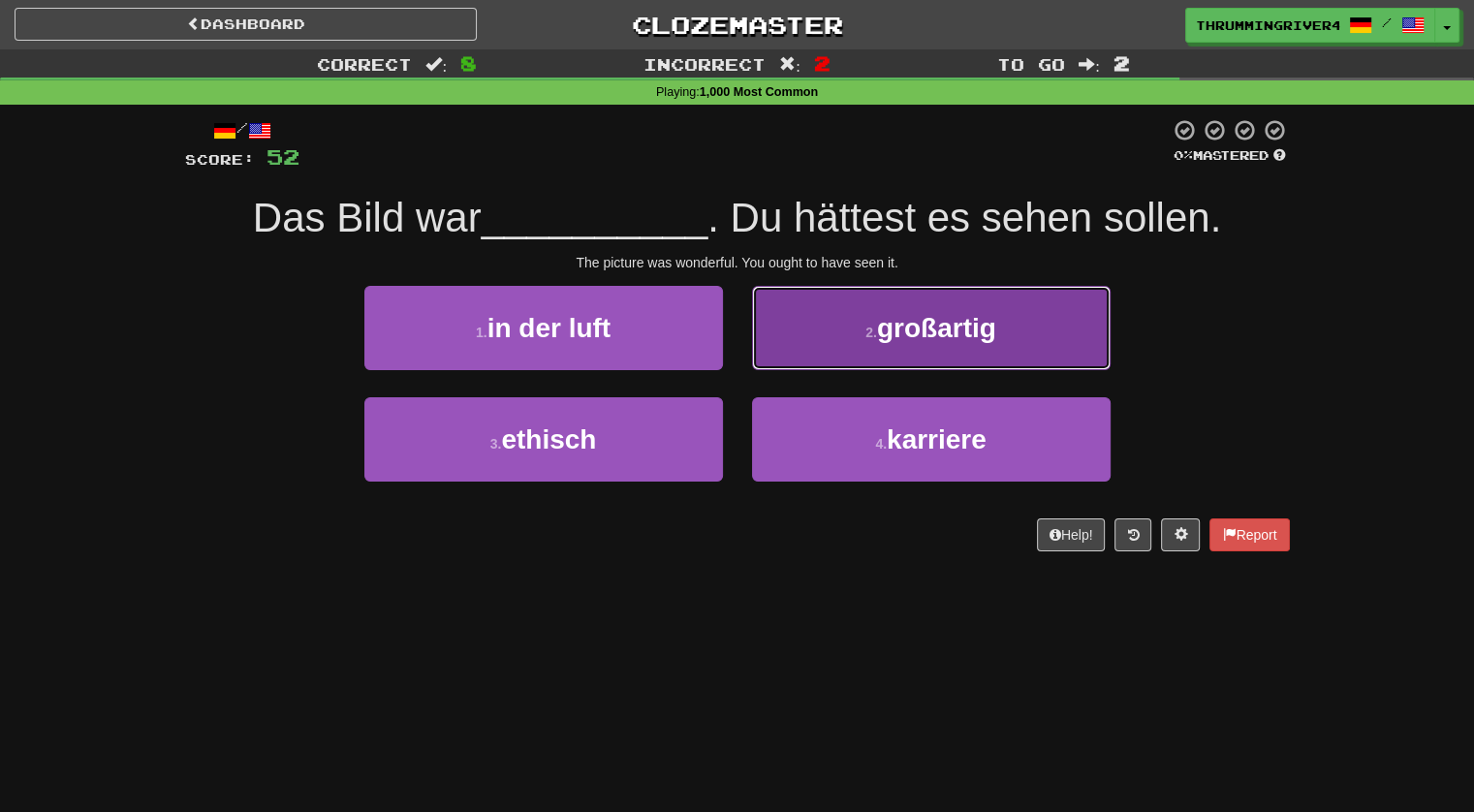 click on "2 .  großartig" at bounding box center [931, 328] 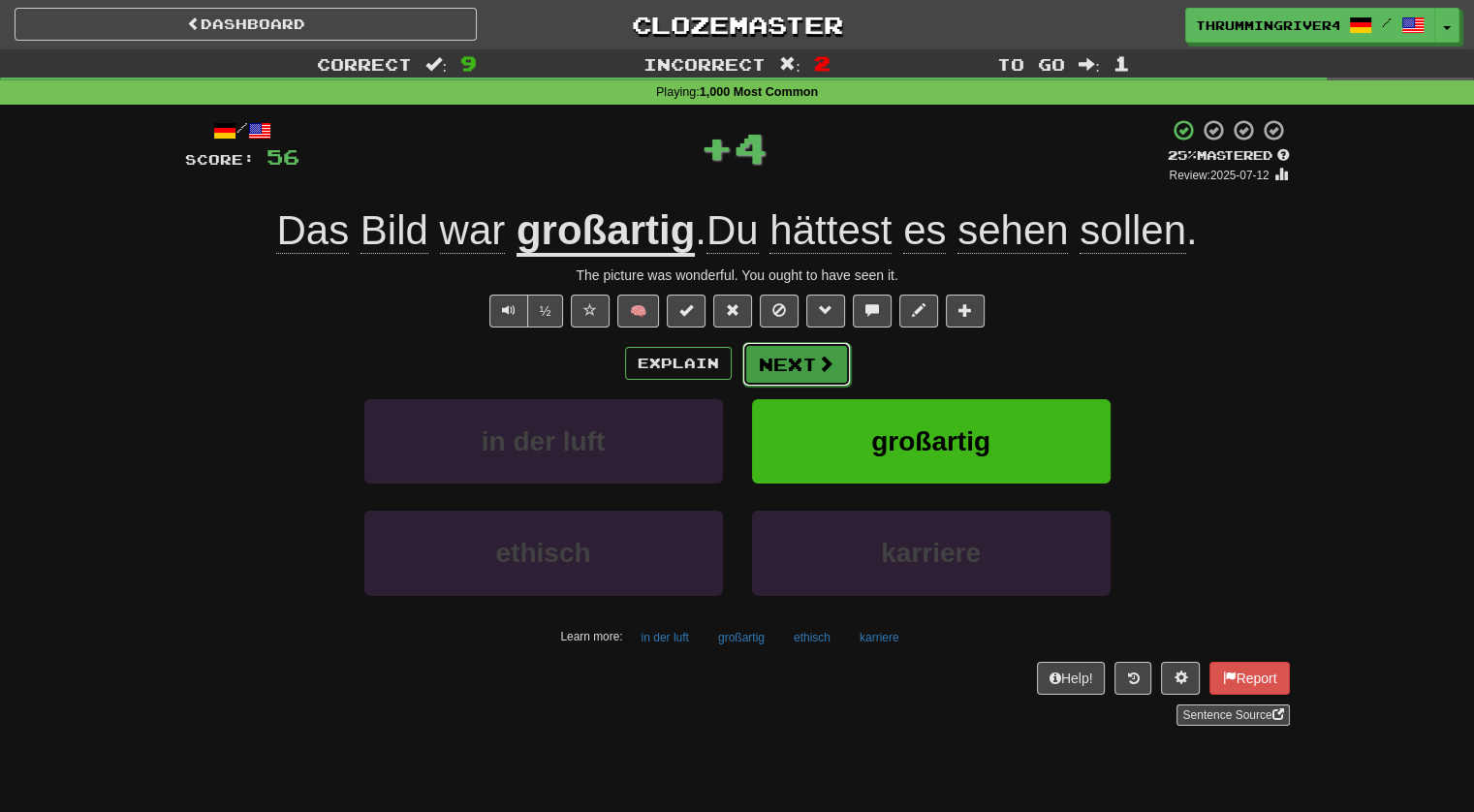 click on "Next" at bounding box center (797, 364) 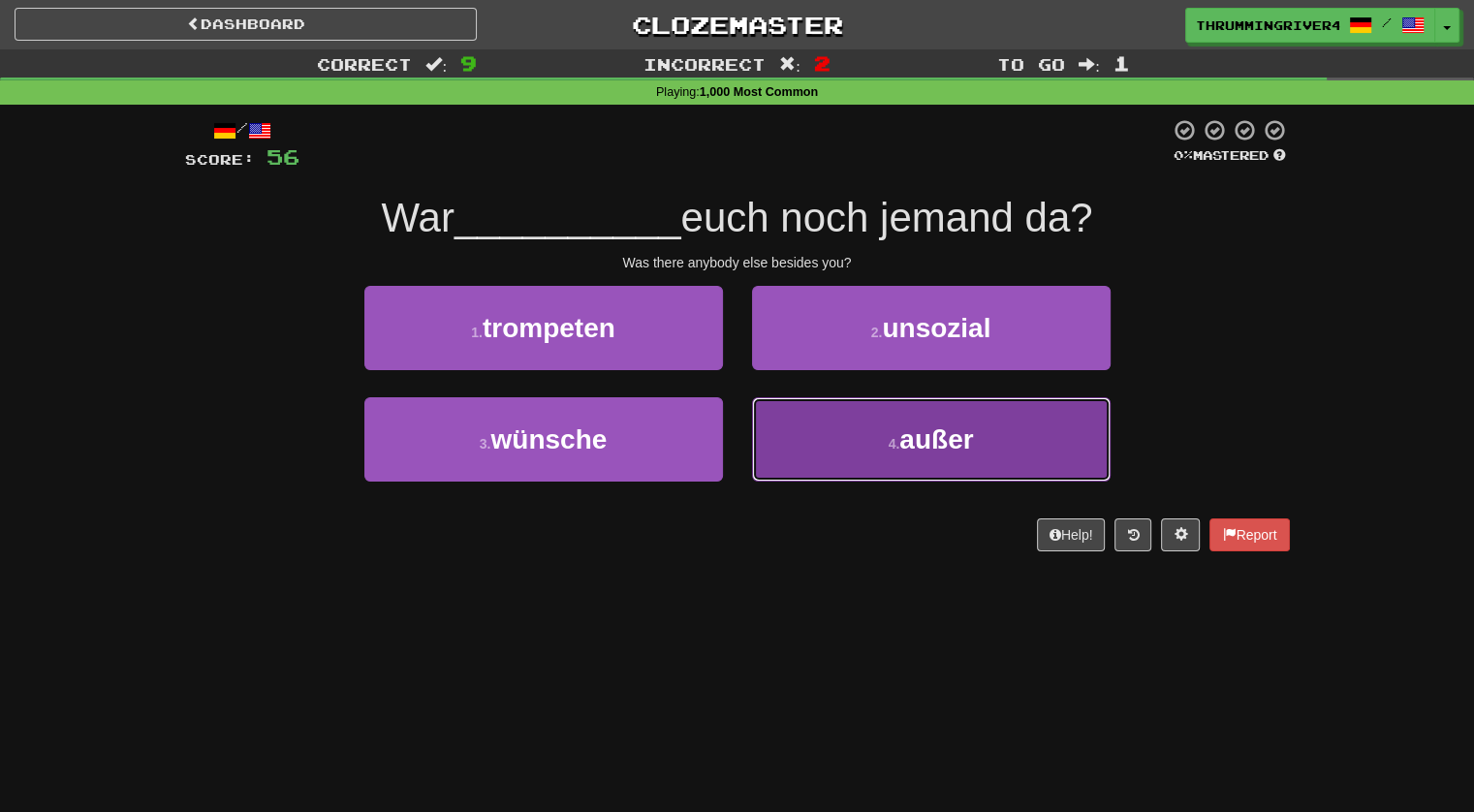 click on "4 .  außer" at bounding box center [931, 439] 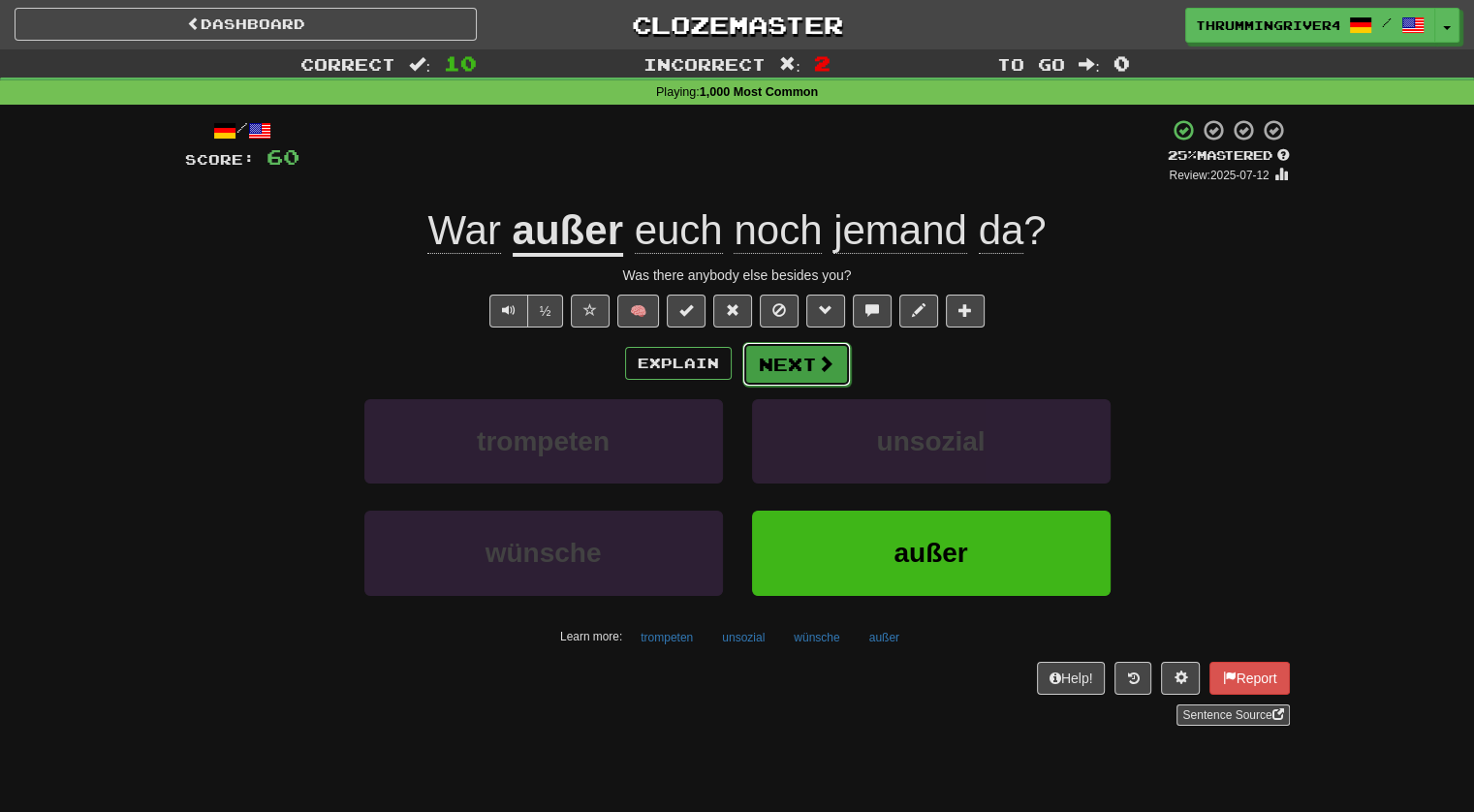 click on "Next" at bounding box center [797, 364] 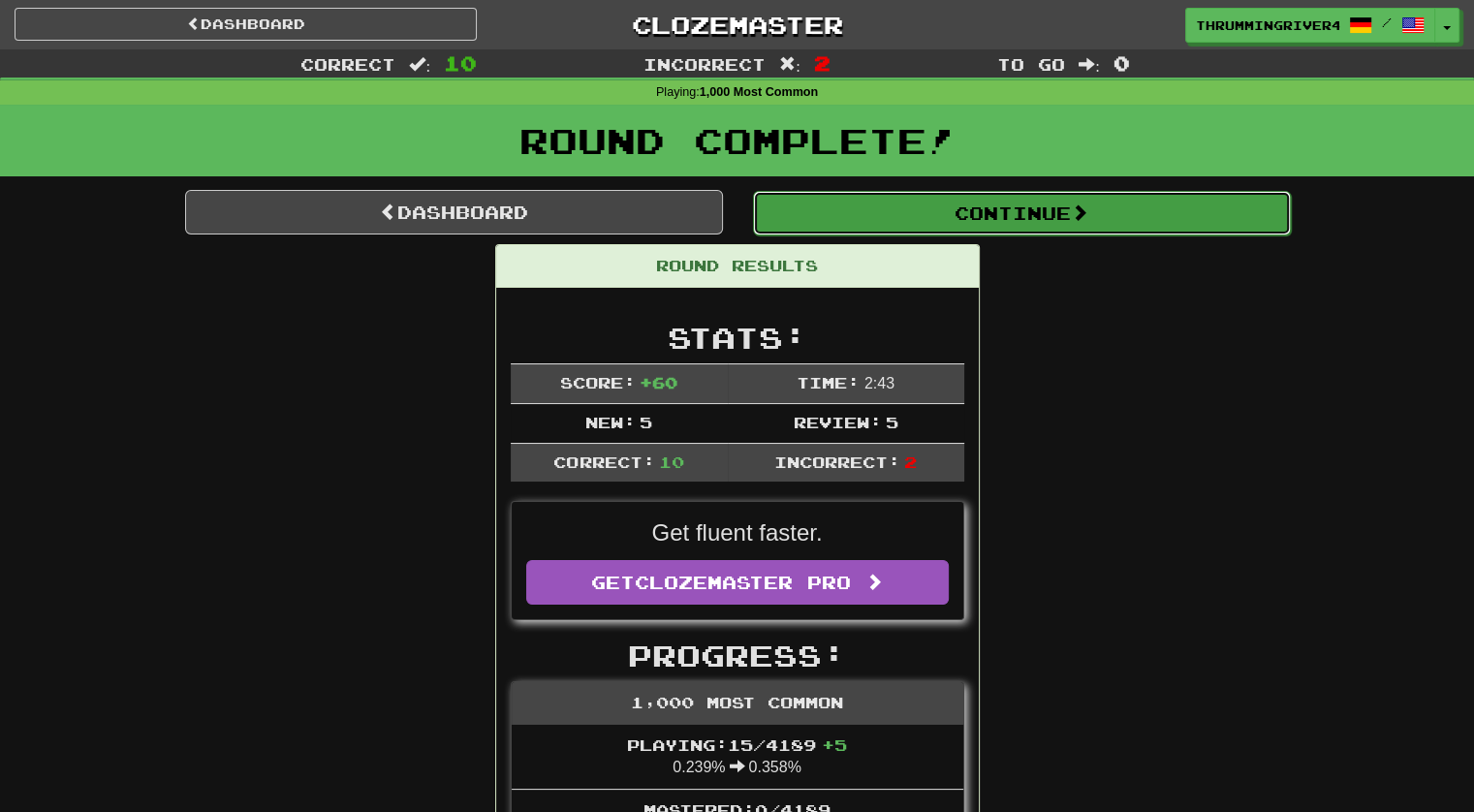 click on "Continue" at bounding box center [1021, 213] 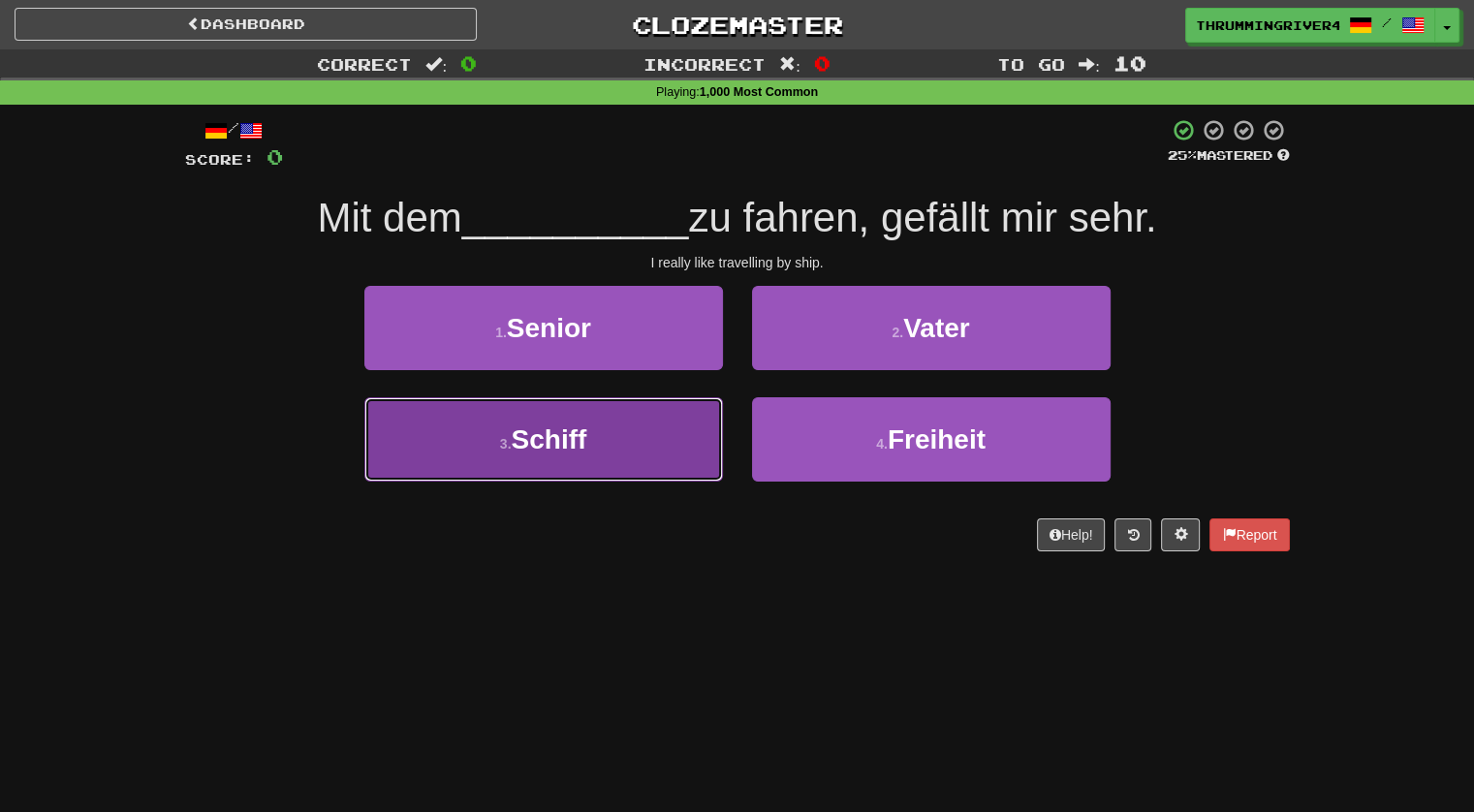 click on "3 .  Schiff" at bounding box center (544, 439) 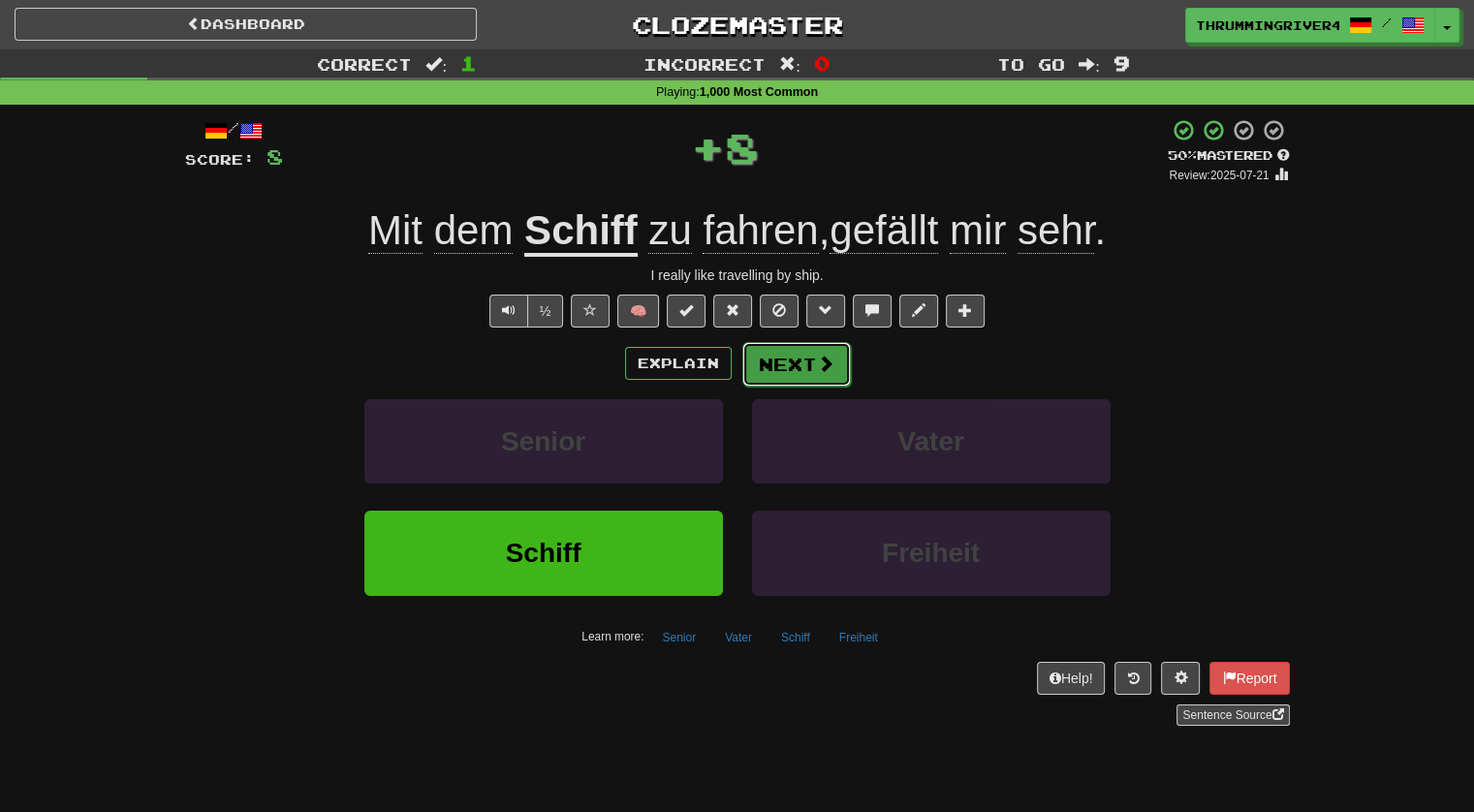click on "Next" at bounding box center (797, 364) 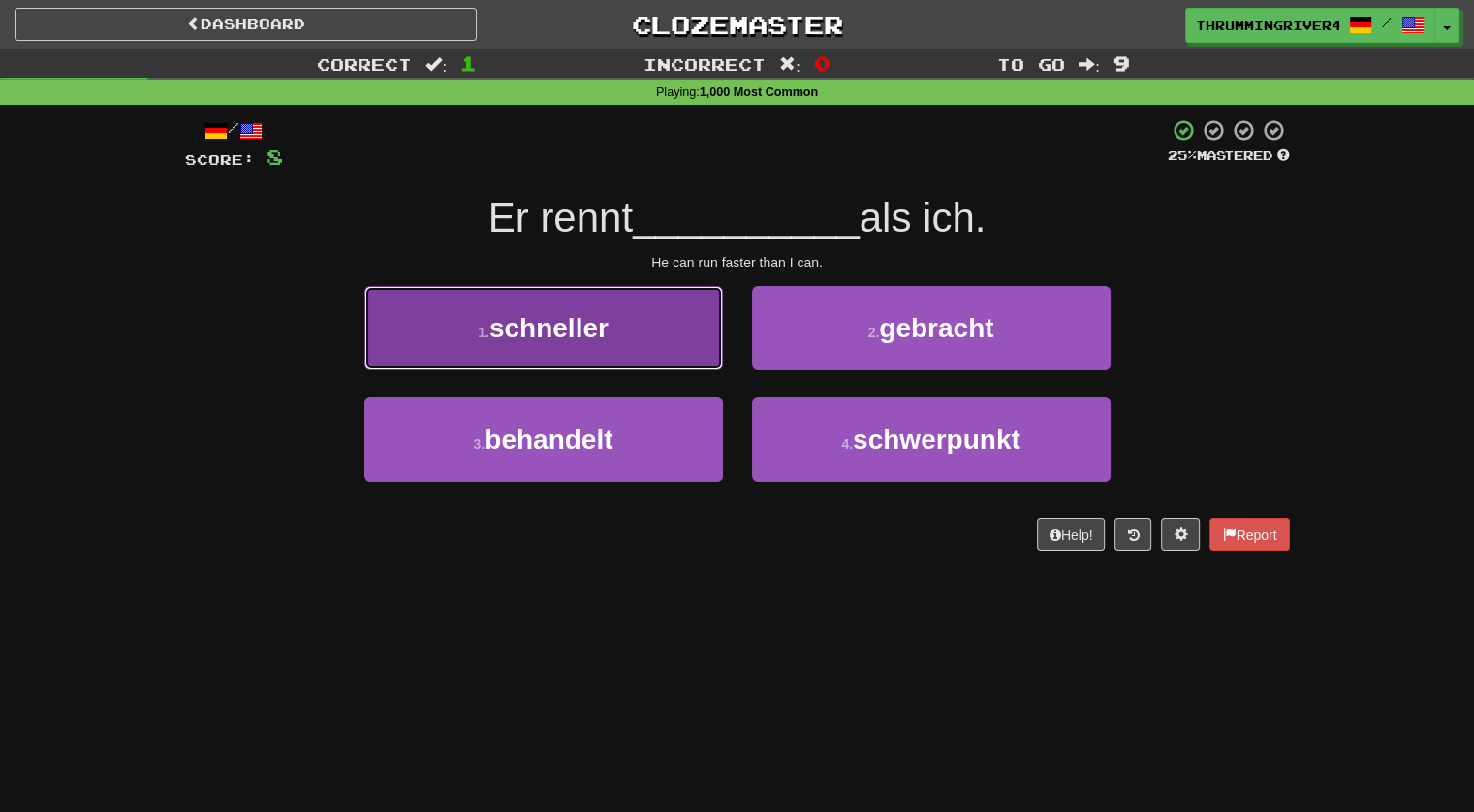 click on "1 .  schneller" at bounding box center (544, 328) 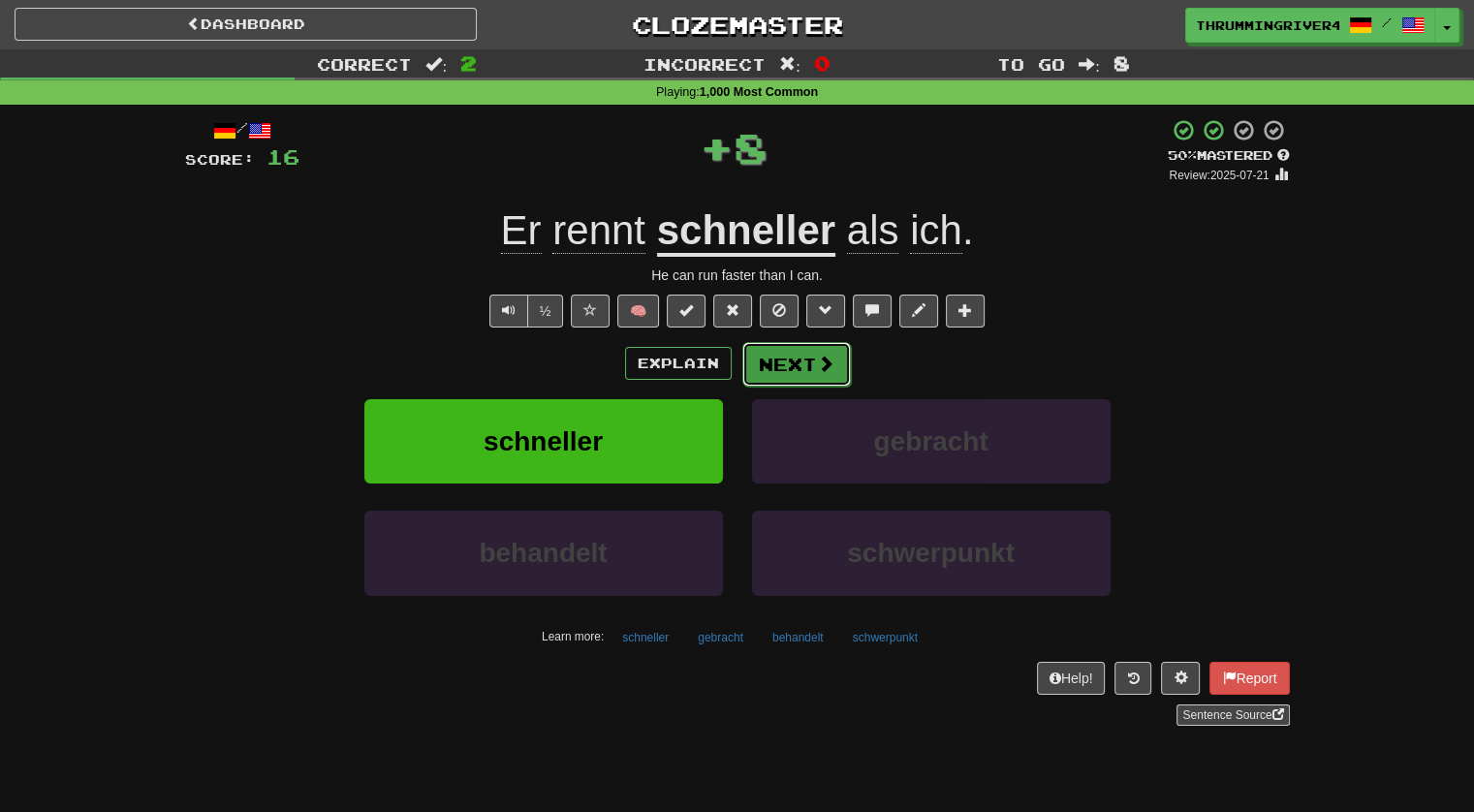 click on "Next" at bounding box center (797, 364) 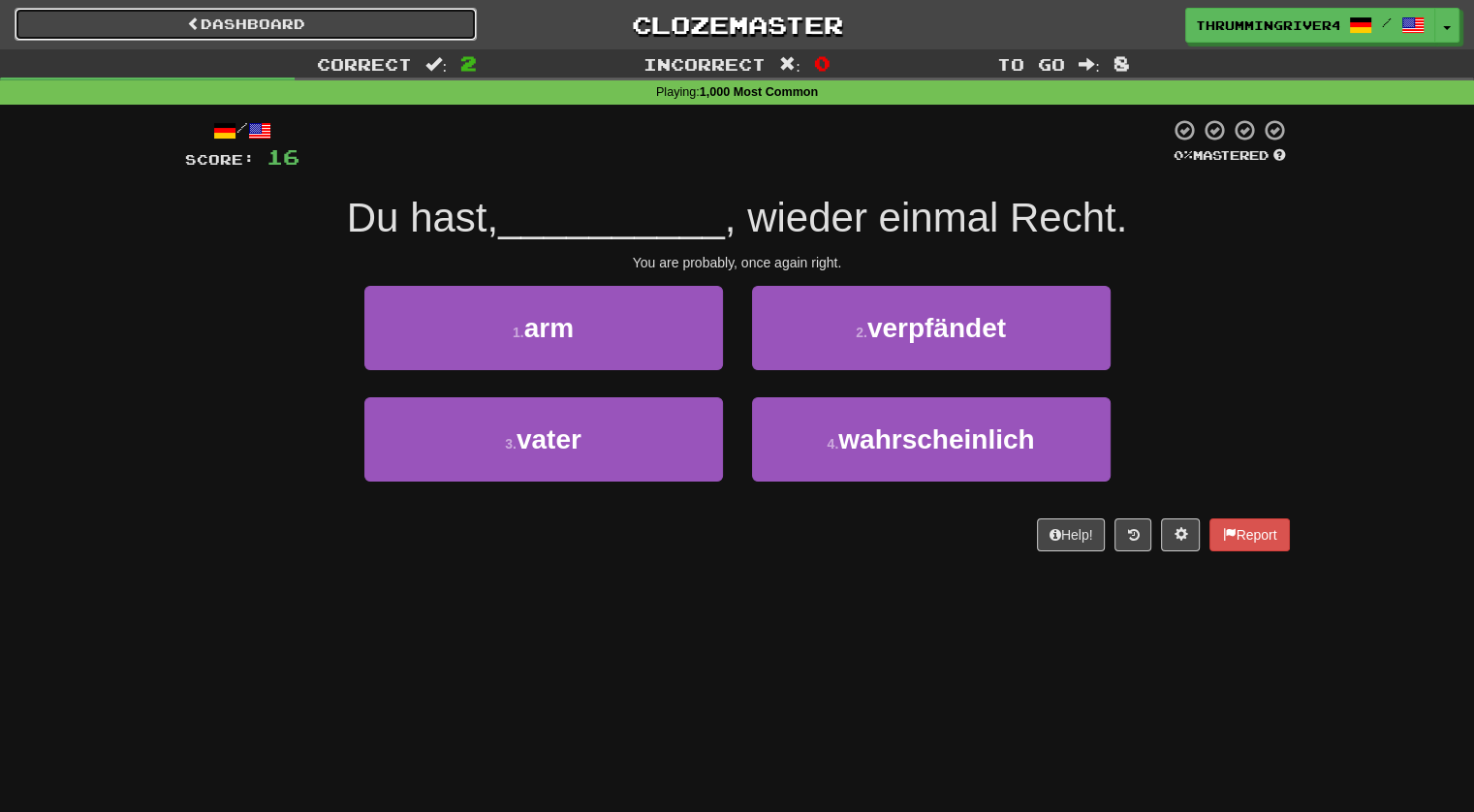 click on "Dashboard" at bounding box center [245, 24] 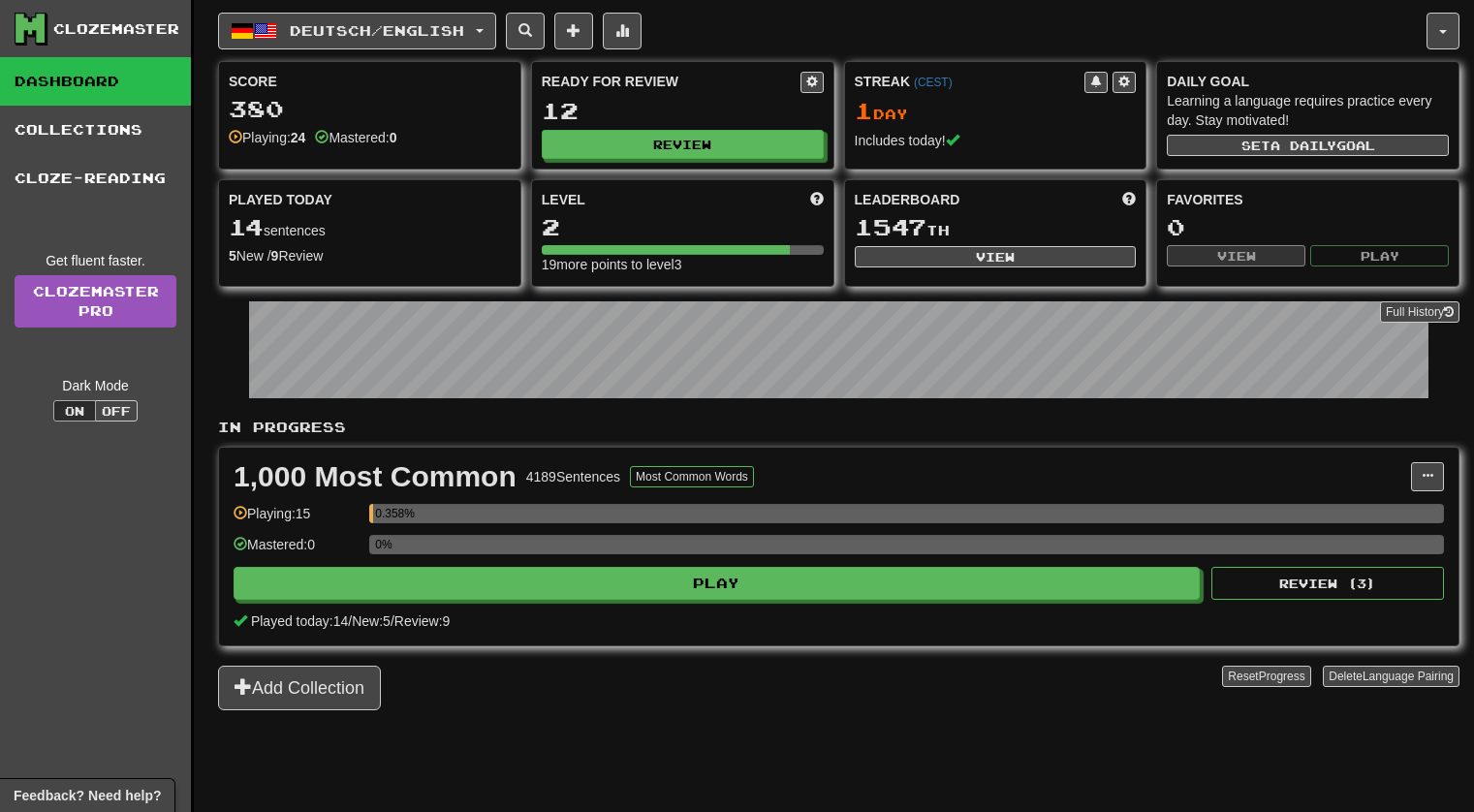 scroll, scrollTop: 0, scrollLeft: 0, axis: both 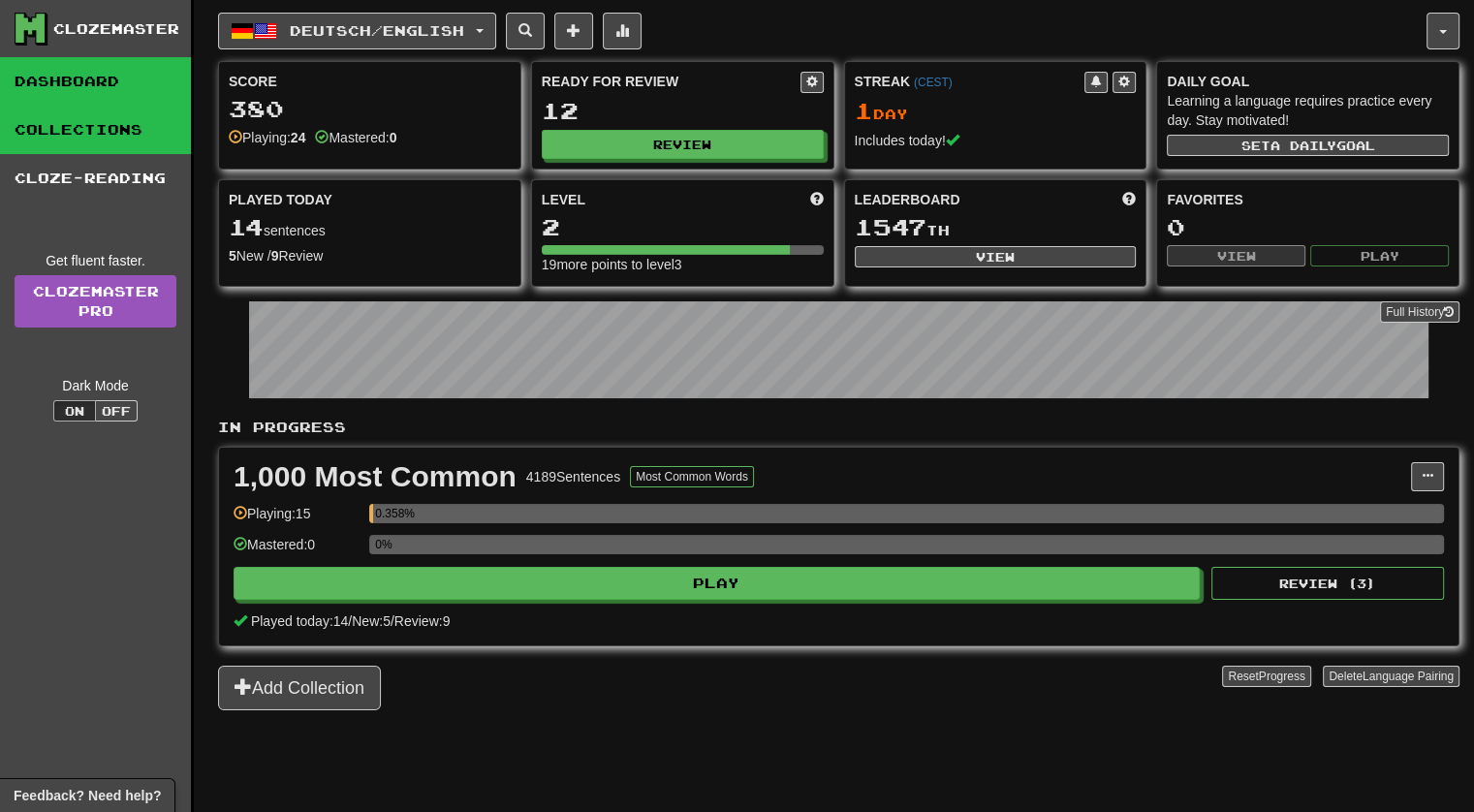 click on "Collections" at bounding box center (95, 130) 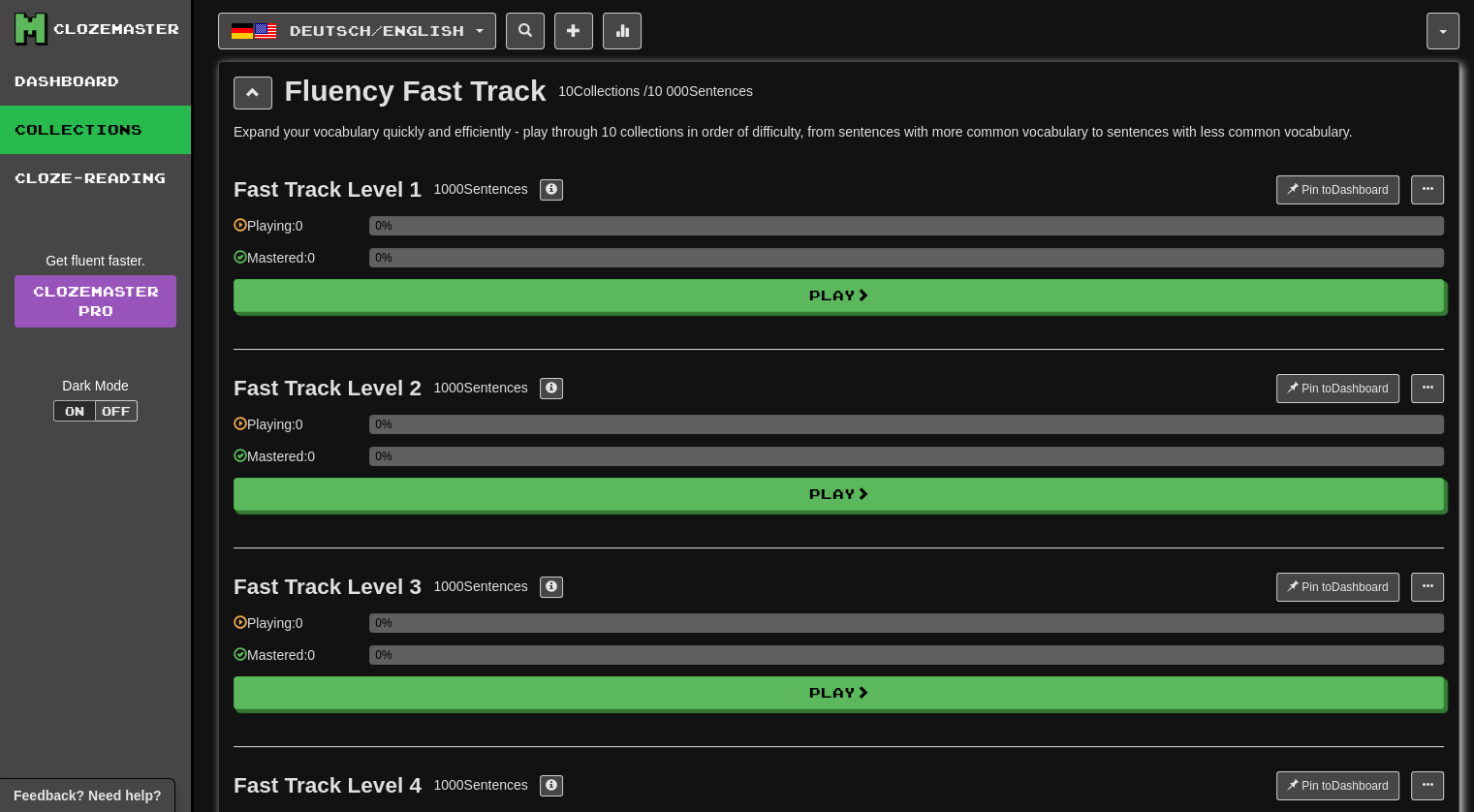 click on "Fast Track Level 1 1000  Sentences   Pin to  Dashboard   Pin to  Dashboard Manage Sentences  Playing:  0 0%  Mastered:  0 0% Play" at bounding box center (838, 250) 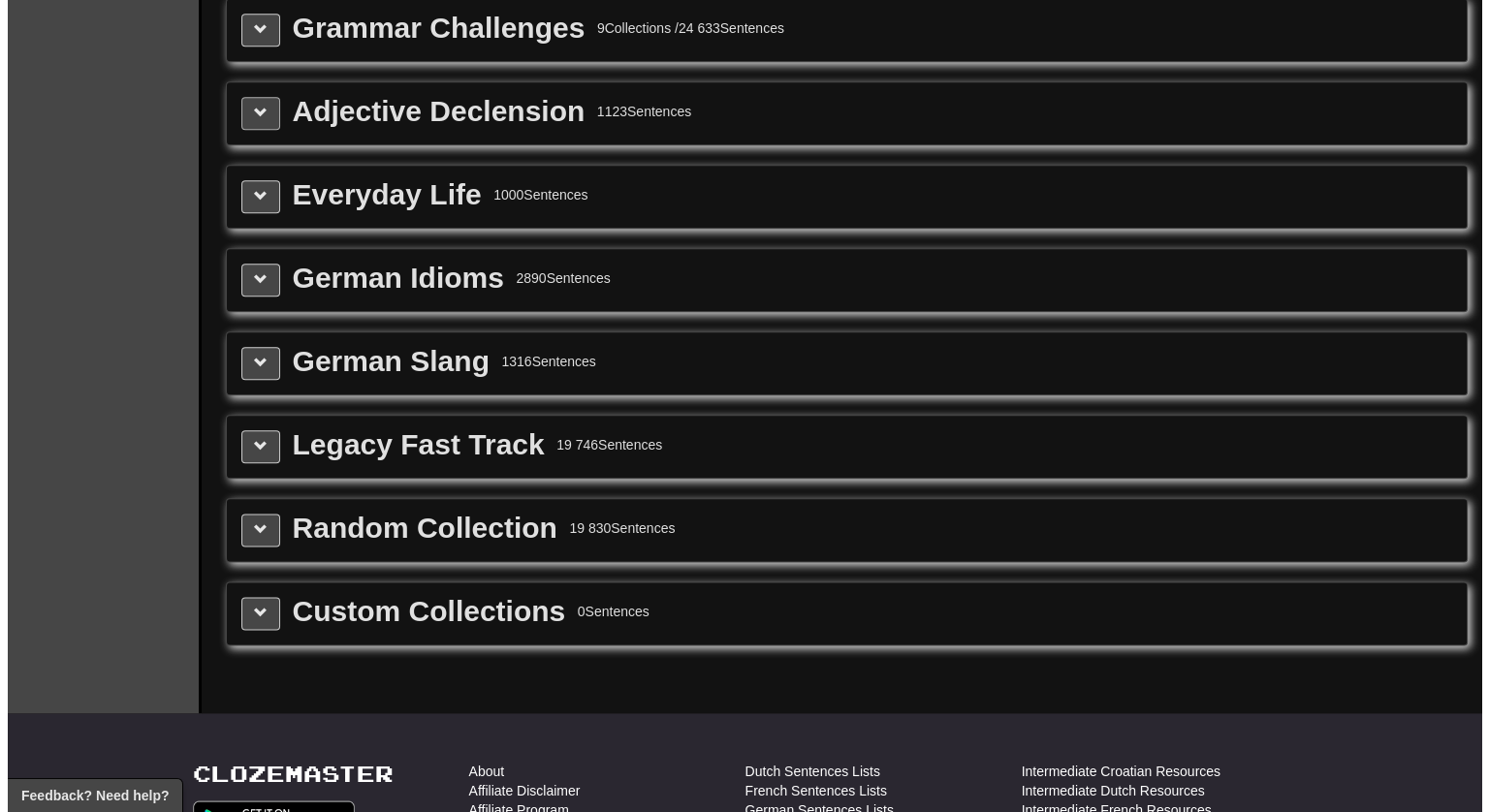 scroll, scrollTop: 2287, scrollLeft: 0, axis: vertical 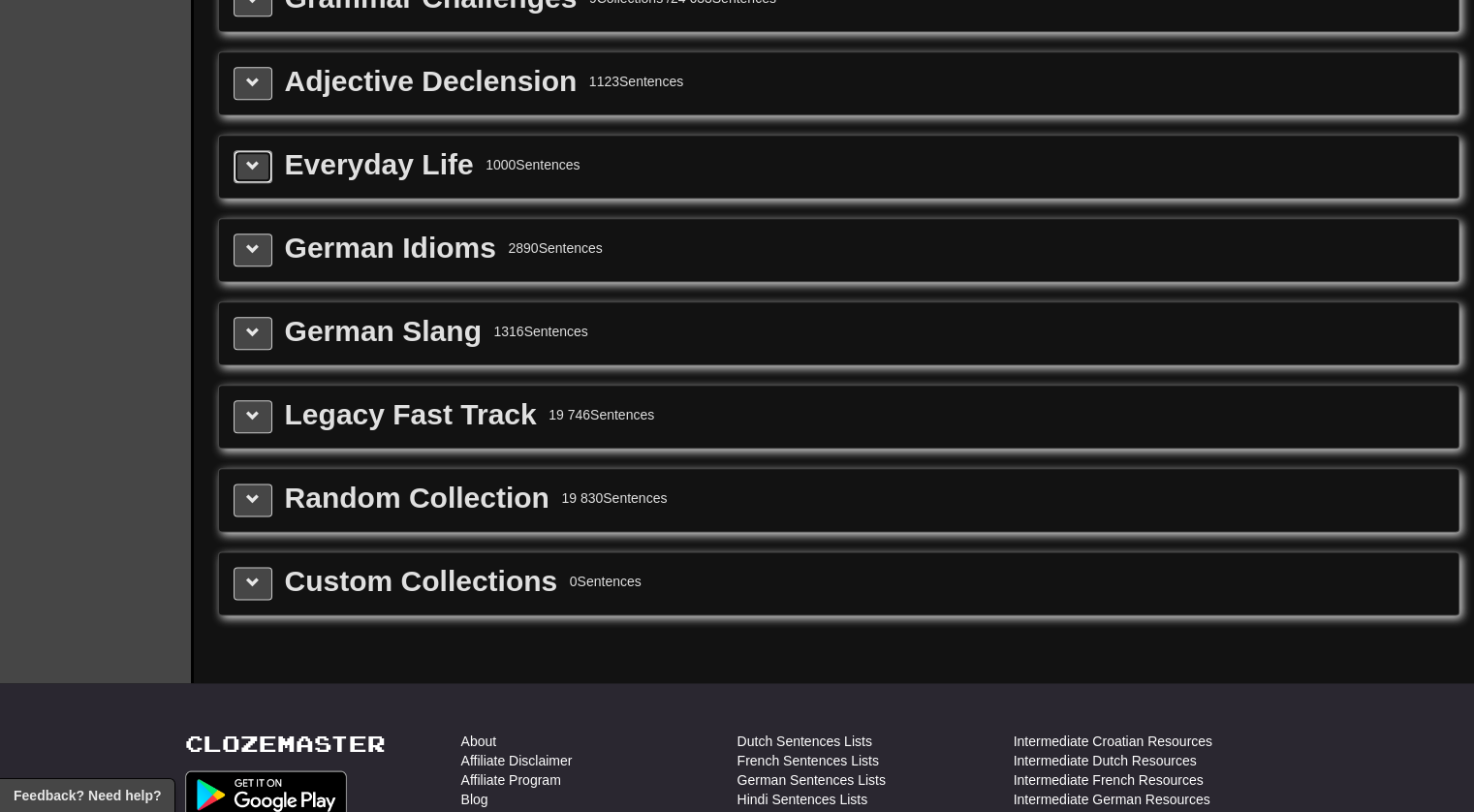 click at bounding box center [253, 166] 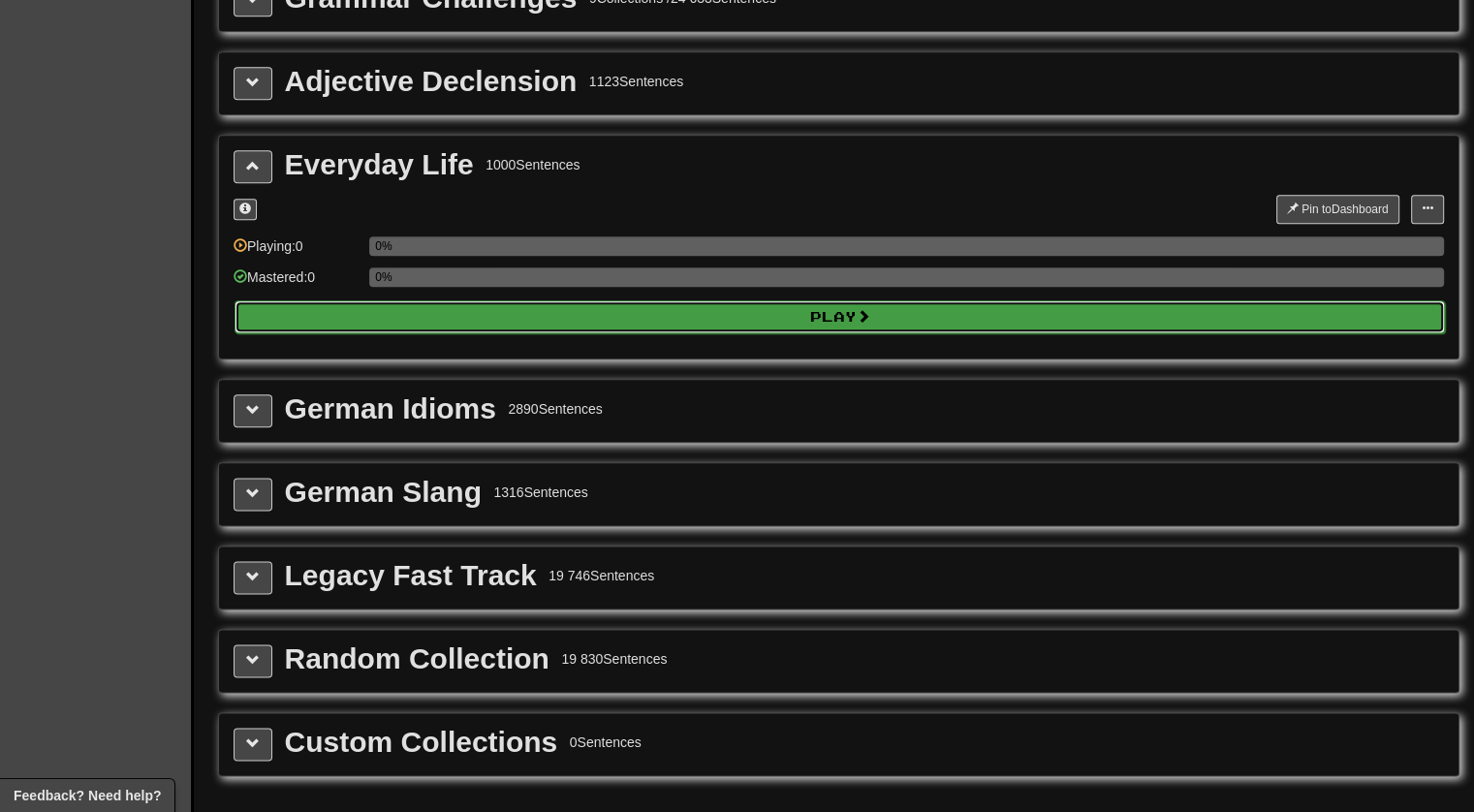click on "Play" at bounding box center [839, 317] 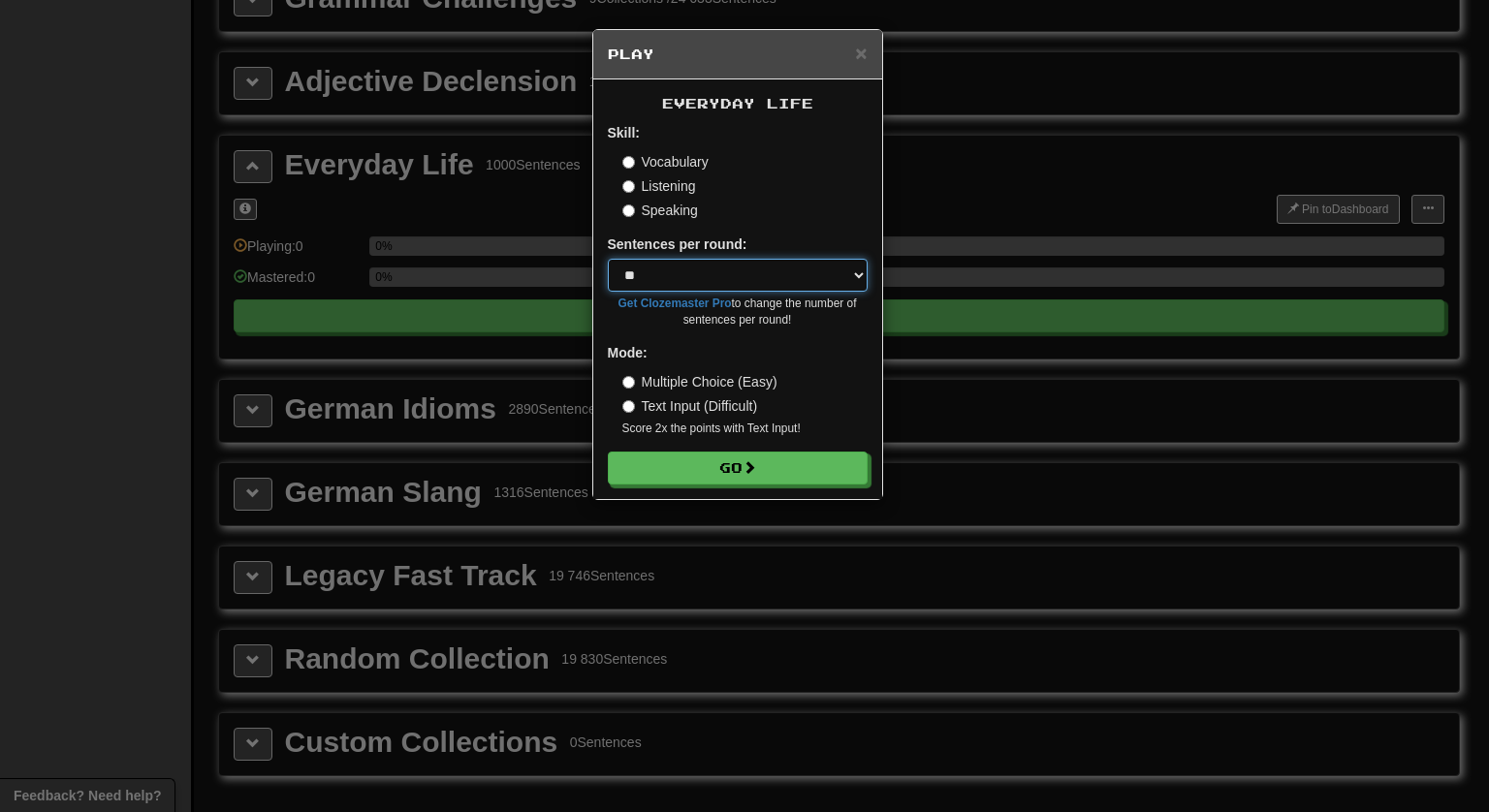 click on "* ** ** ** ** ** *** ********" at bounding box center (738, 275) 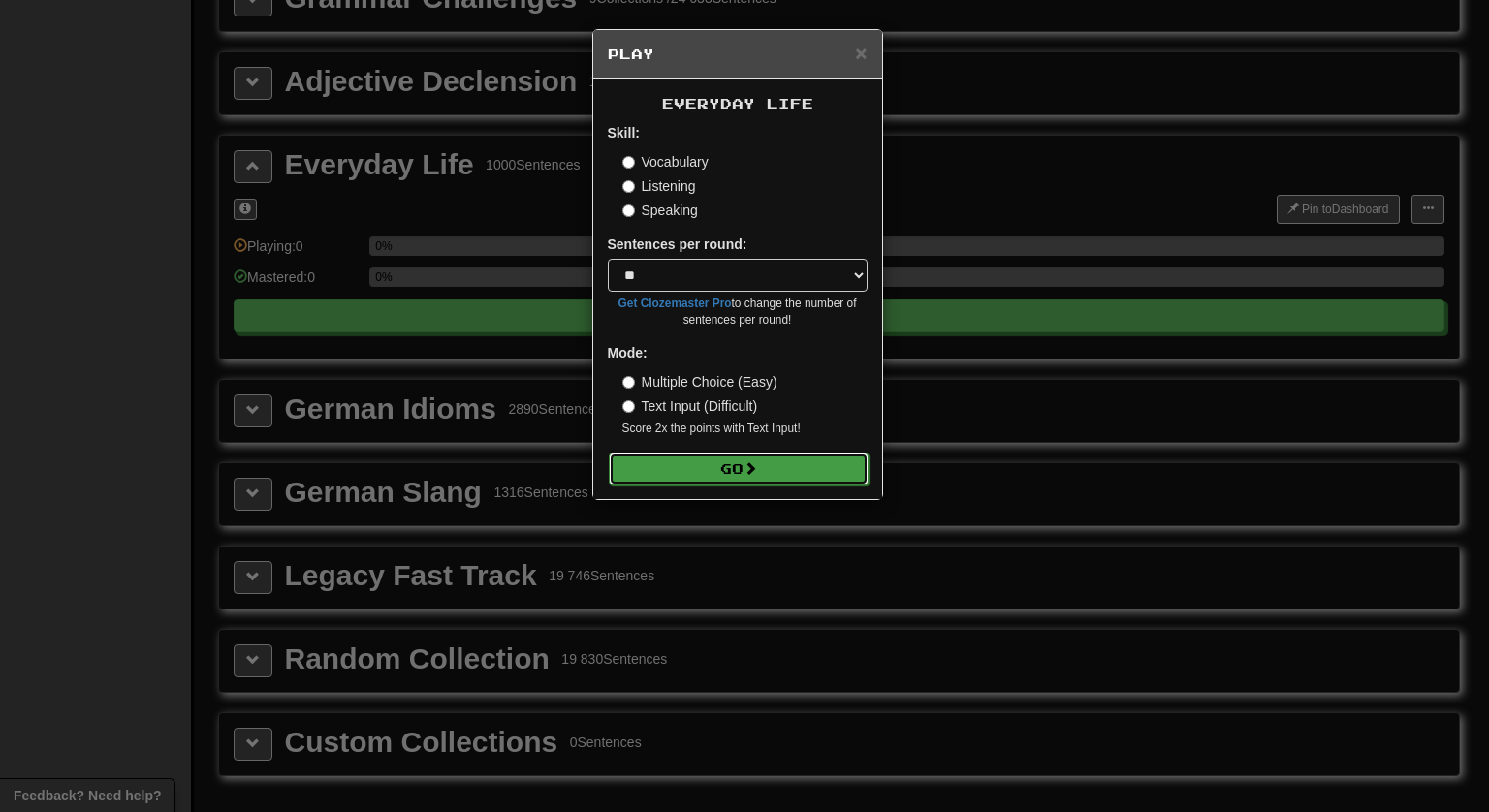 click on "Go" at bounding box center (739, 469) 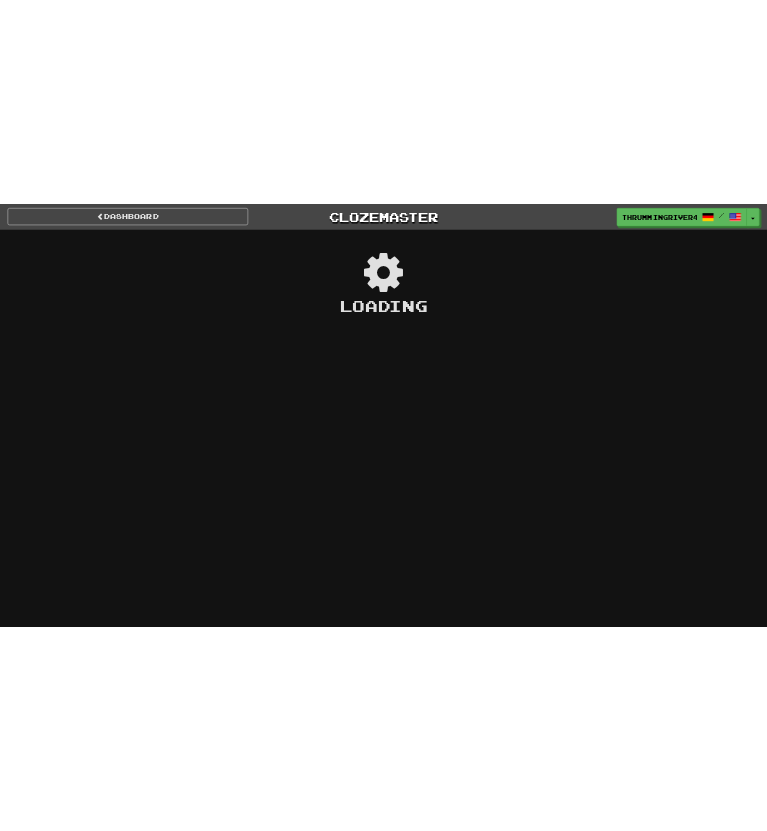 scroll, scrollTop: 0, scrollLeft: 0, axis: both 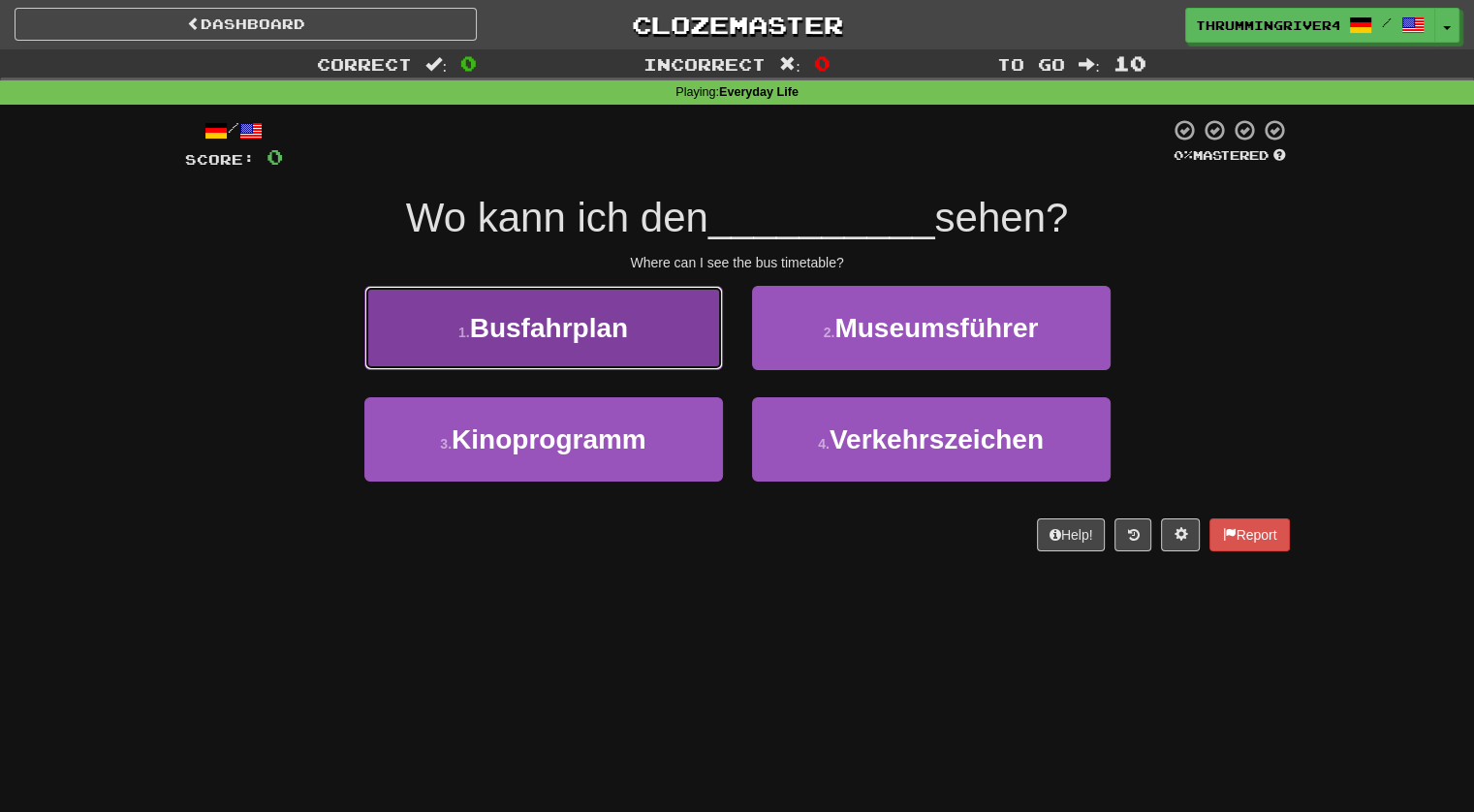 click on "Busfahrplan" at bounding box center [549, 328] 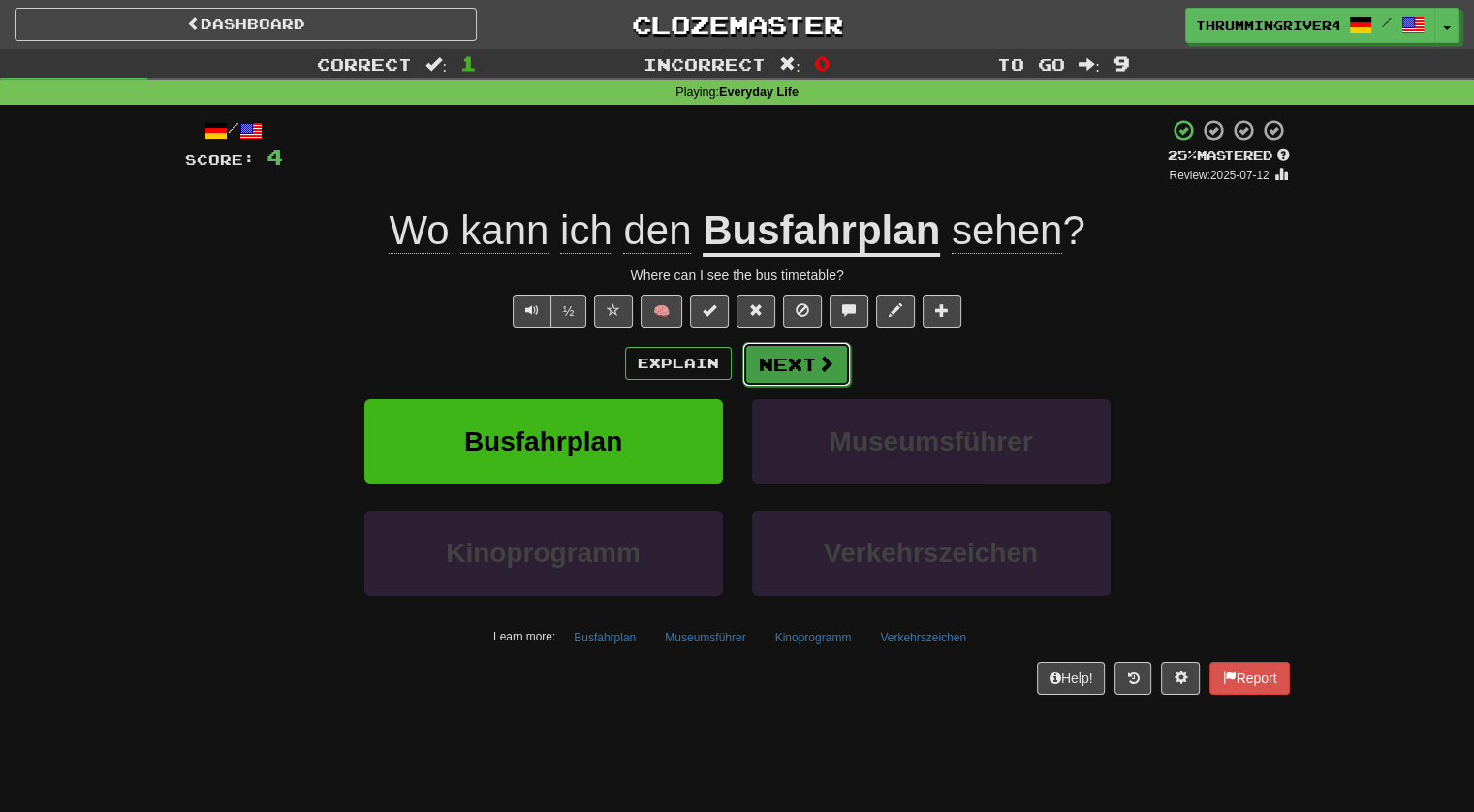 click on "Next" at bounding box center (797, 364) 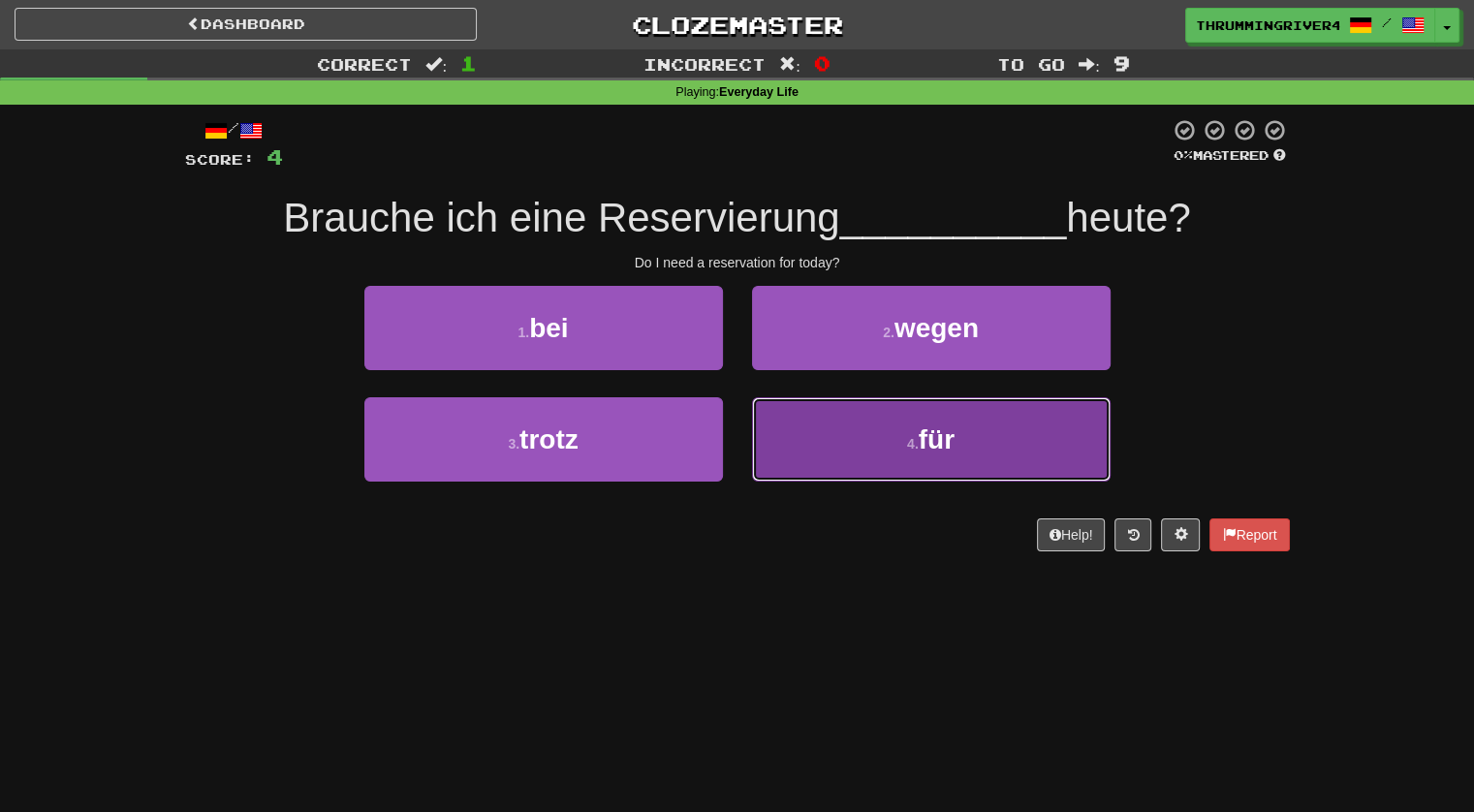 click on "4 .  für" at bounding box center [931, 439] 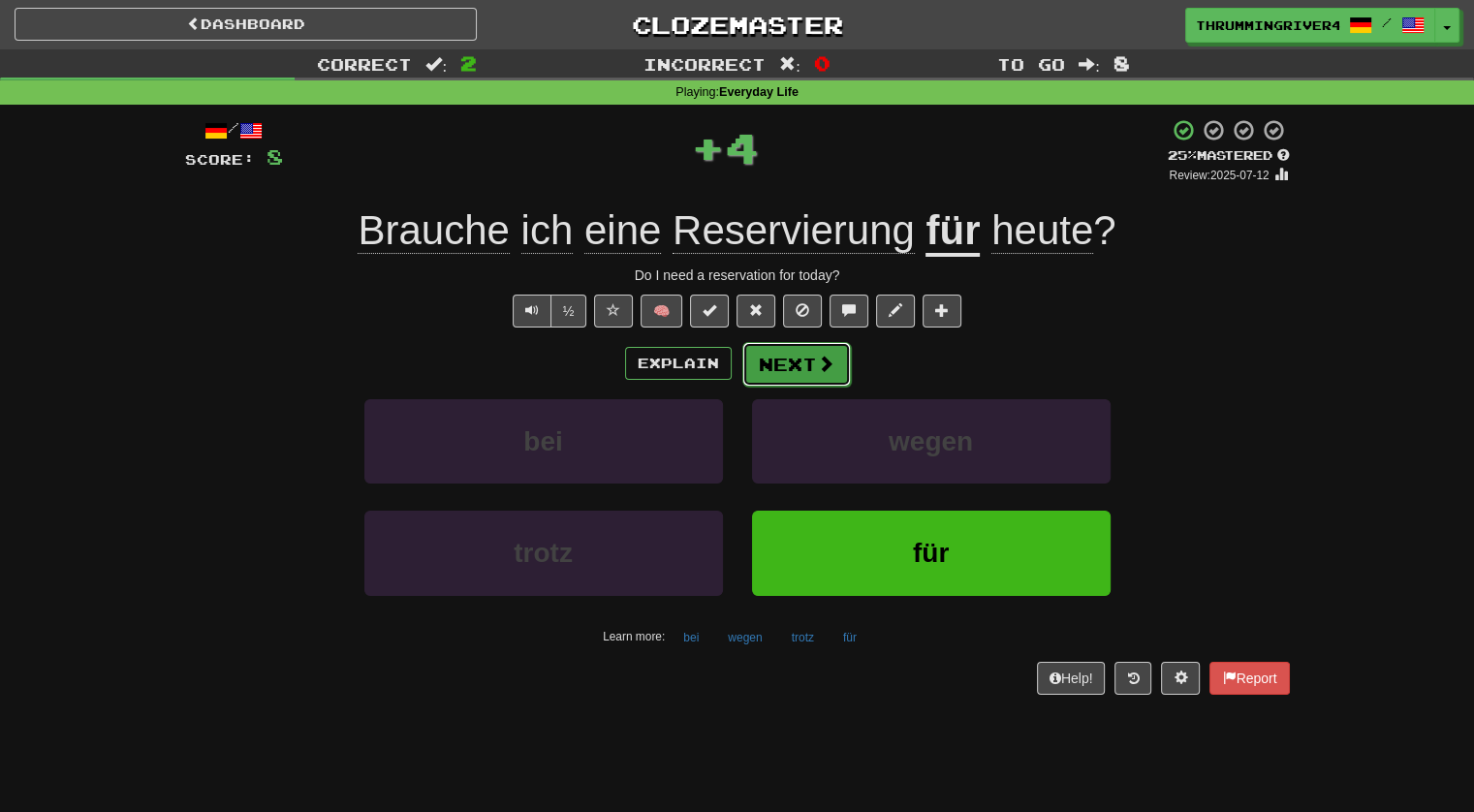 click on "Next" at bounding box center (797, 364) 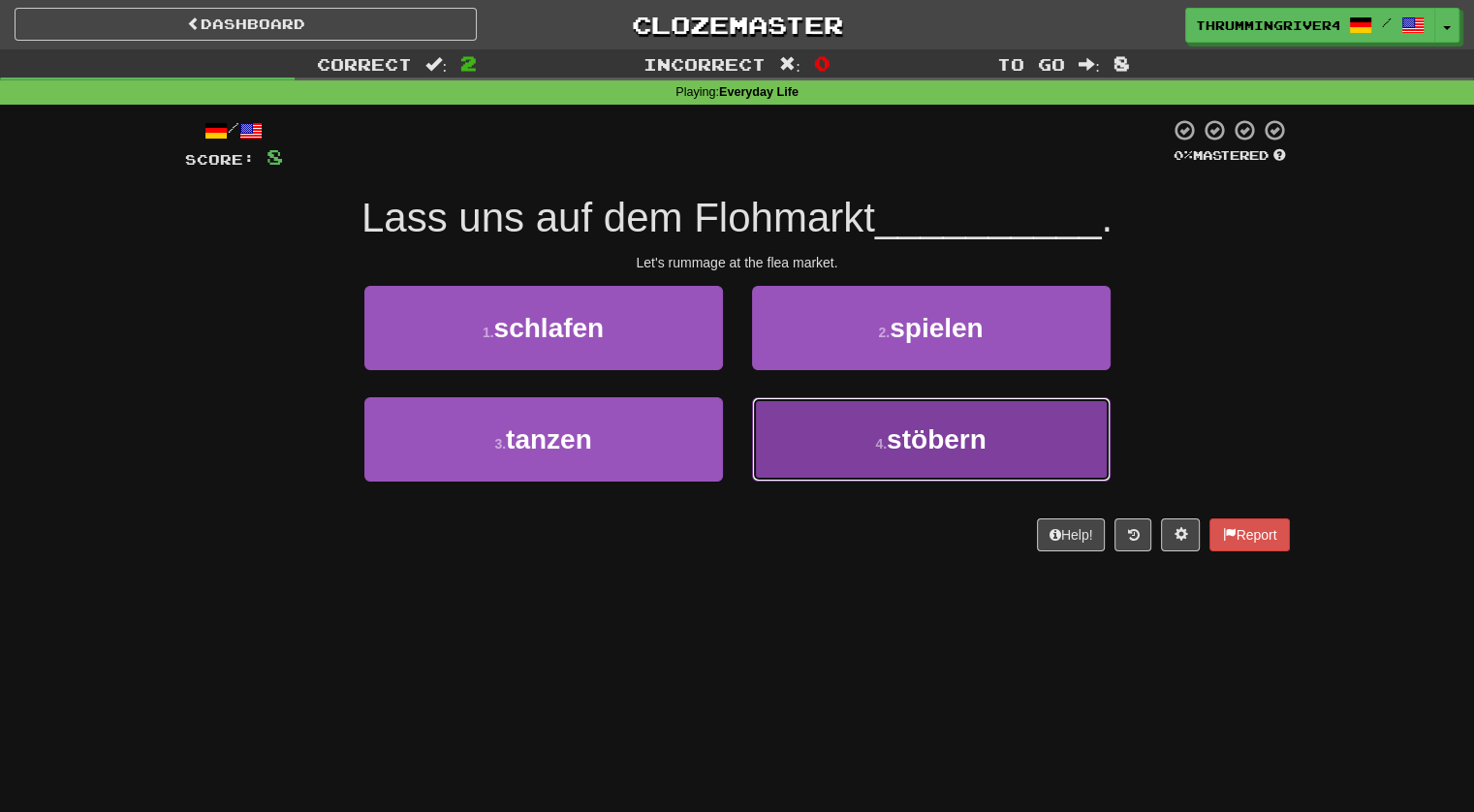click on "4 .  stöbern" at bounding box center (931, 439) 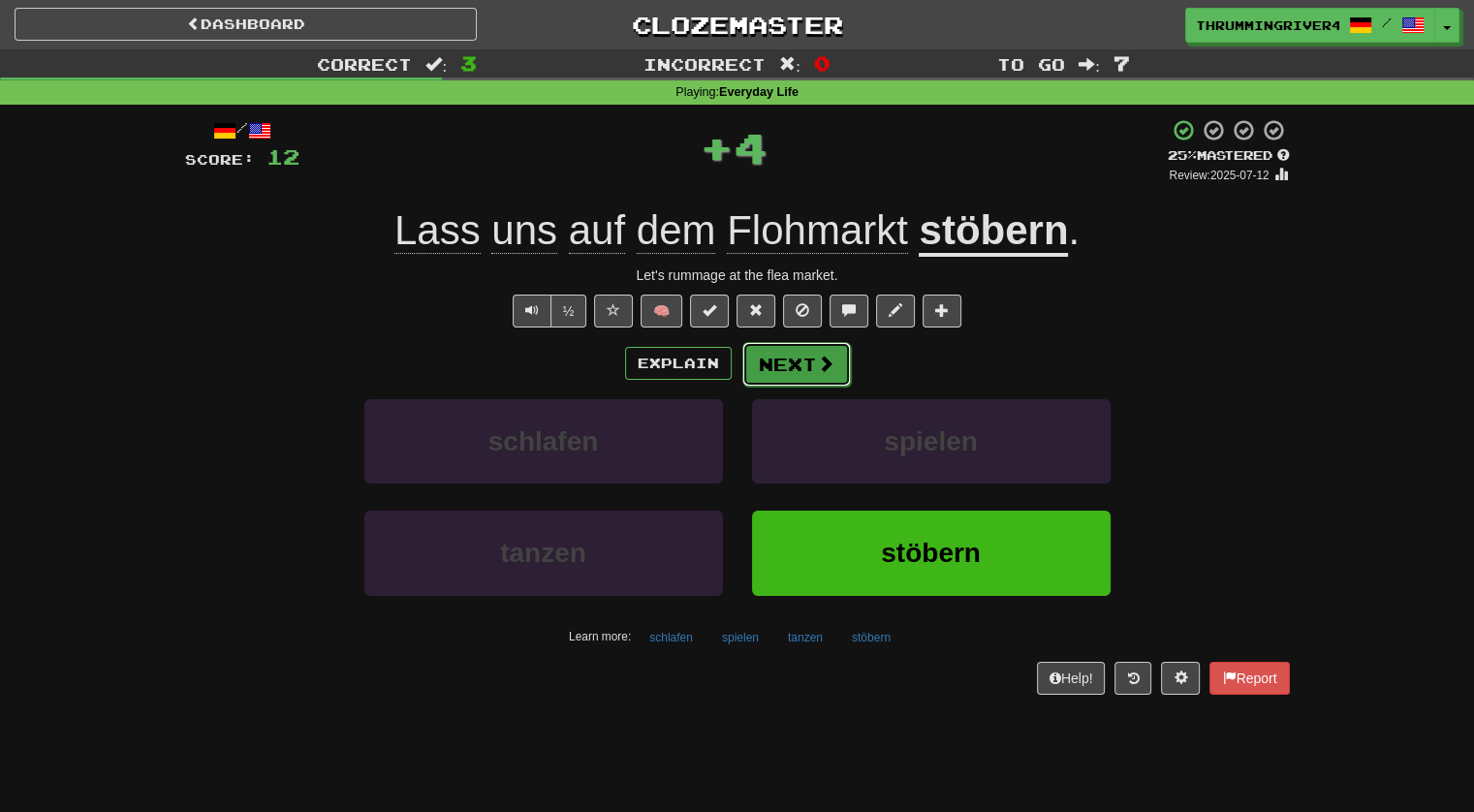 click on "Next" at bounding box center [797, 364] 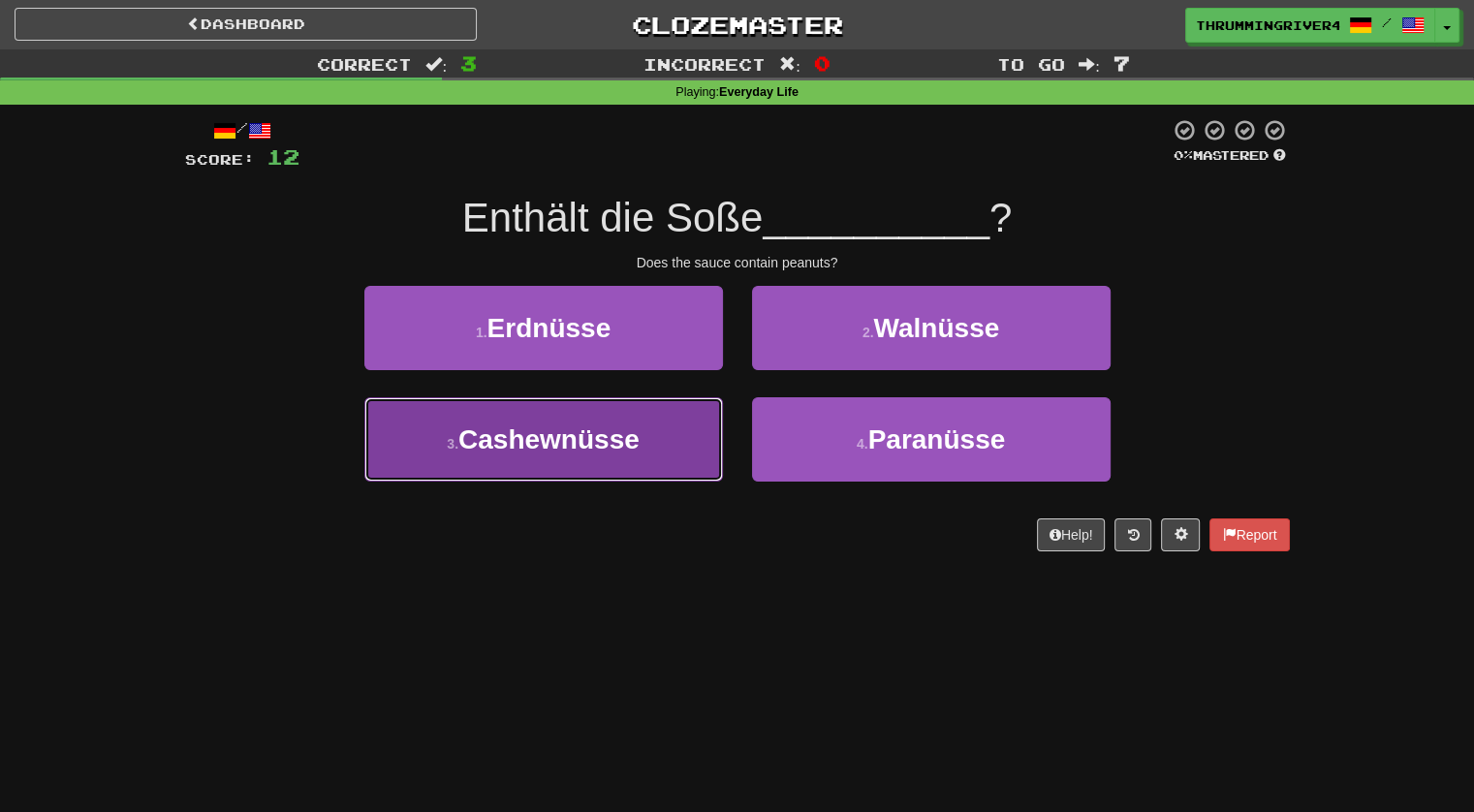 click on "3 .  Cashewnüsse" at bounding box center [544, 439] 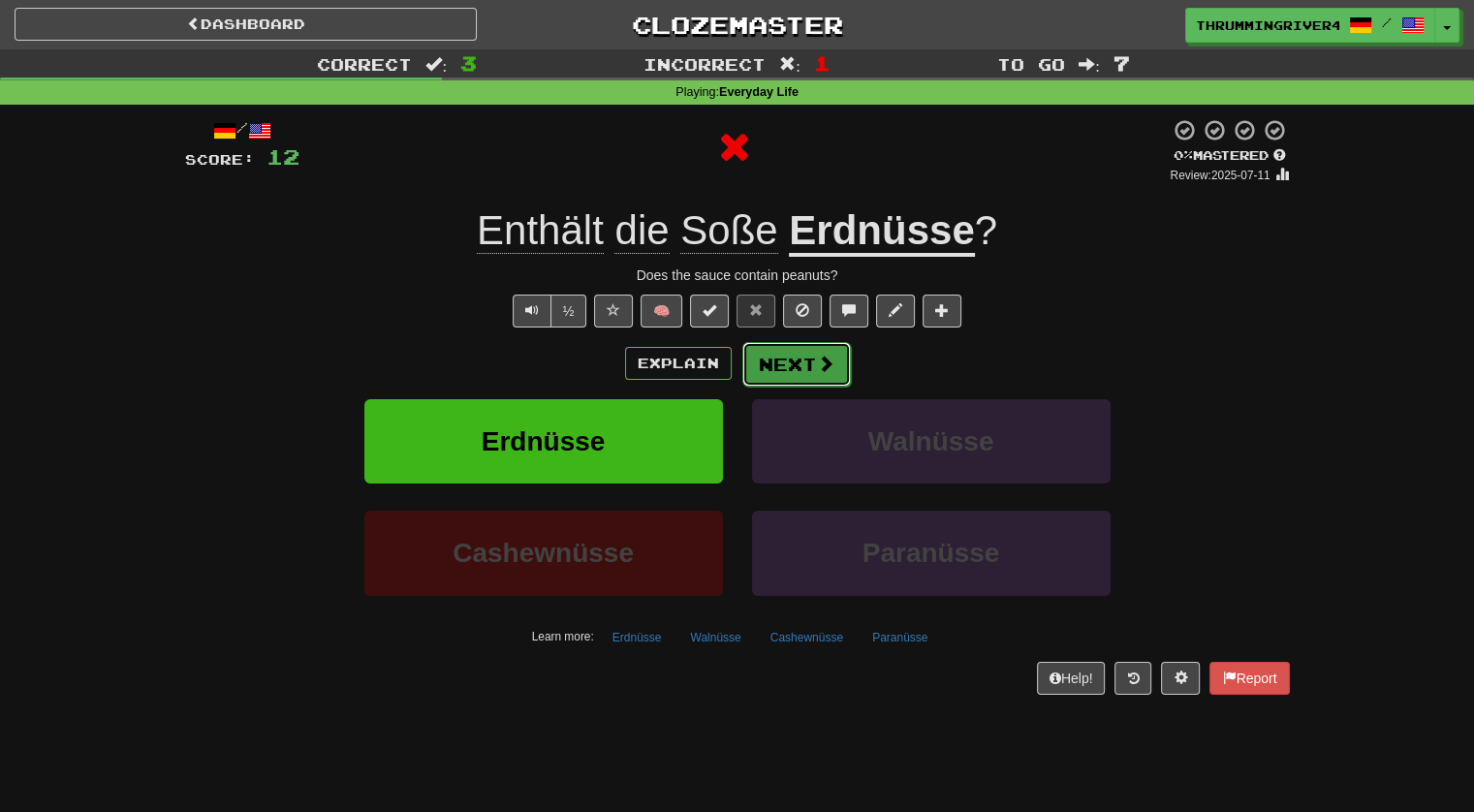 click at bounding box center [826, 363] 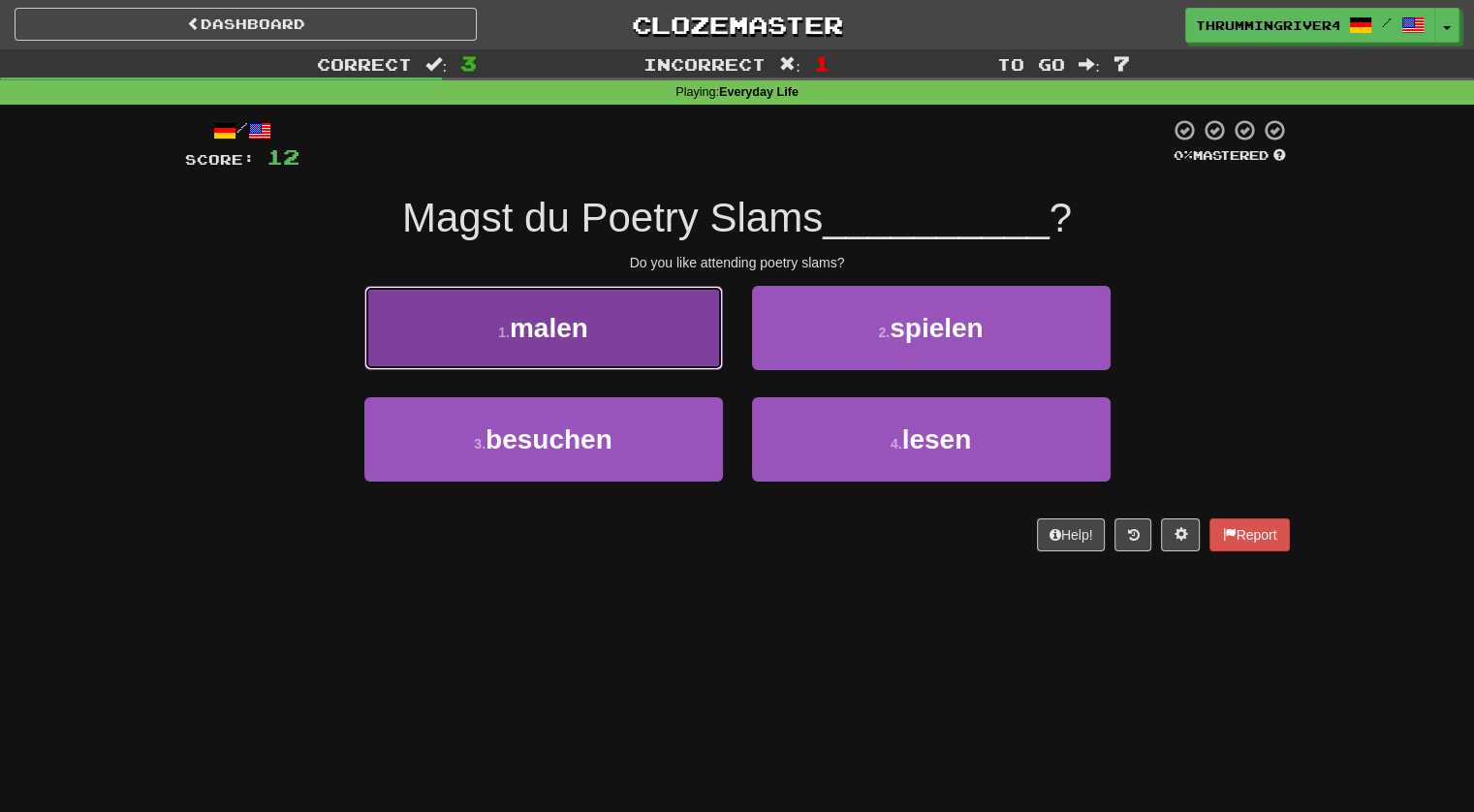 click on "1 .  malen" at bounding box center [544, 328] 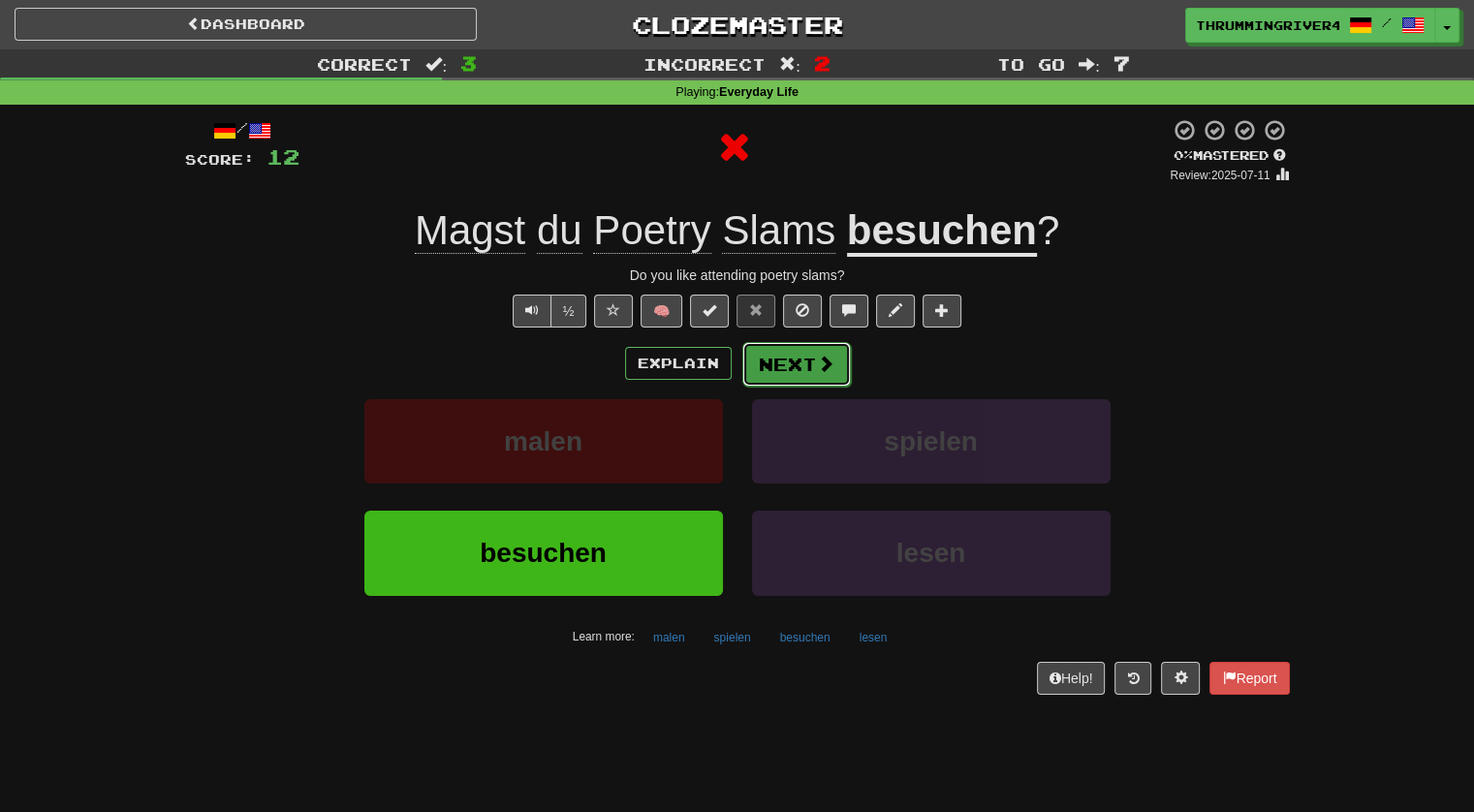 click on "Next" at bounding box center (797, 364) 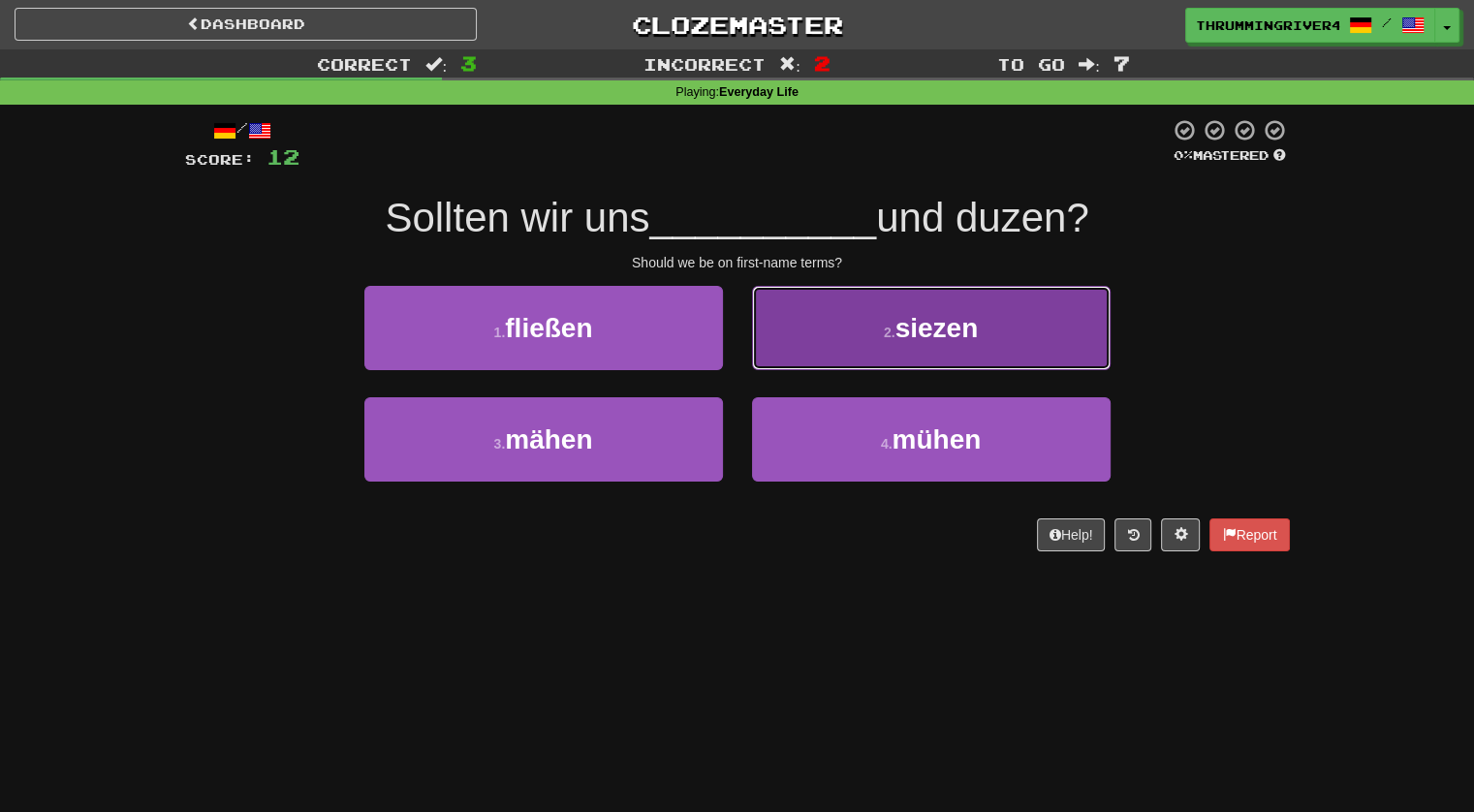 click on "2 .  siezen" at bounding box center (931, 328) 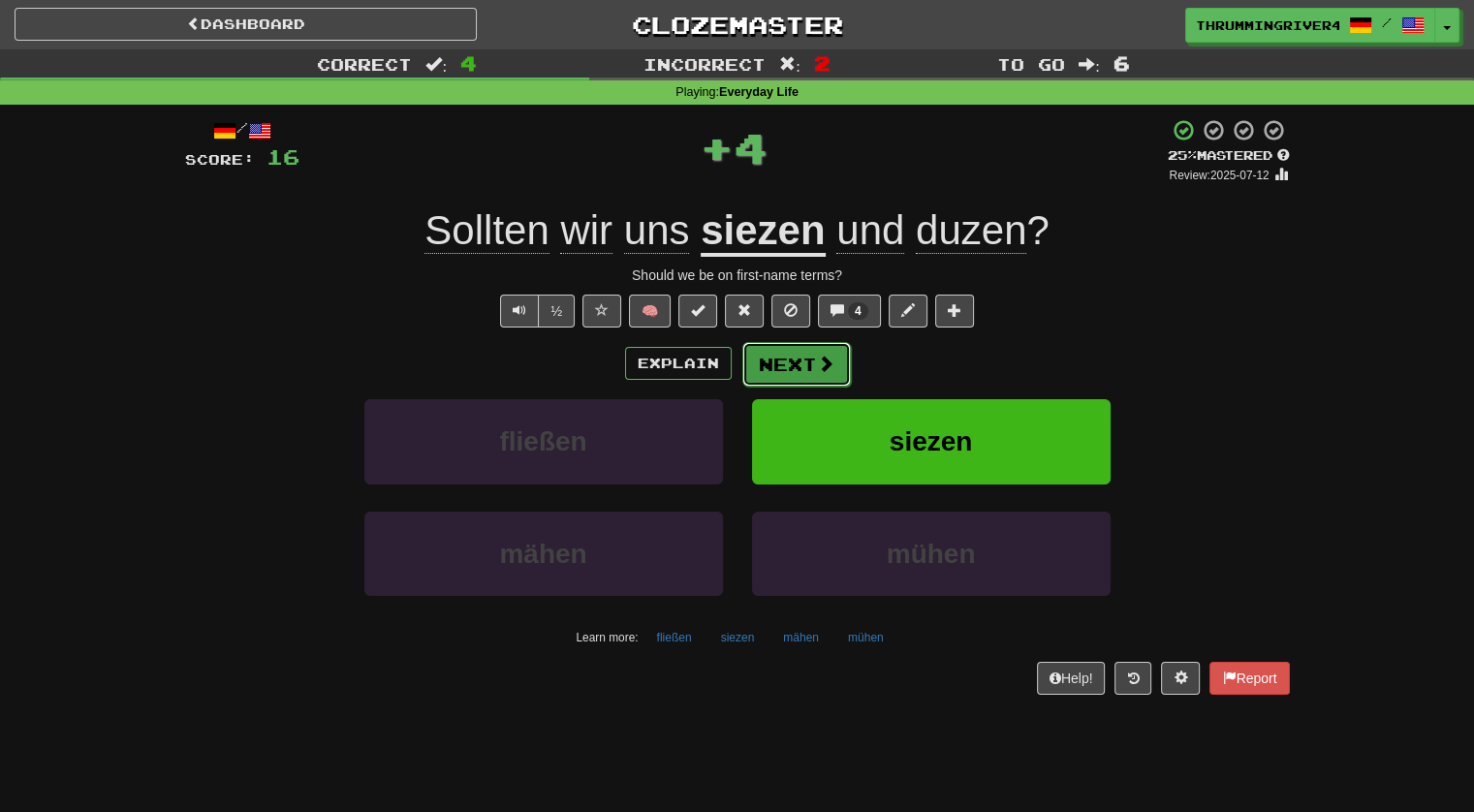 click at bounding box center [826, 363] 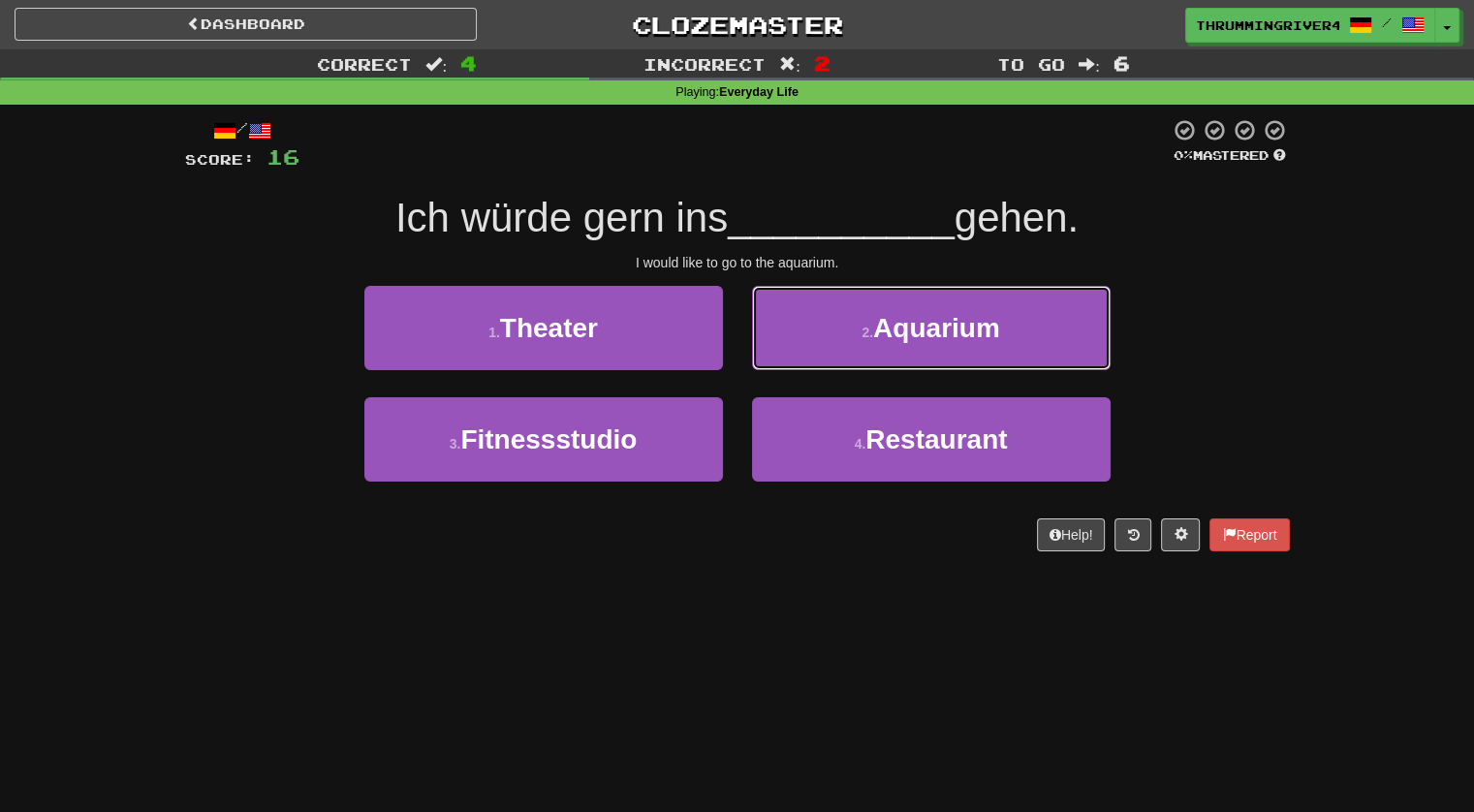 click on "2 .  Aquarium" at bounding box center (931, 328) 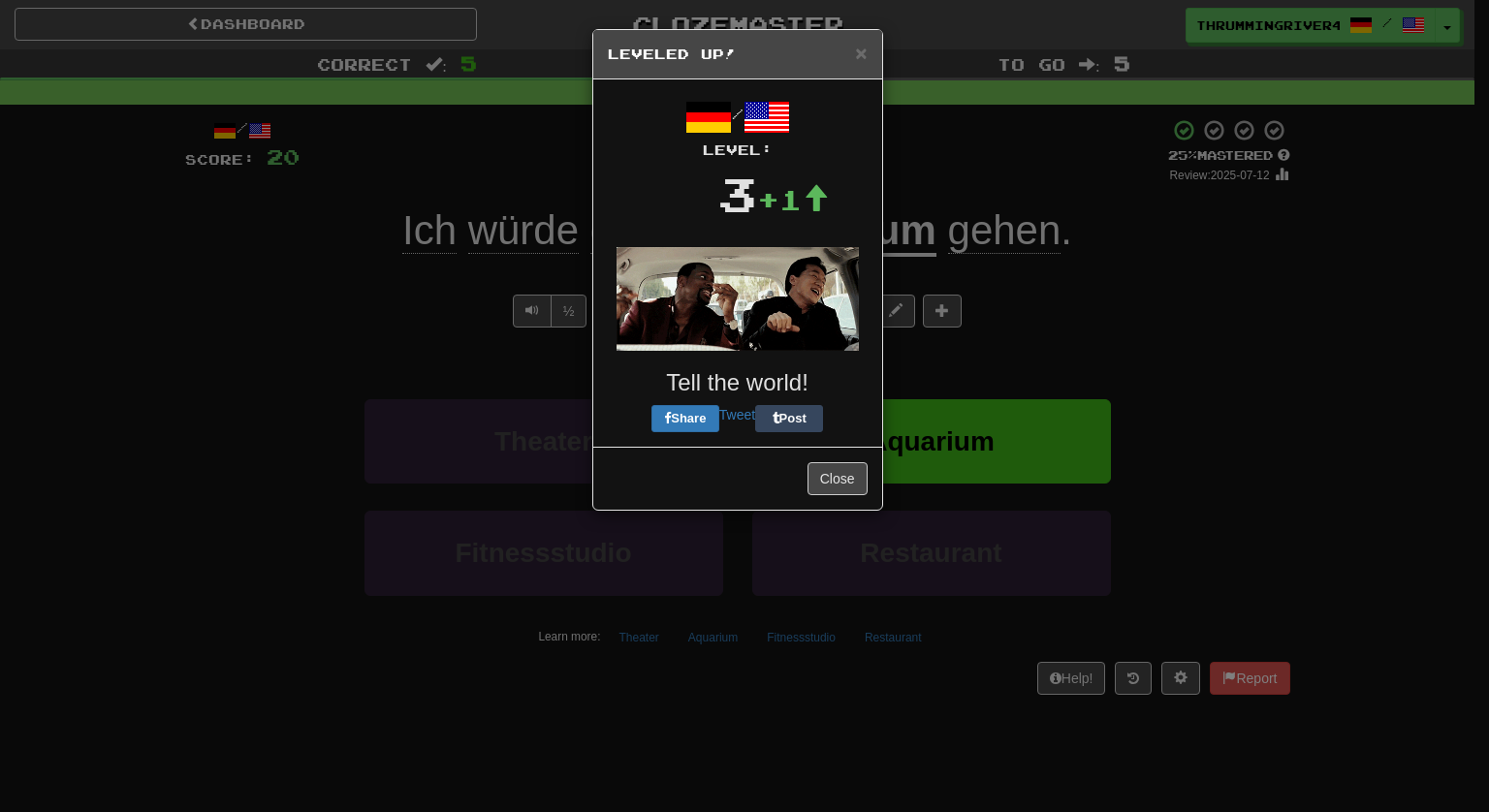 click on "/  Level: 3 +1 Tell the world!  Share Tweet  Post" at bounding box center (738, 263) 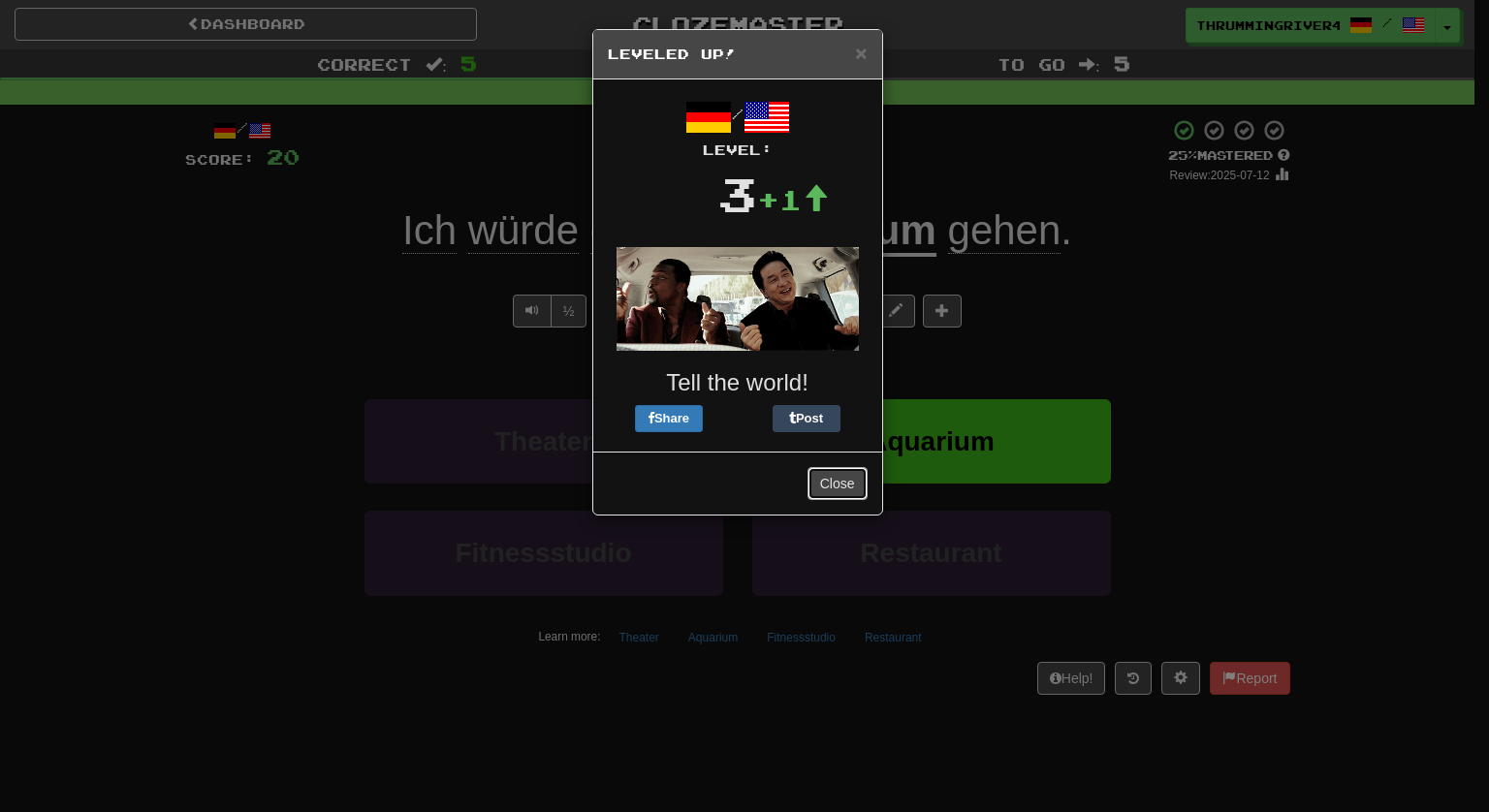 click on "Close" at bounding box center [838, 484] 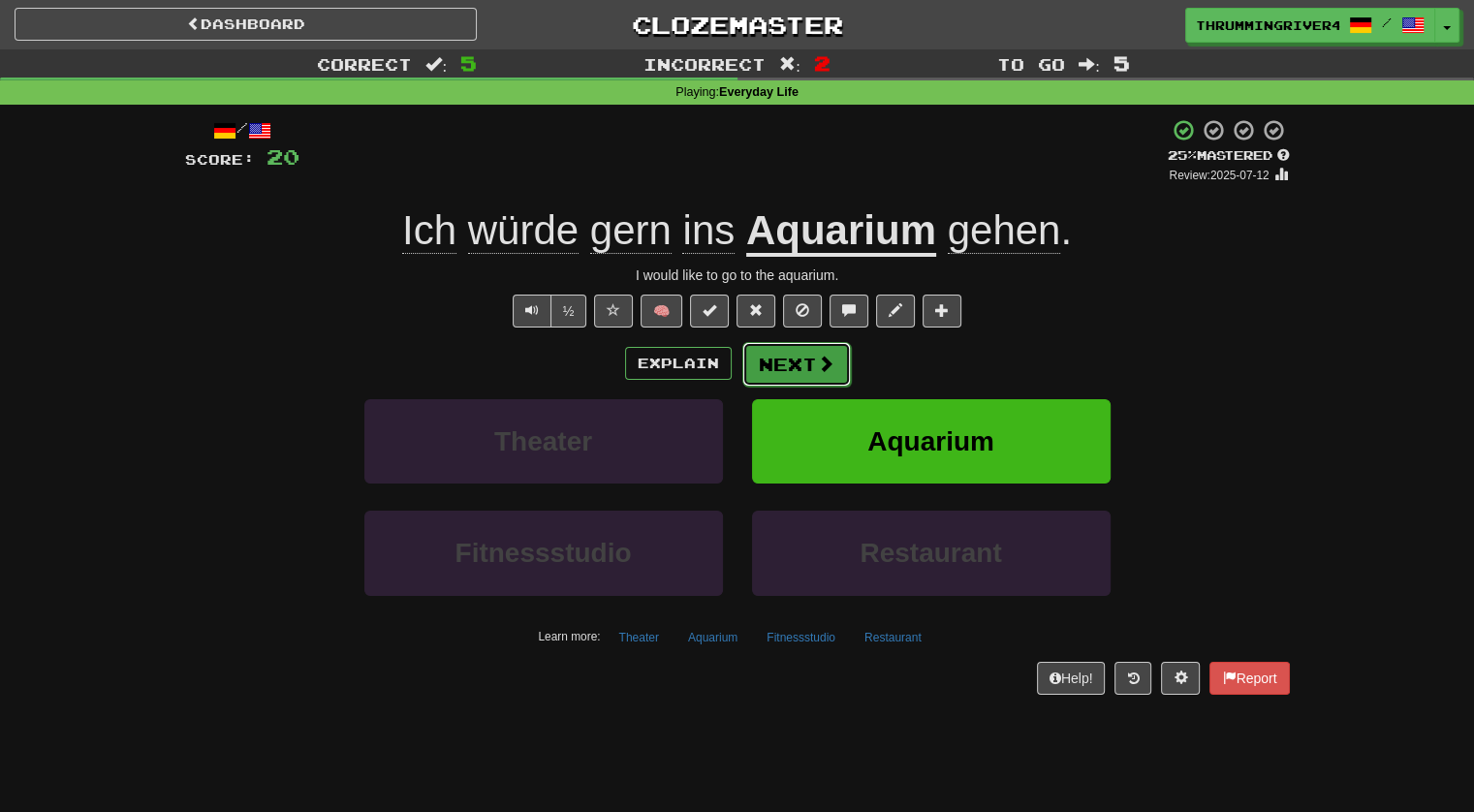 click at bounding box center (826, 363) 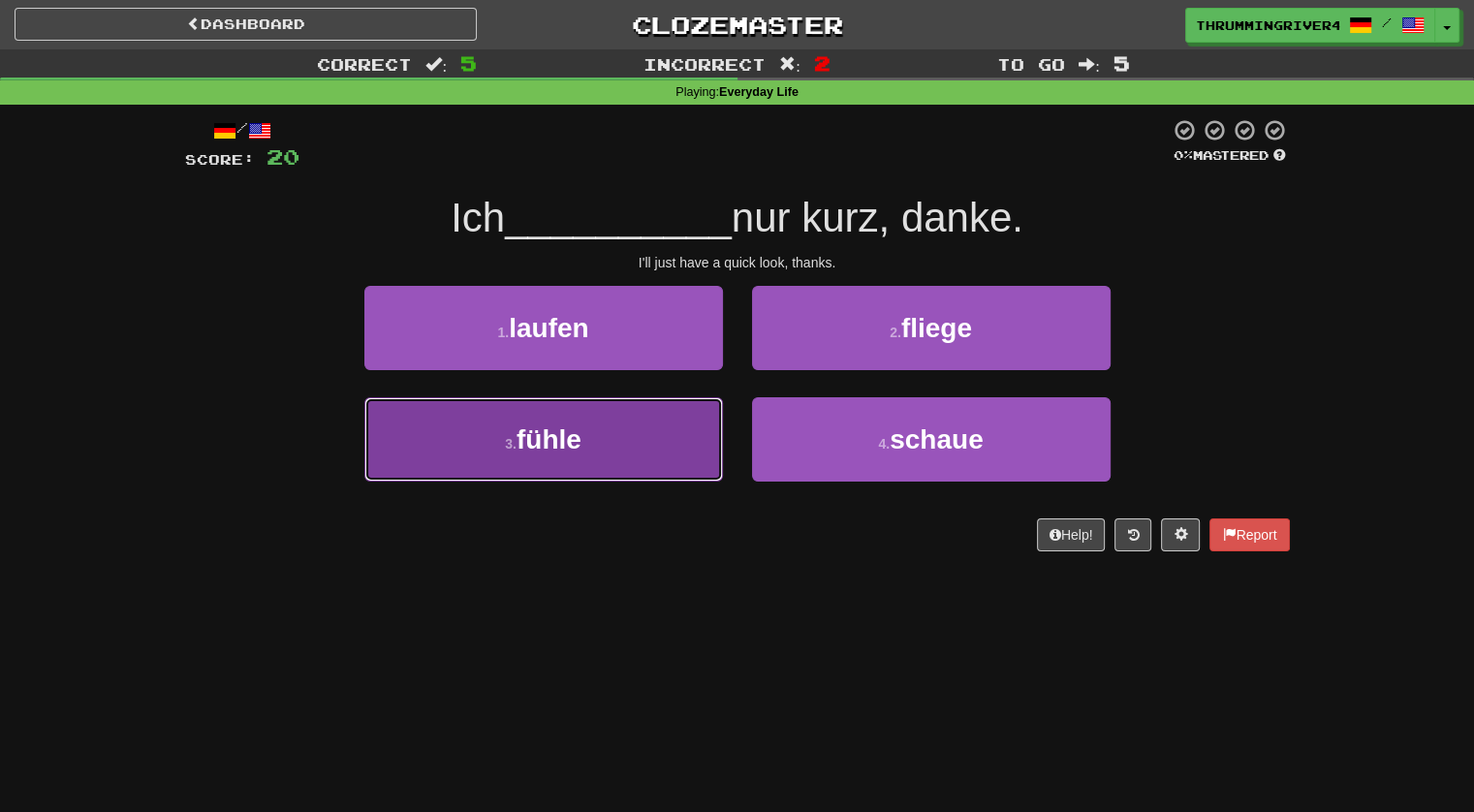 click on "3 .  fühle" at bounding box center (544, 439) 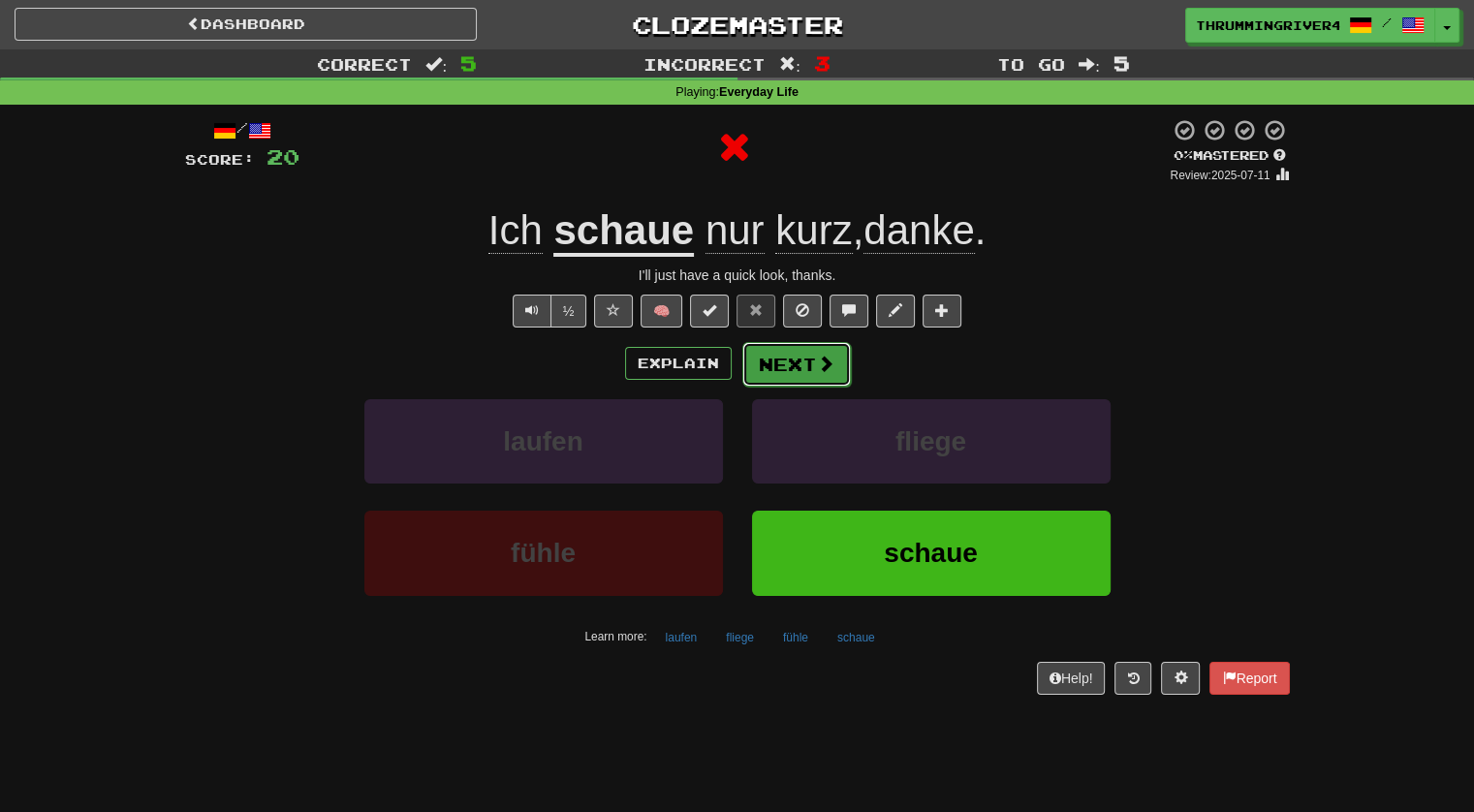 click on "Next" at bounding box center [797, 364] 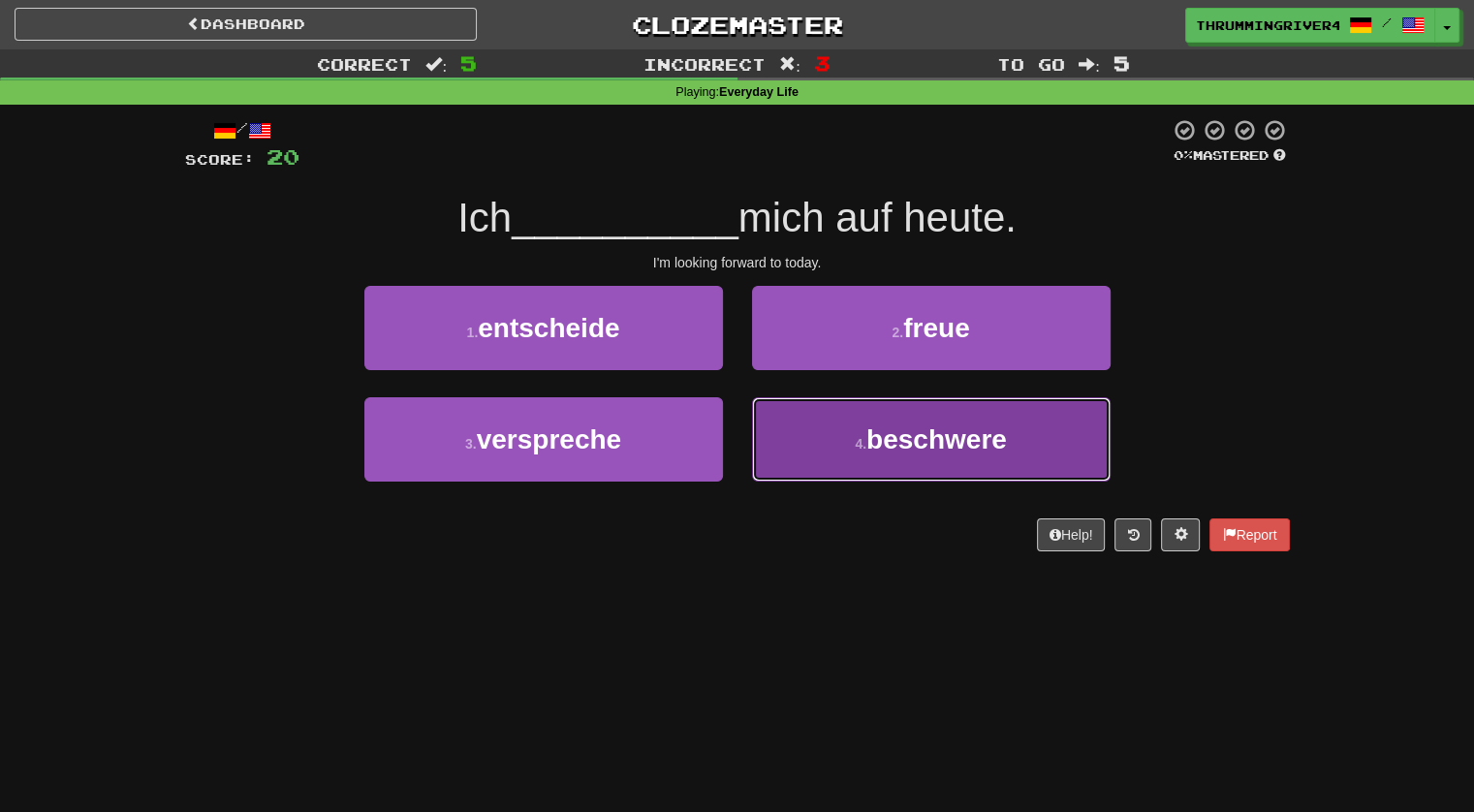 click on "4 .  beschwere" at bounding box center [931, 439] 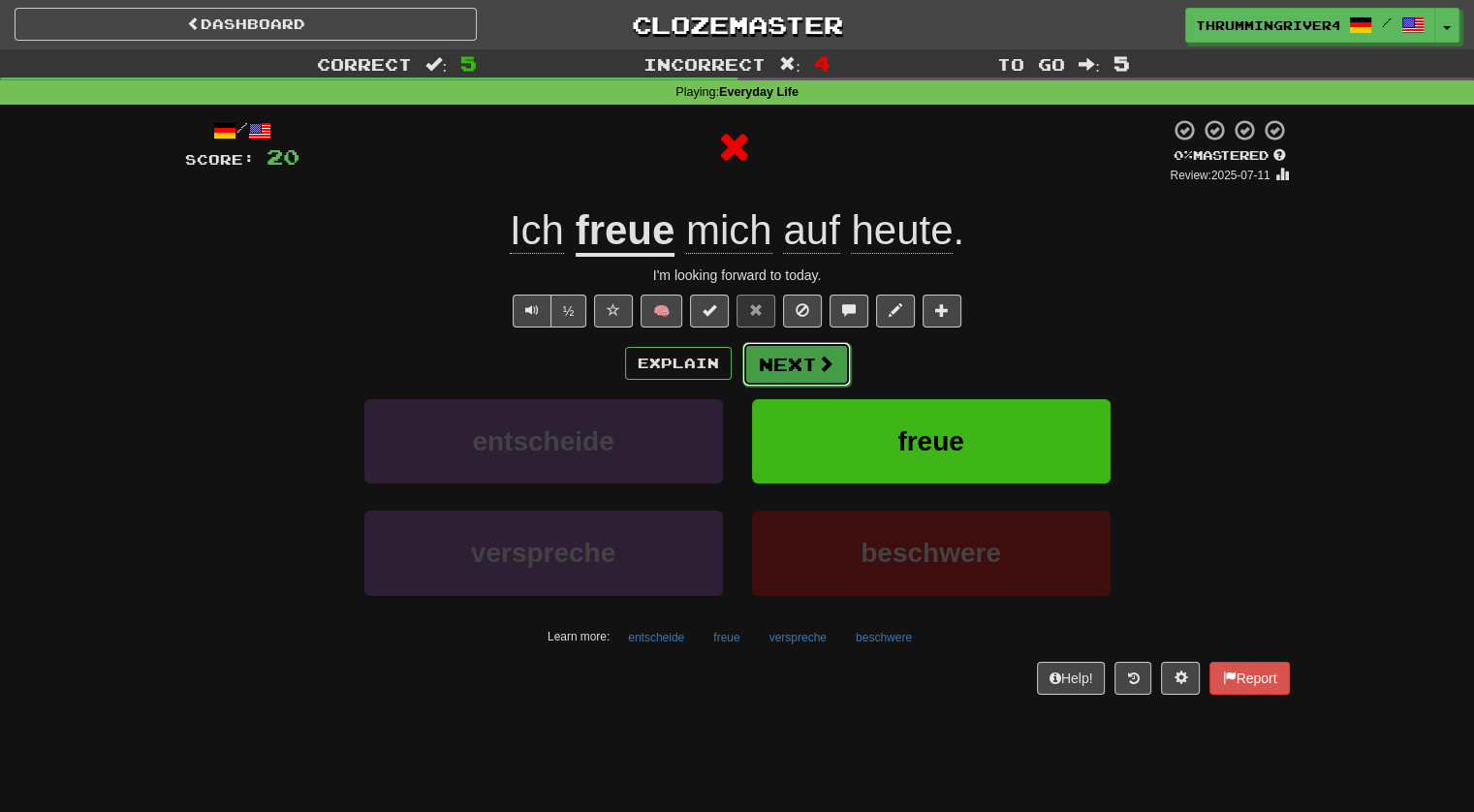 click at bounding box center [826, 363] 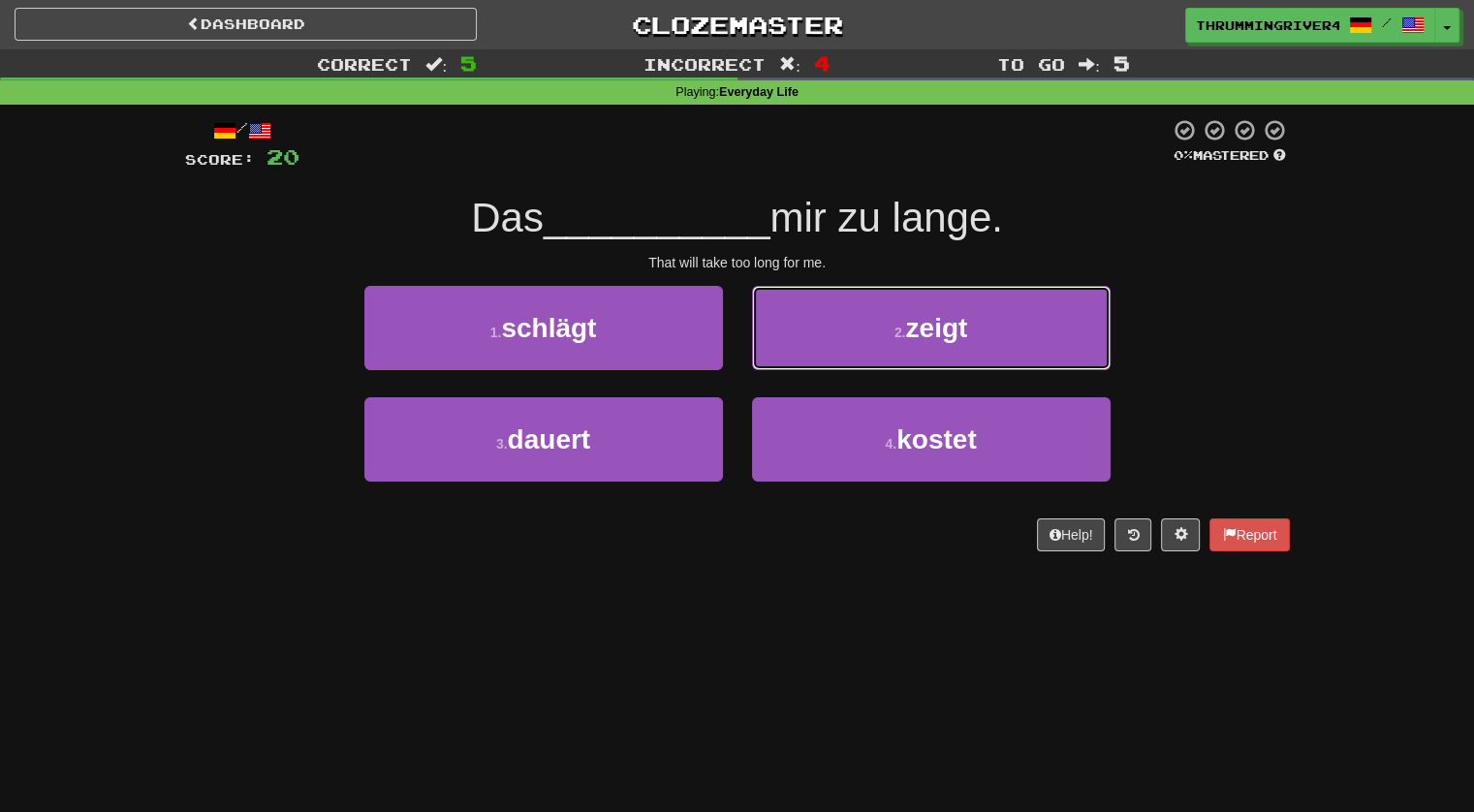 click on "2 .  zeigt" at bounding box center [931, 328] 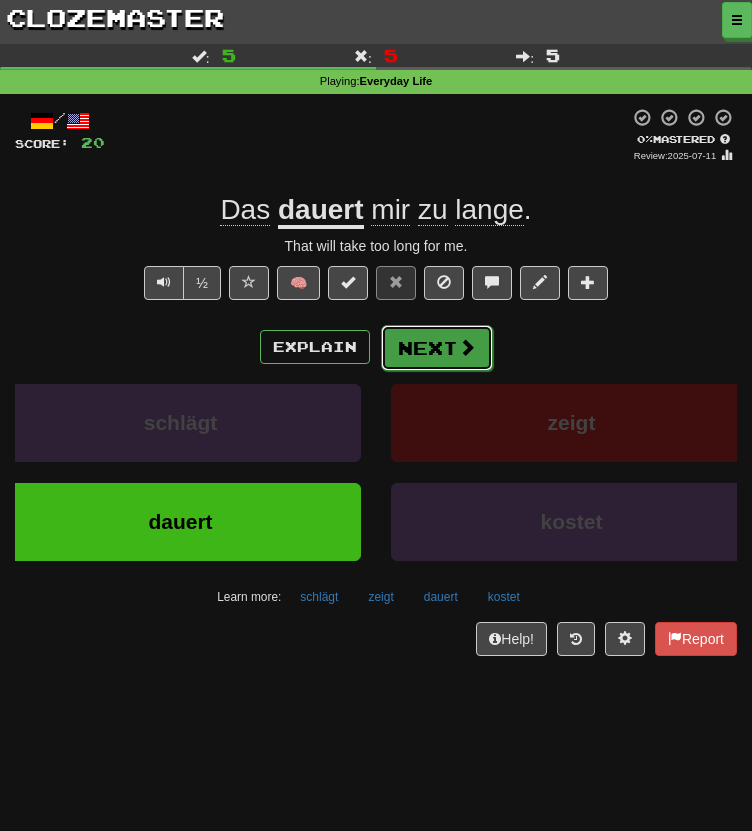 click on "Next" at bounding box center [437, 348] 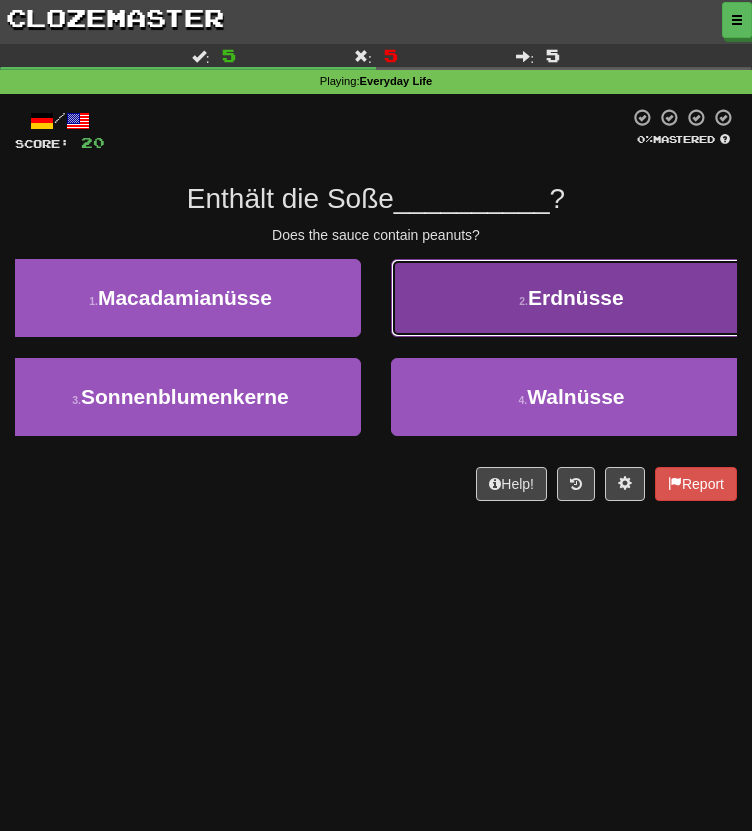 click on "Erdnüsse" at bounding box center [576, 297] 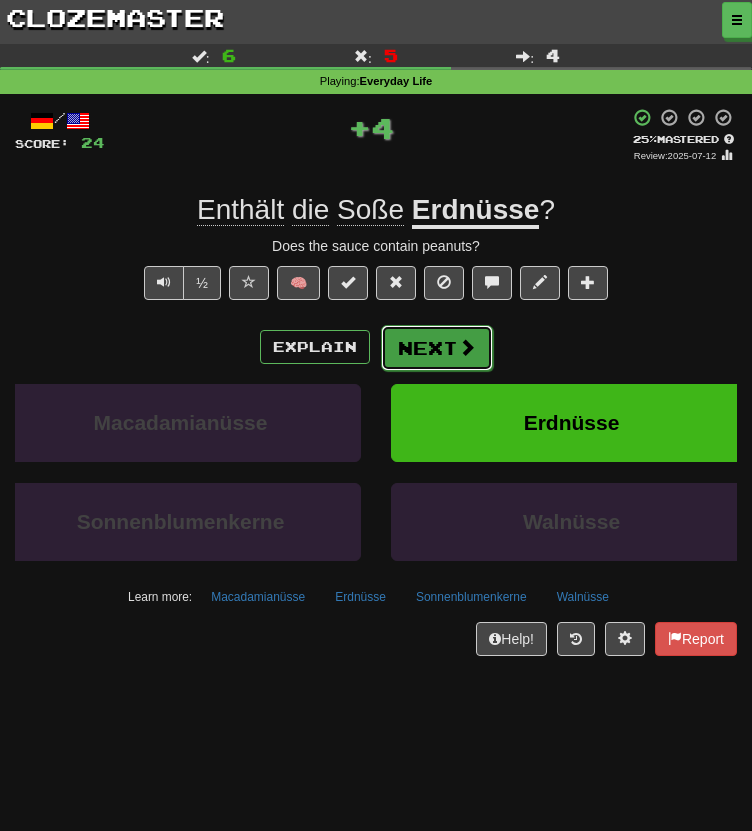 click on "Next" at bounding box center [437, 348] 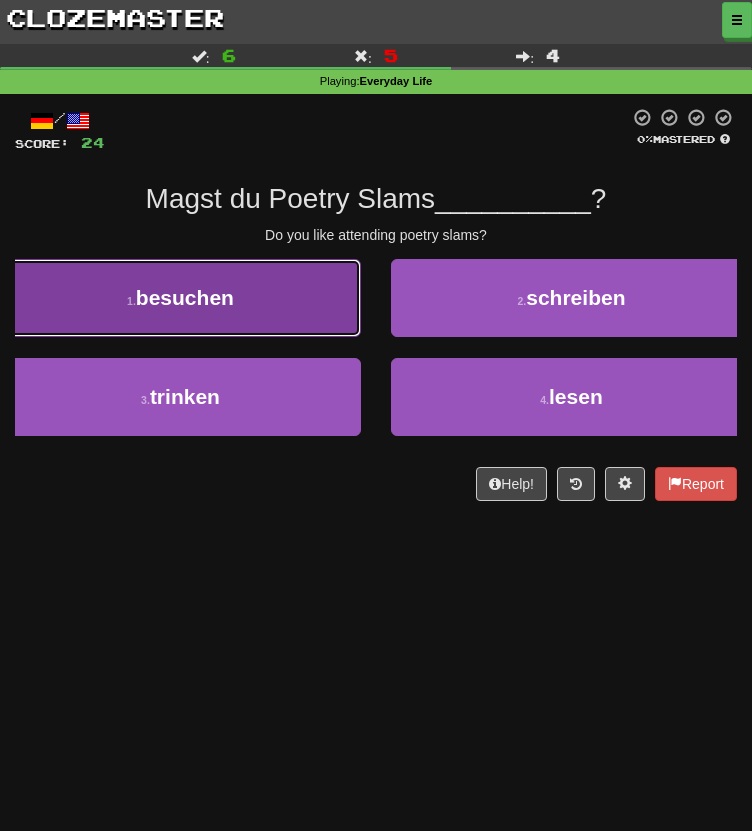 click on "besuchen" at bounding box center (185, 297) 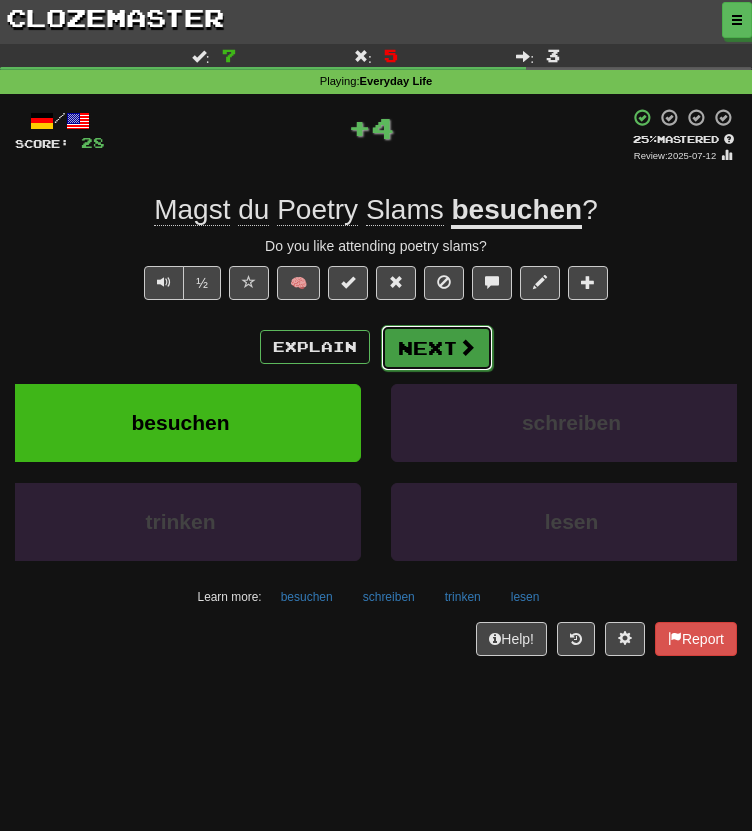 click on "Next" at bounding box center (437, 348) 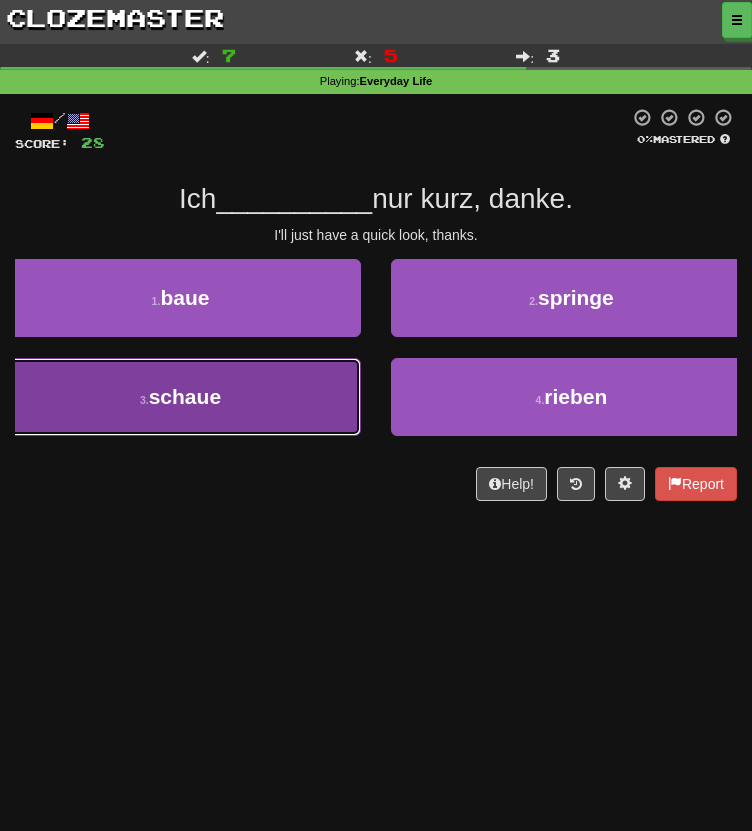 click on "3 .  schaue" at bounding box center (180, 397) 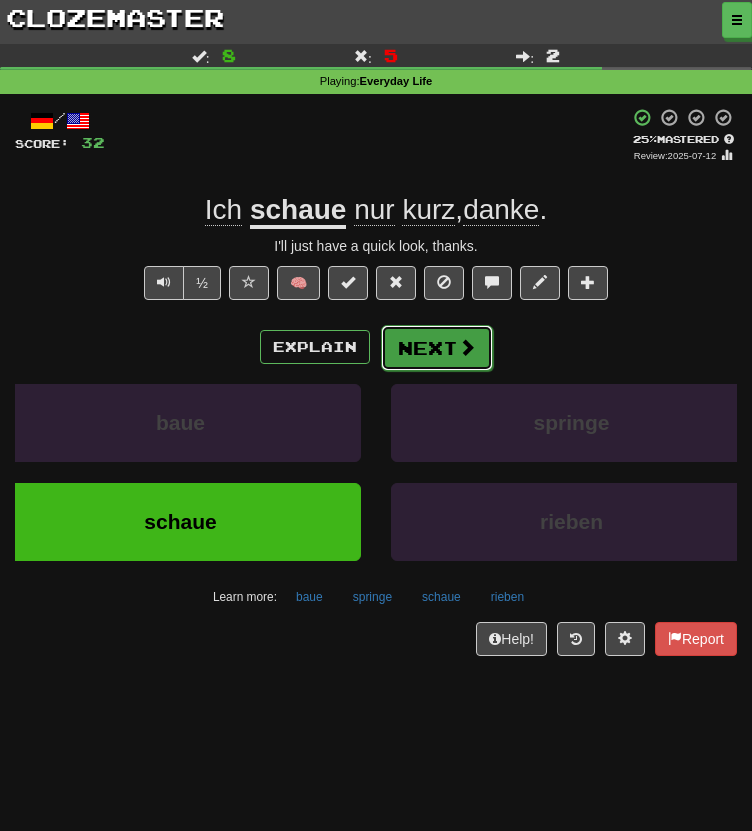 click on "Next" at bounding box center (437, 348) 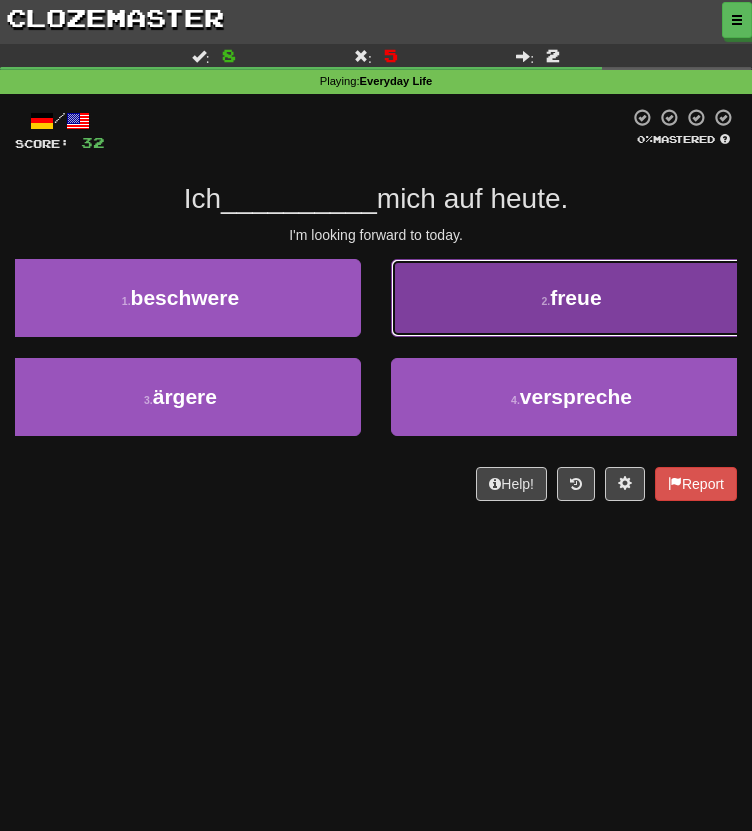 click on "freue" at bounding box center (575, 297) 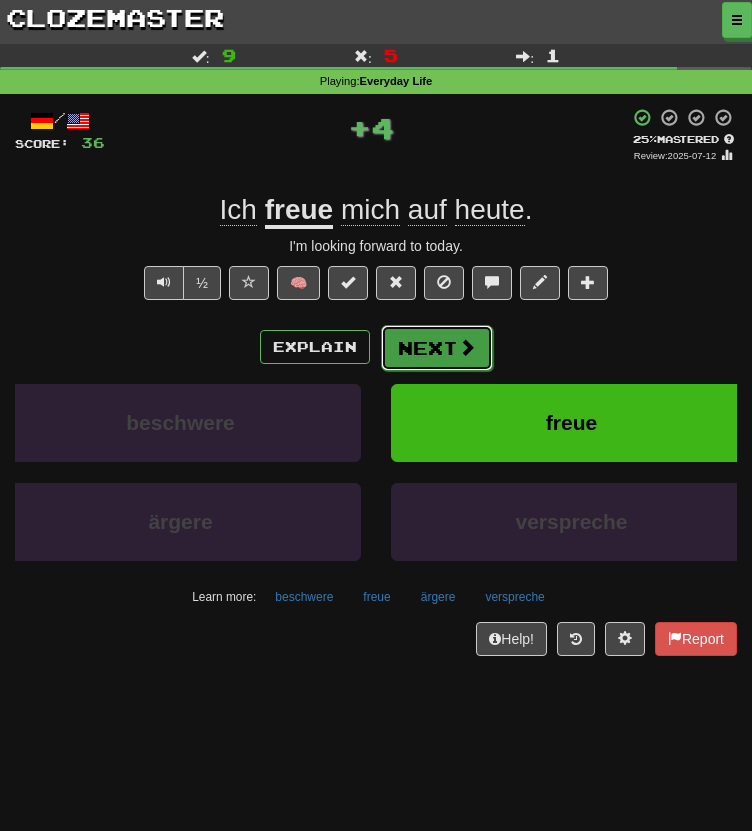 click on "Next" at bounding box center [437, 348] 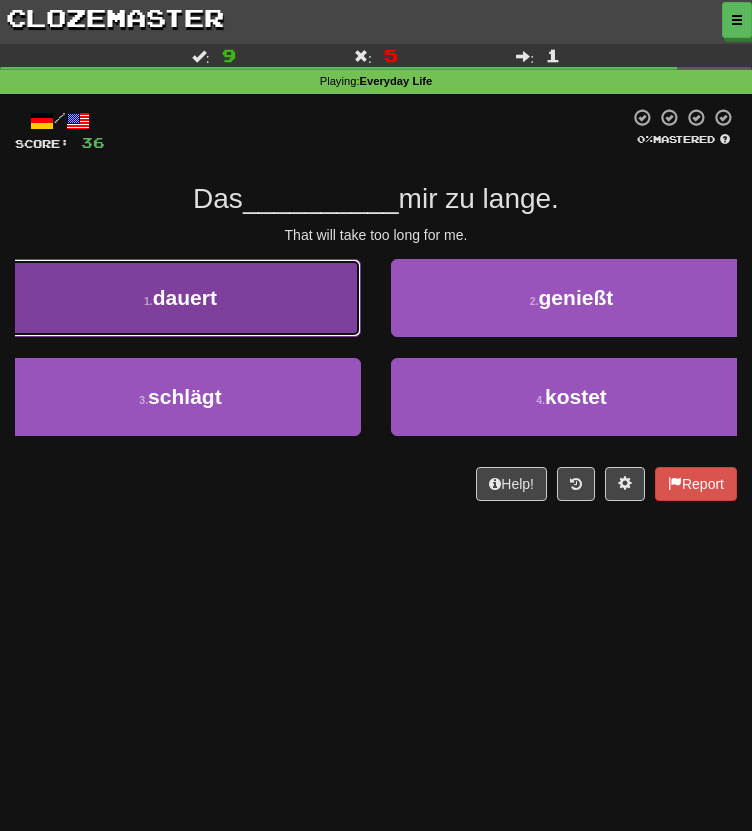 click on "1 .  dauert" at bounding box center [180, 298] 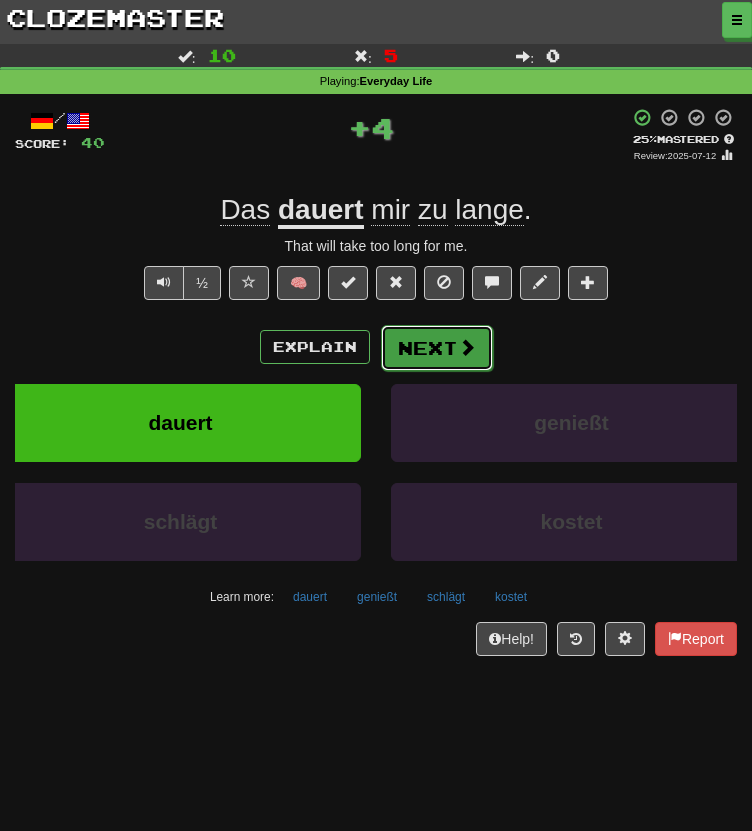 click on "Next" at bounding box center (437, 348) 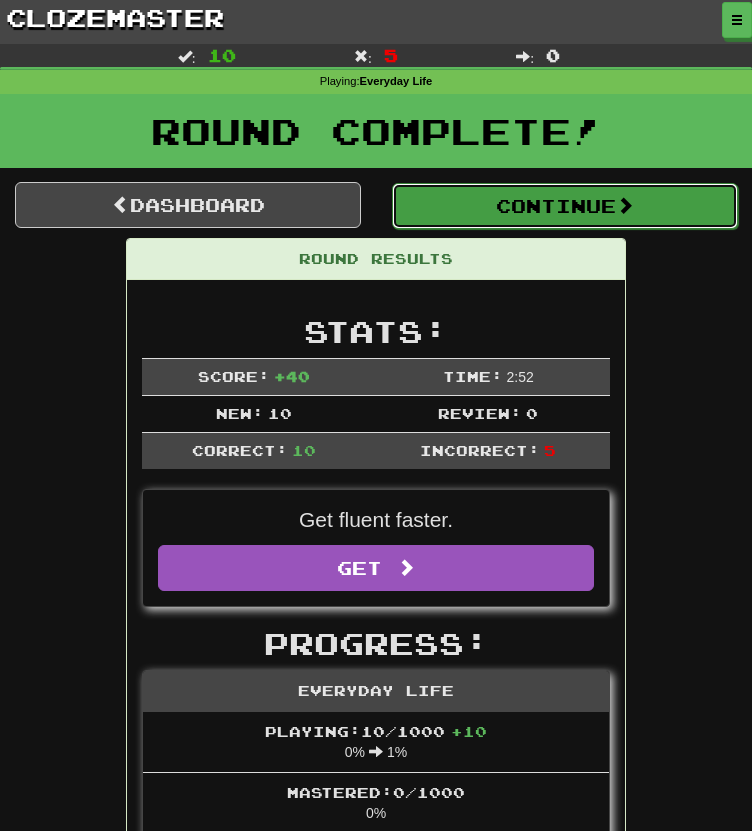 click on "Continue" at bounding box center [565, 206] 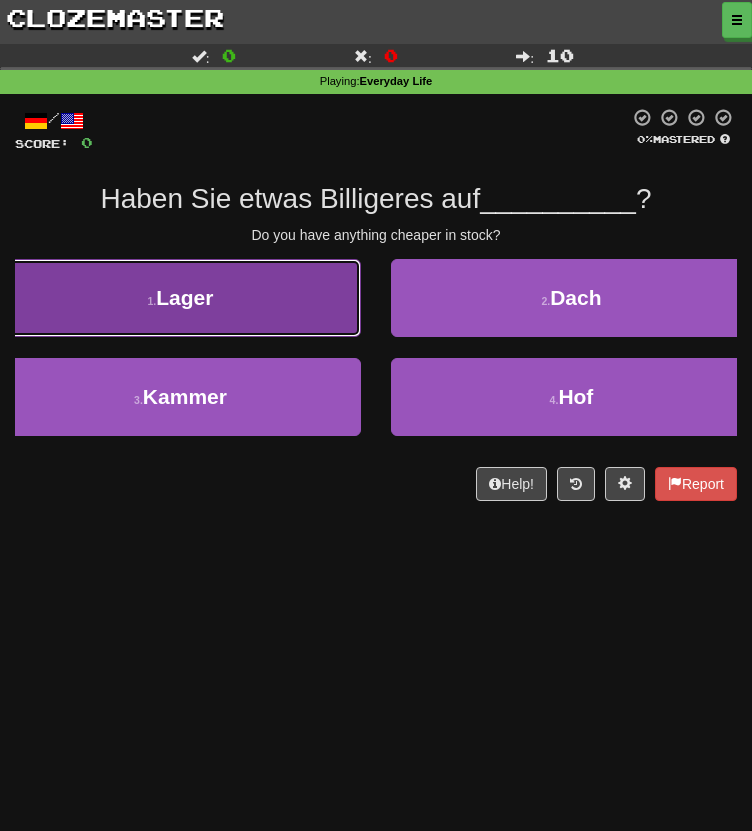 click on "1 .  Lager" at bounding box center [180, 298] 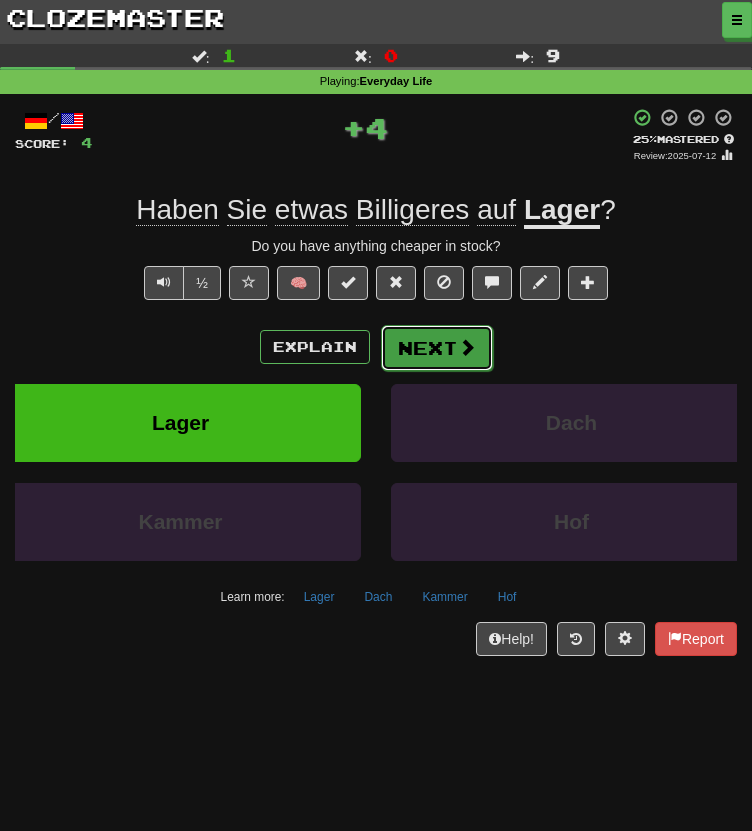 click on "Next" at bounding box center (437, 348) 